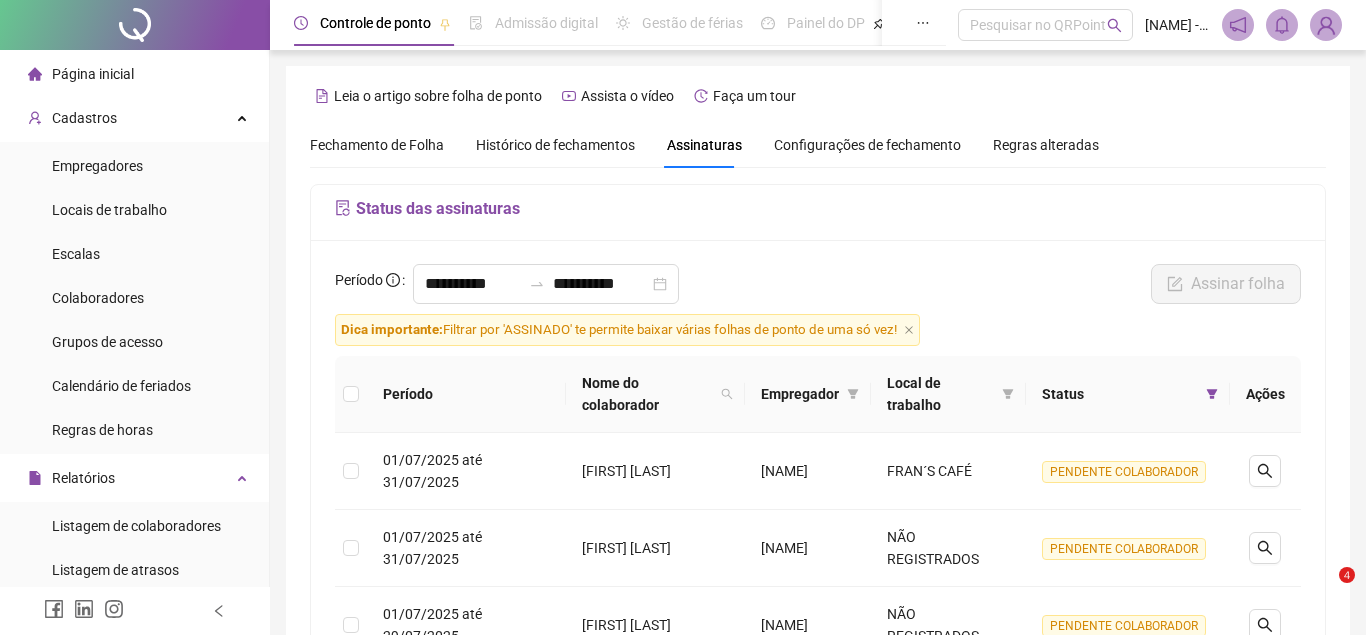 click on "Administração" at bounding box center (97, 926) 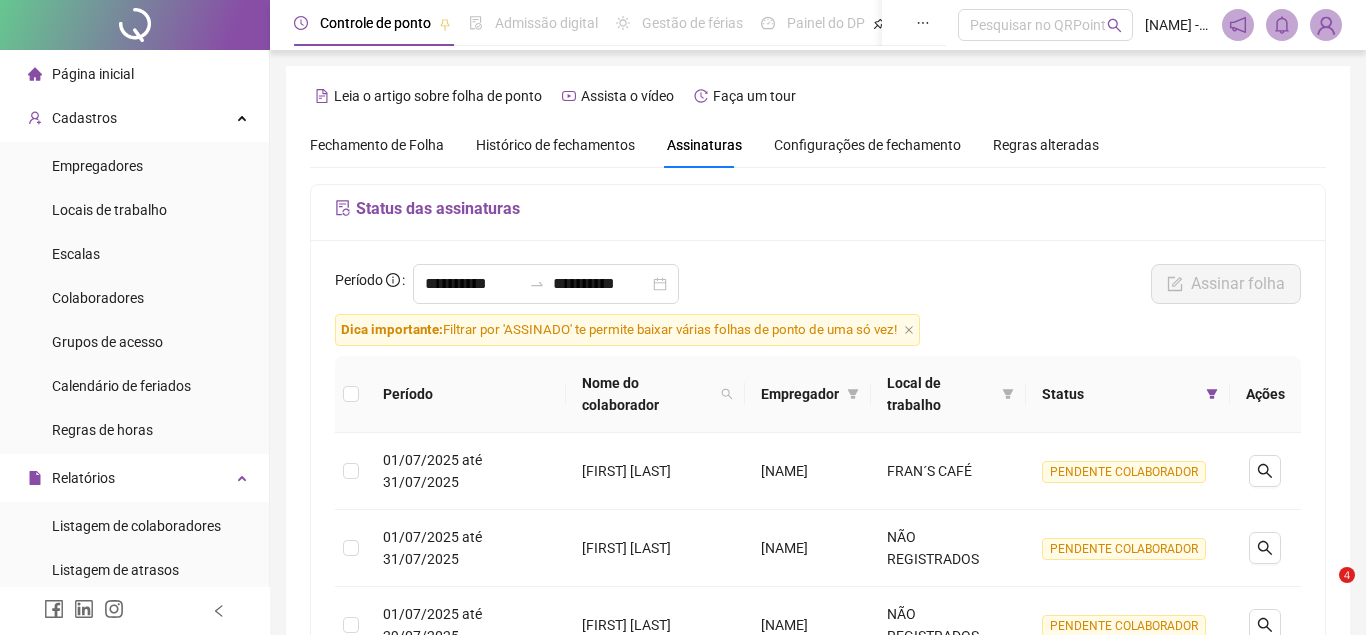click on "Administração" at bounding box center (97, 926) 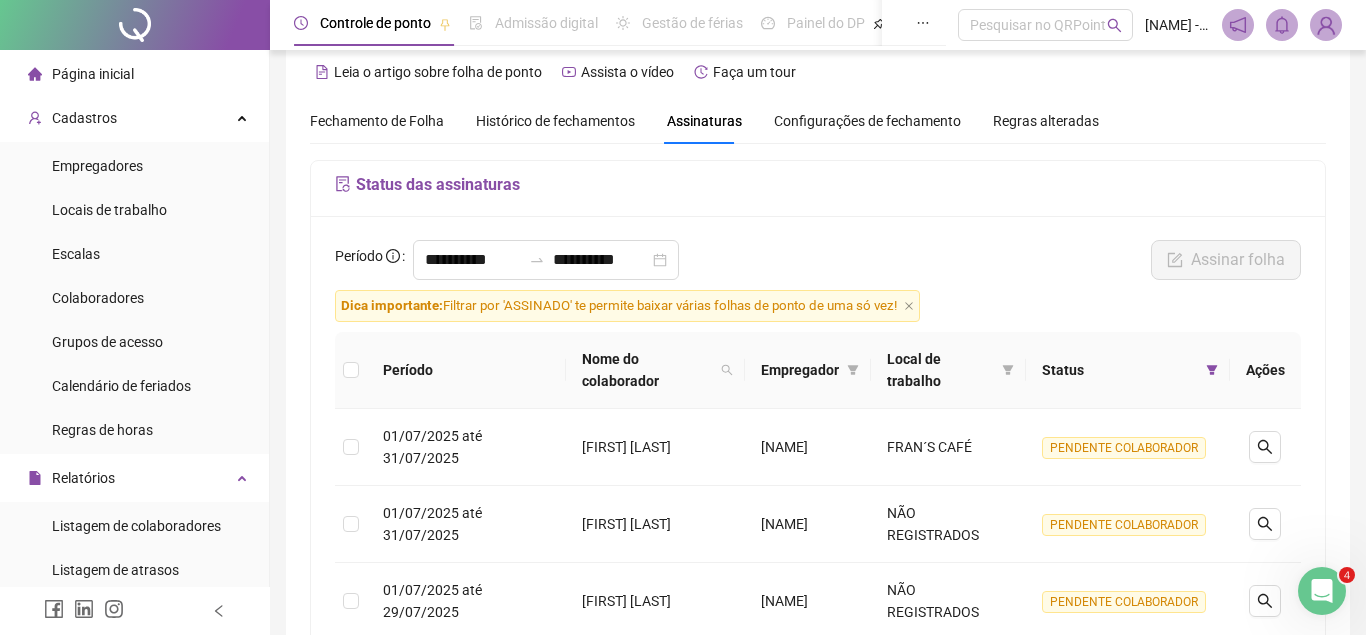 scroll, scrollTop: 24, scrollLeft: 0, axis: vertical 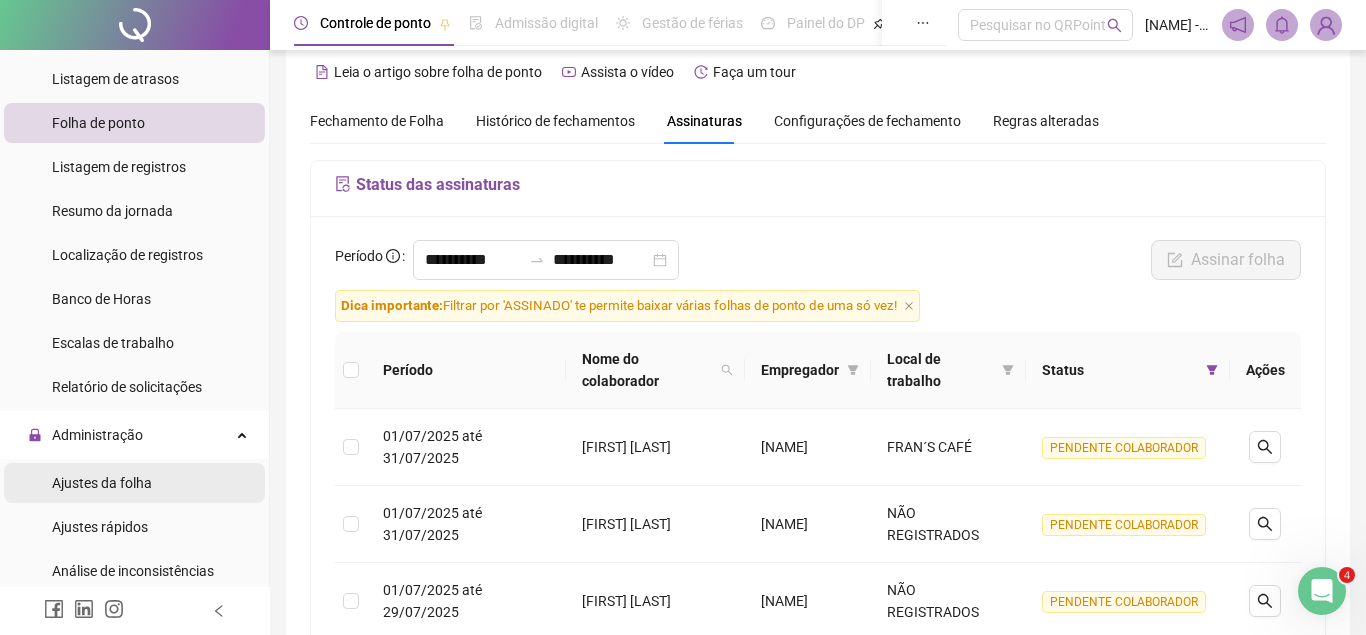 click on "Ajustes da folha" at bounding box center (102, 483) 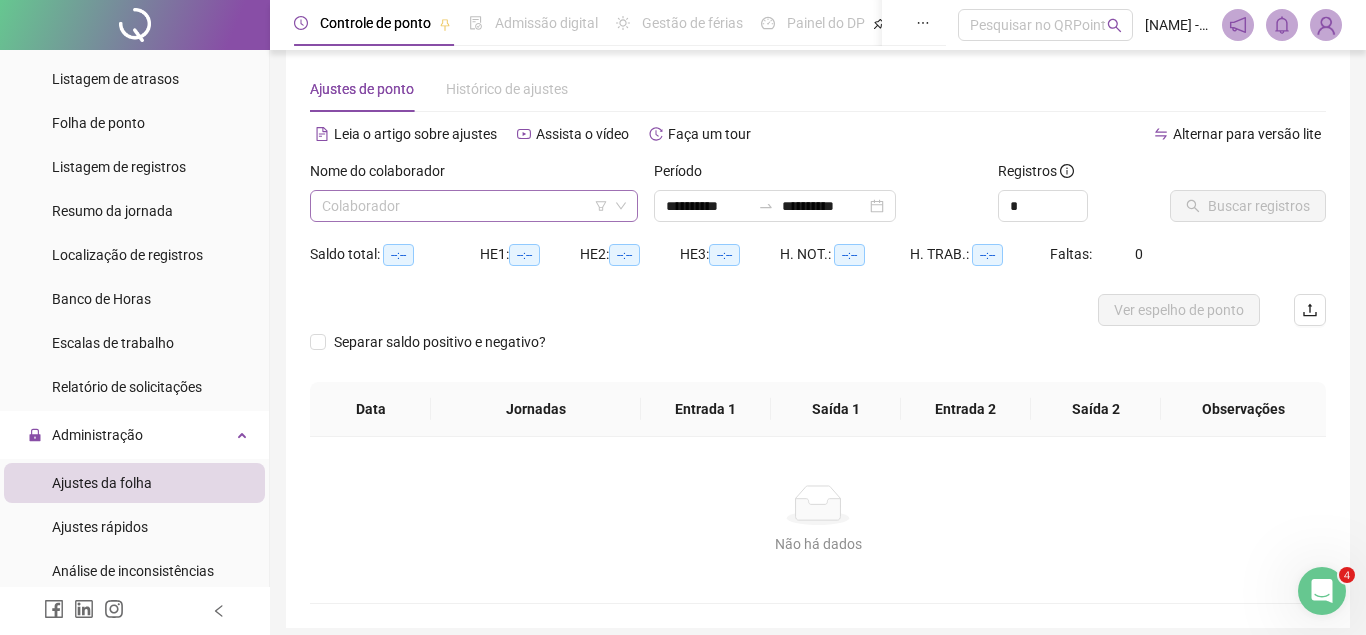 click at bounding box center [465, 206] 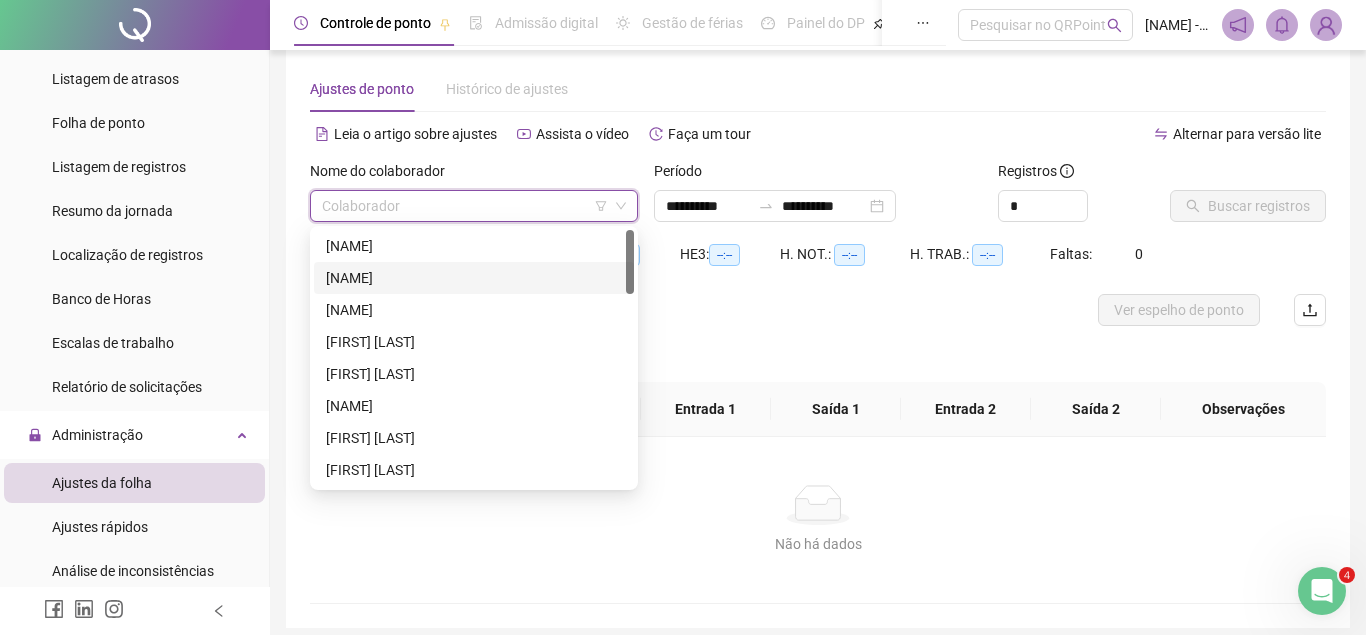click on "[NAME]" at bounding box center [474, 278] 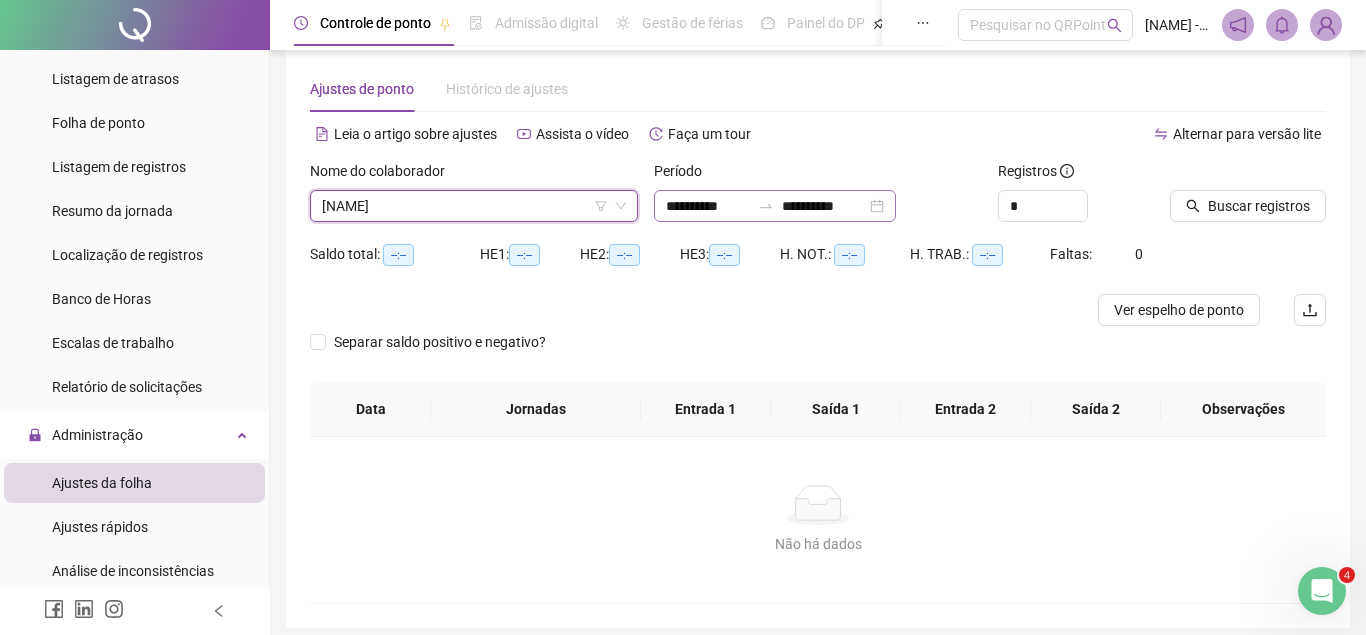 click on "**********" at bounding box center [775, 206] 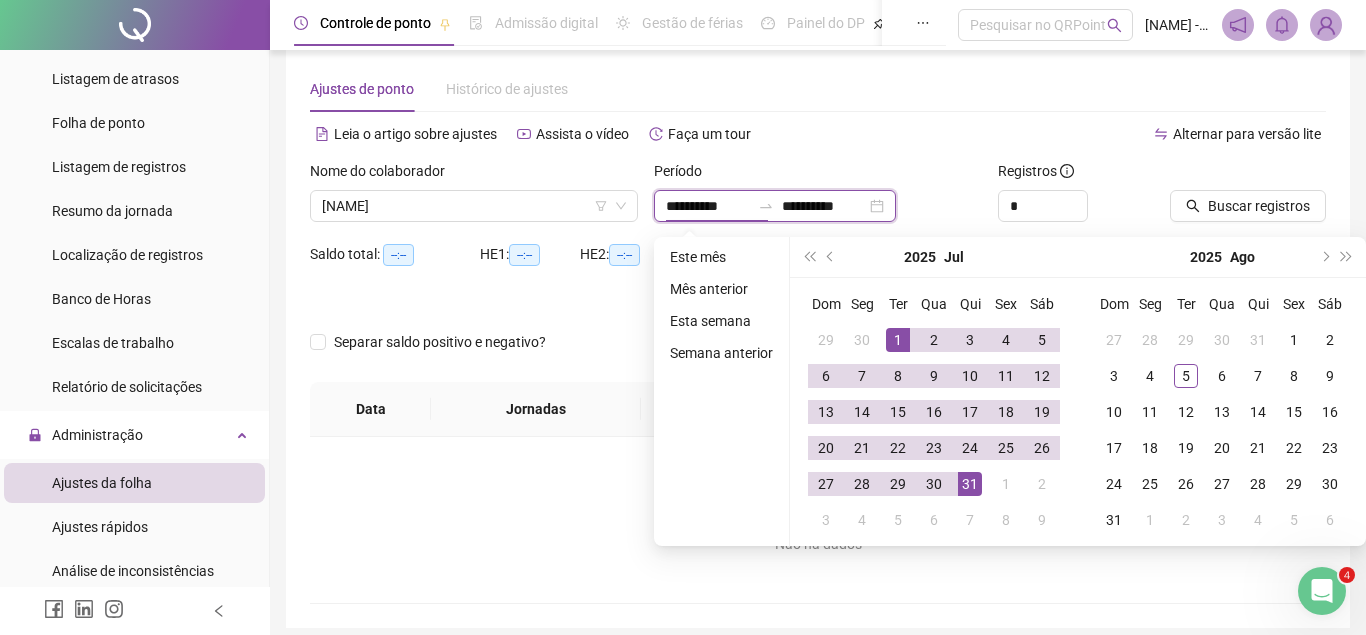click on "**********" at bounding box center (824, 206) 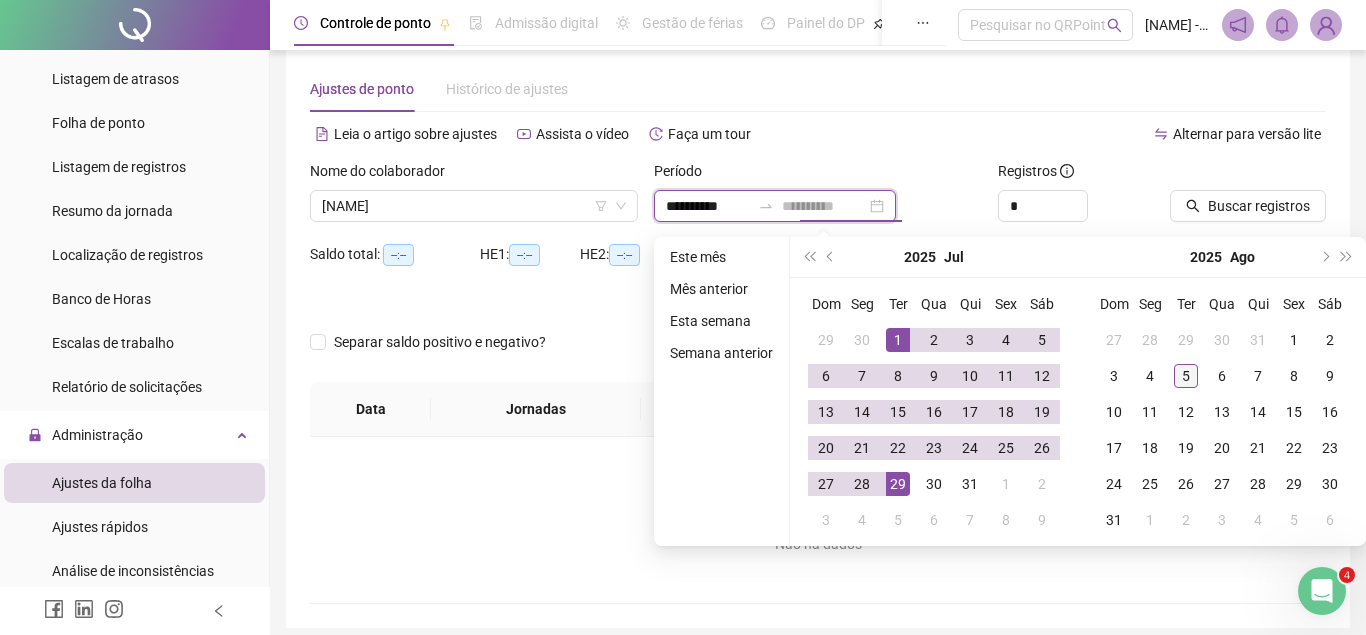 type on "**********" 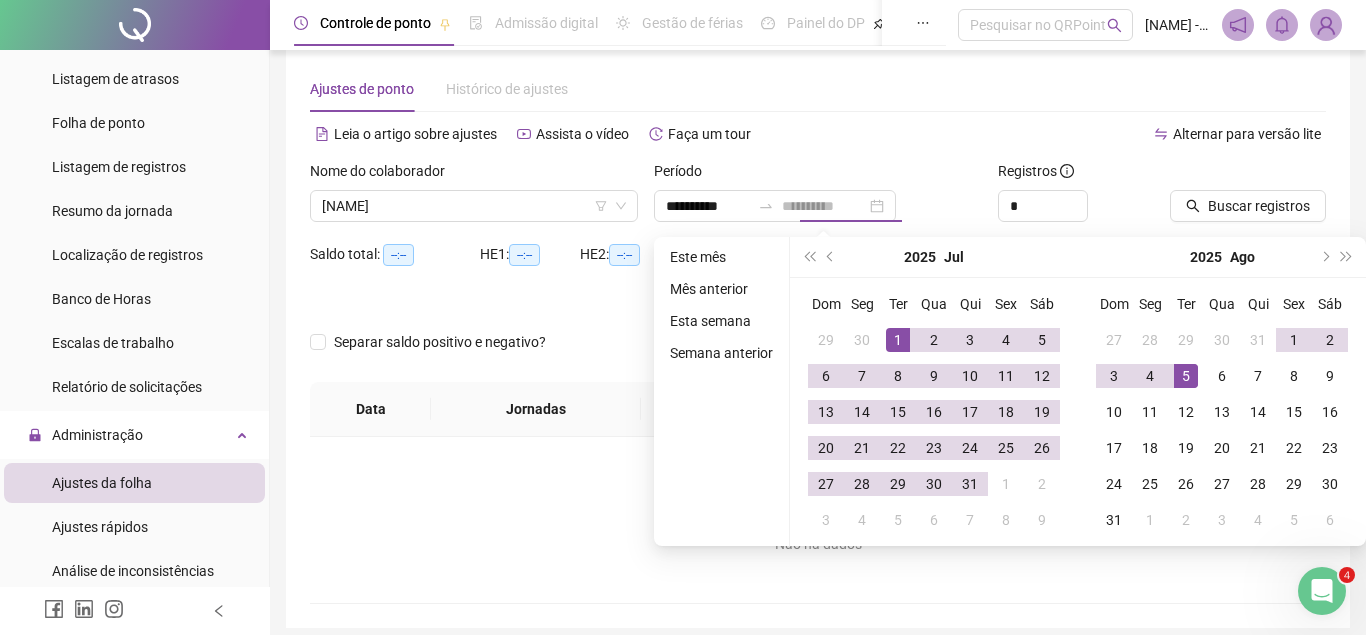 click on "5" at bounding box center [1186, 376] 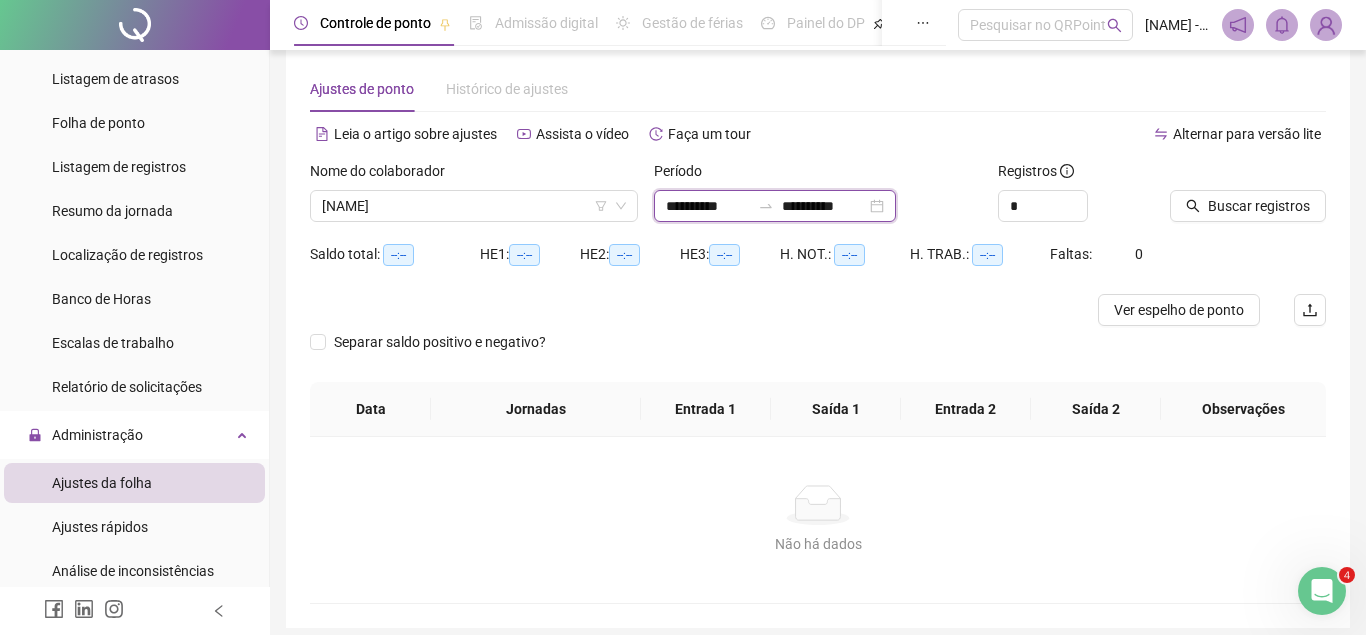 click on "**********" at bounding box center (708, 206) 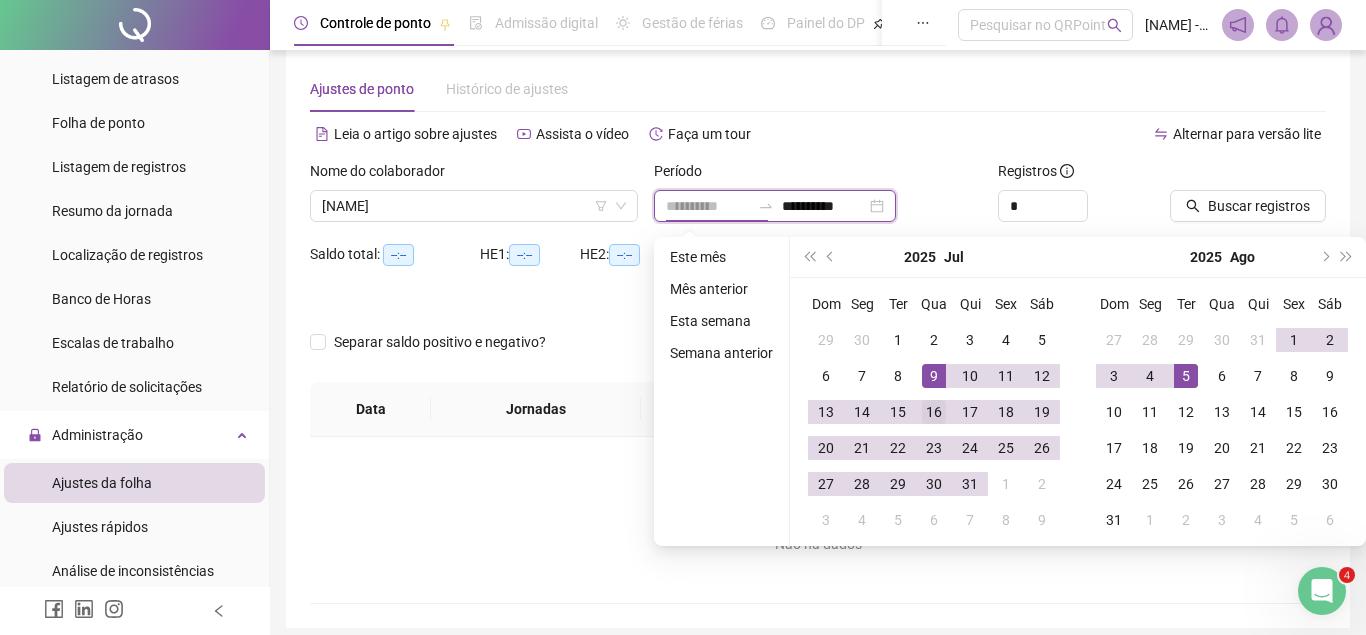 type on "**********" 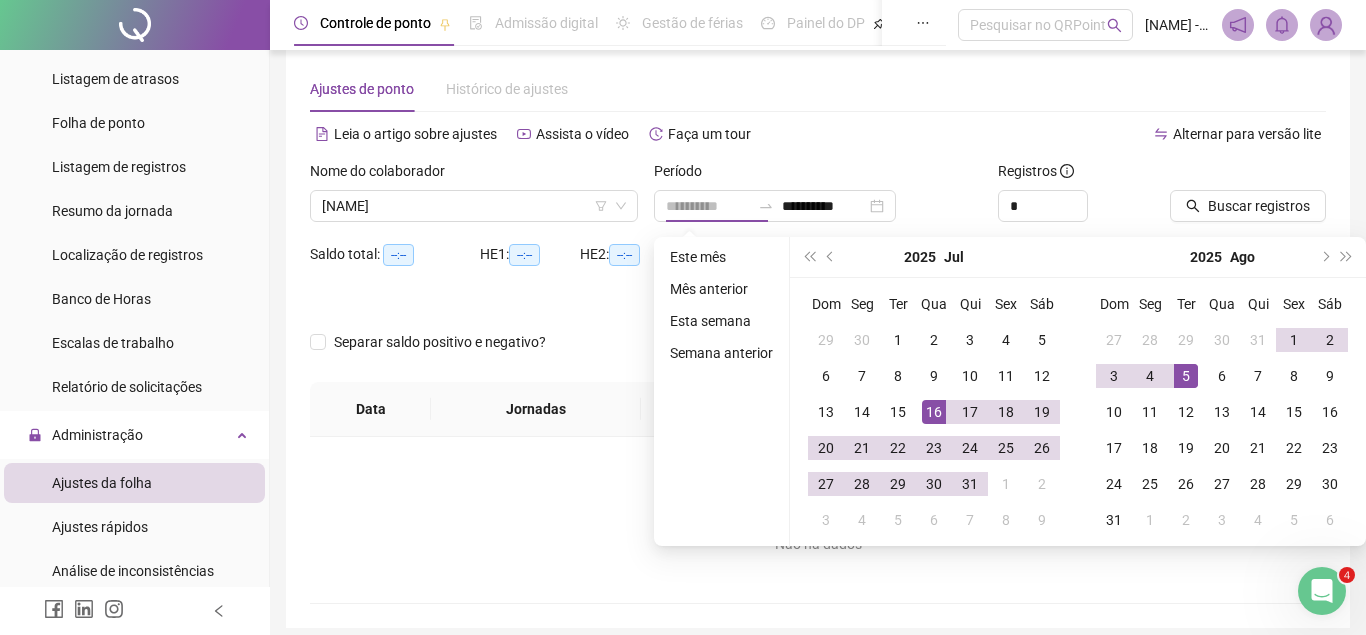 click on "16" at bounding box center (934, 412) 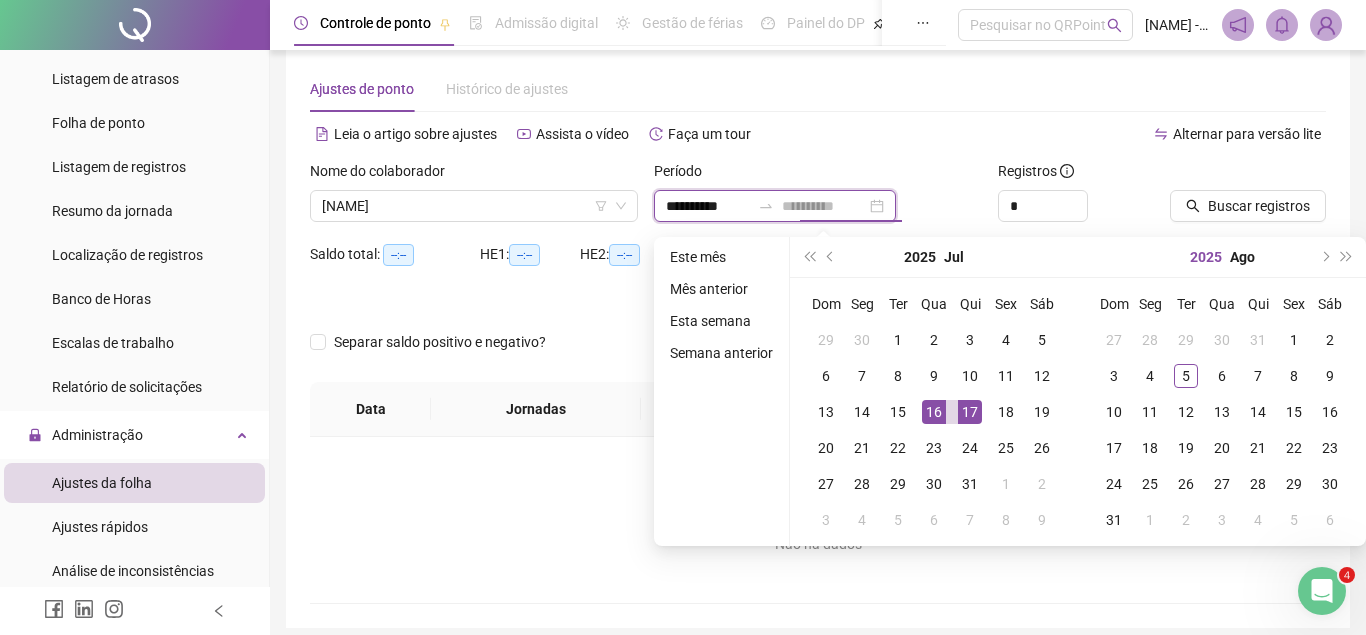 type on "**********" 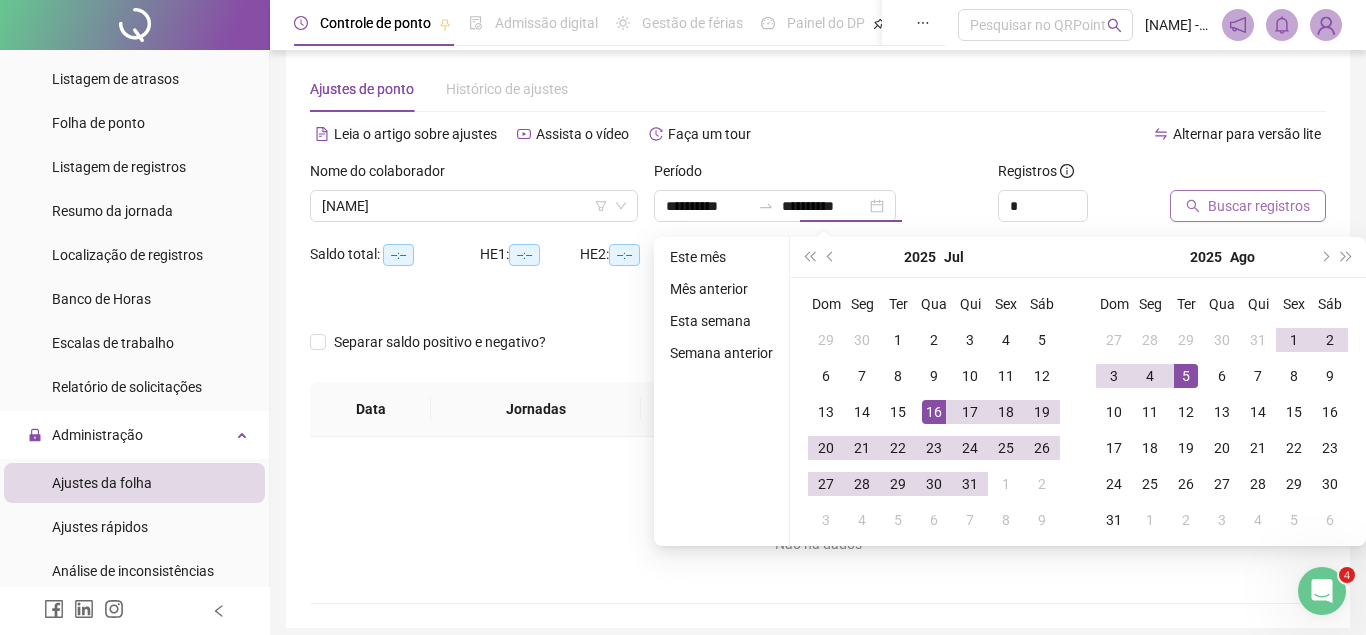 click on "Buscar registros" at bounding box center [1259, 206] 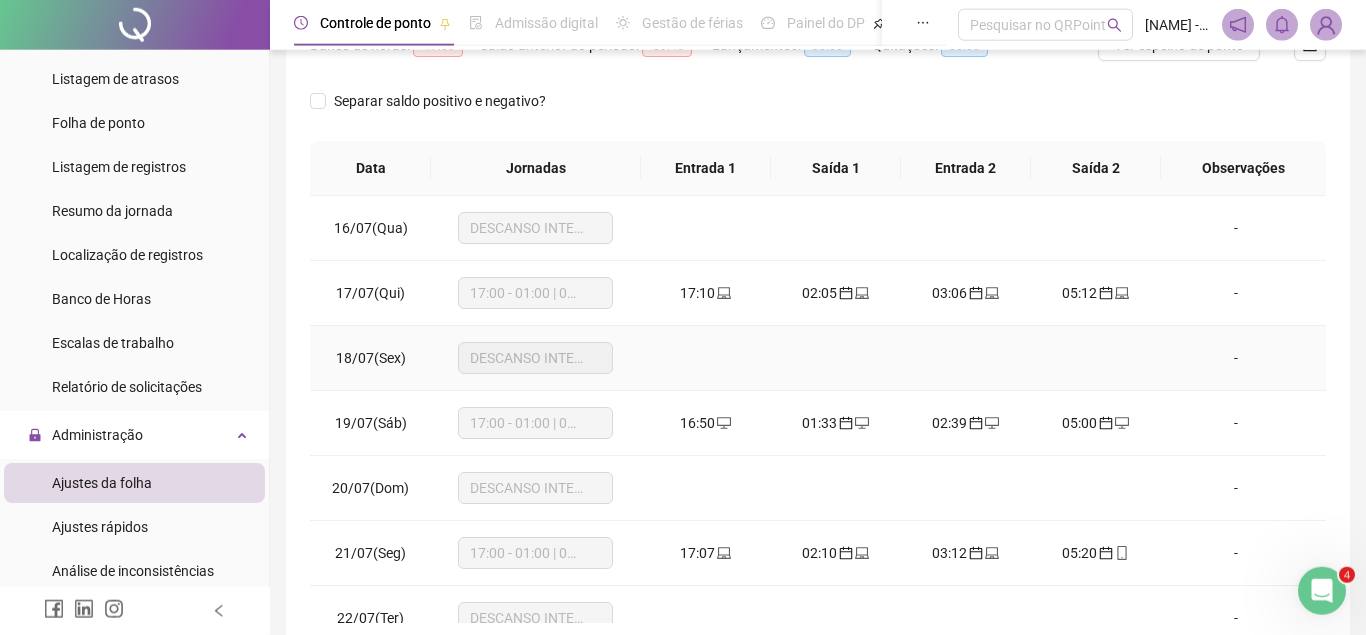 scroll, scrollTop: 330, scrollLeft: 0, axis: vertical 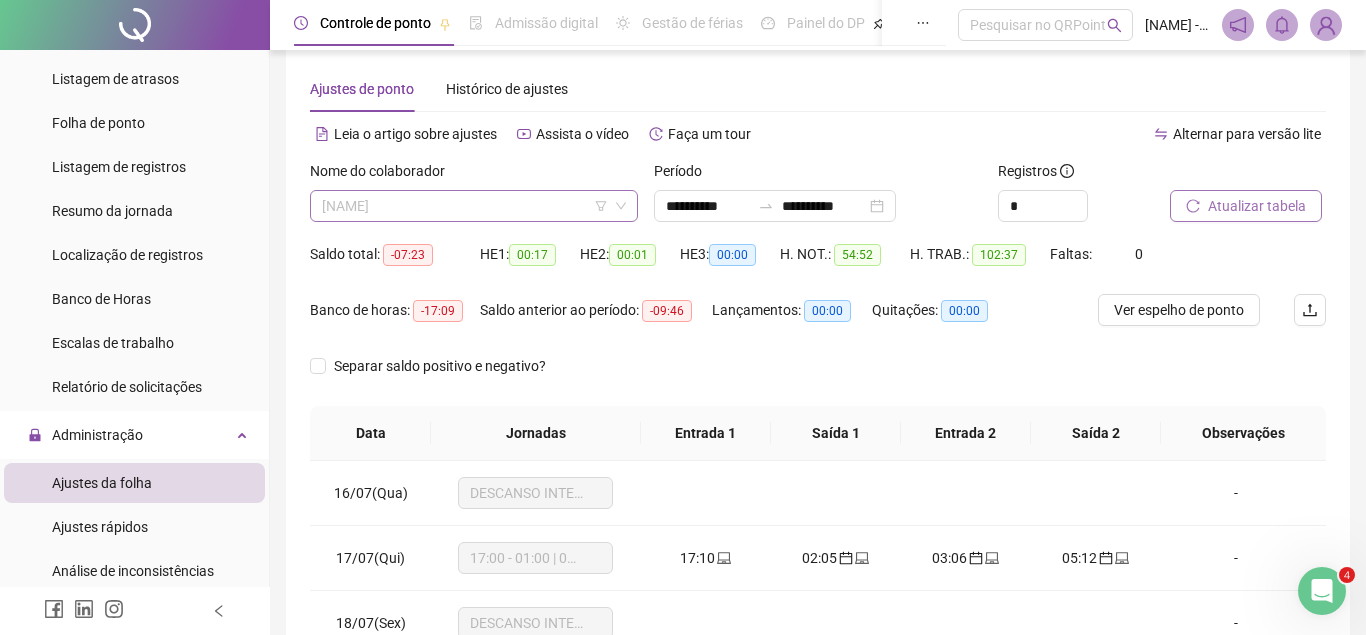 click on "[NAME]" at bounding box center (474, 206) 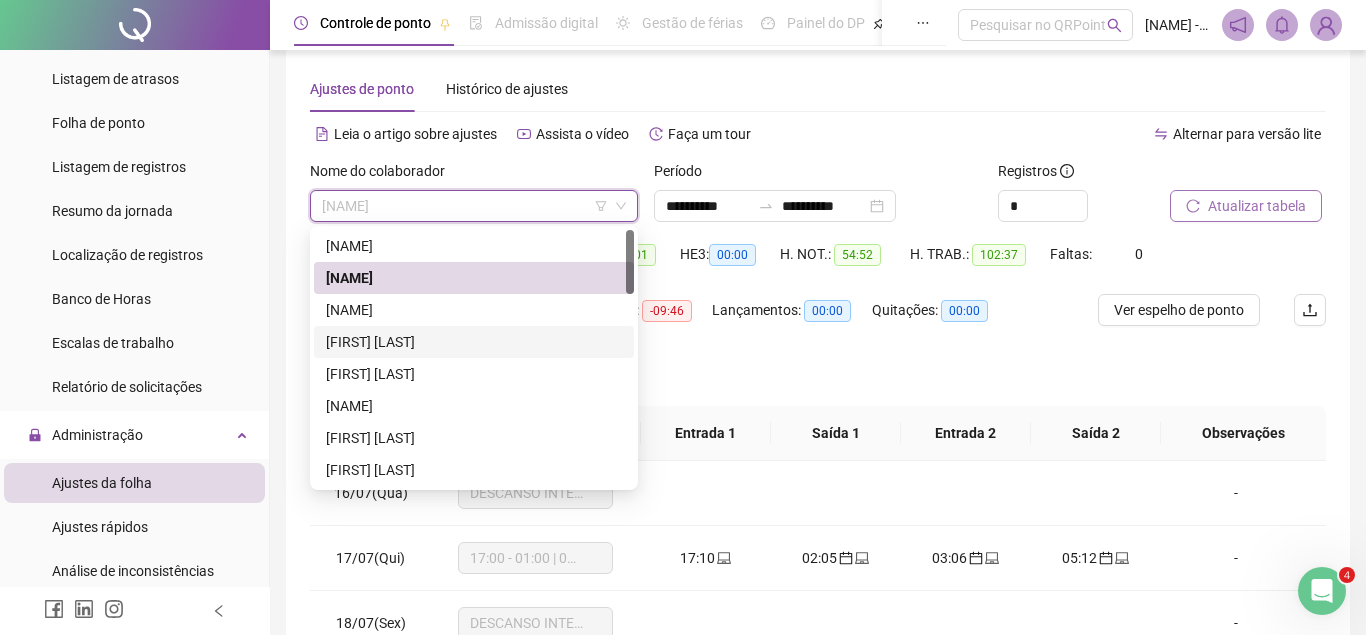 click on "[FIRST] [LAST]" at bounding box center (474, 342) 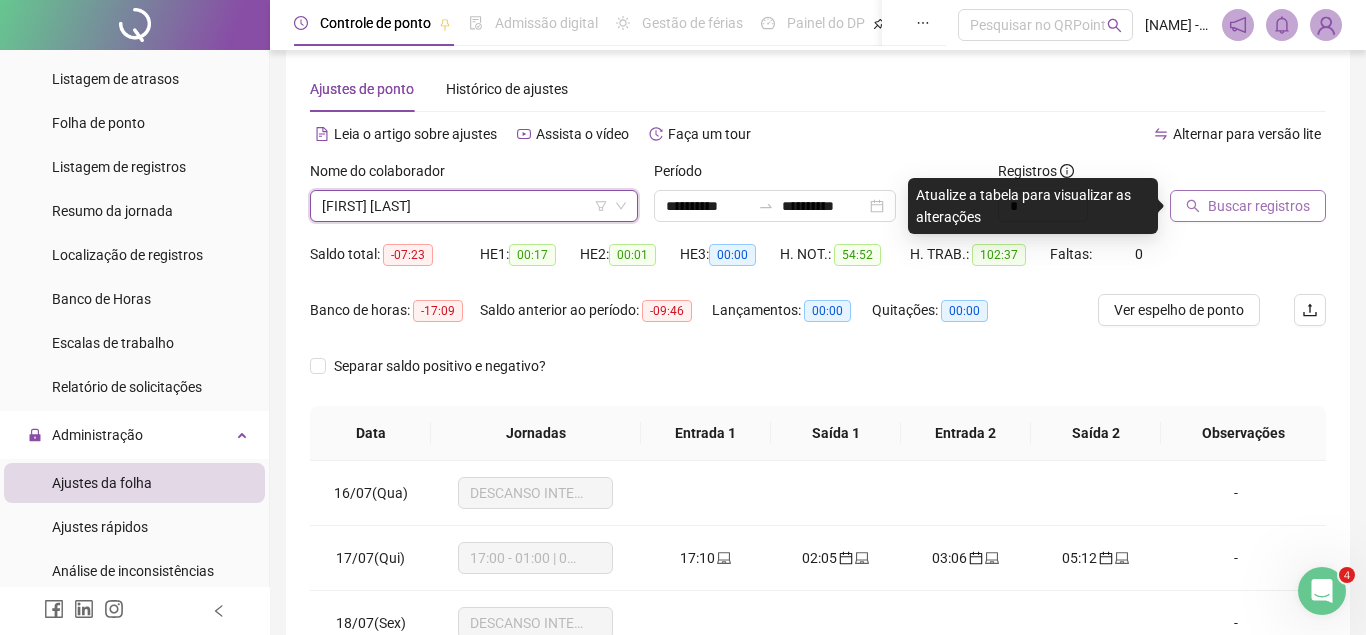 click on "Buscar registros" at bounding box center [1259, 206] 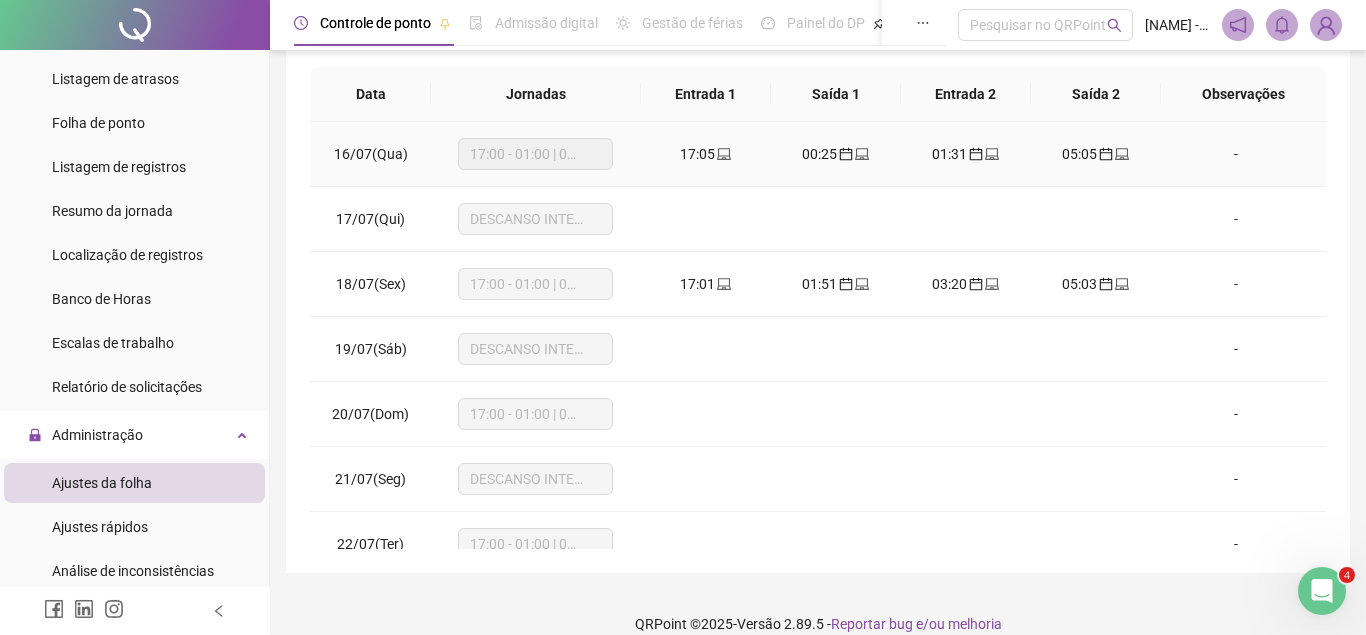 scroll, scrollTop: 387, scrollLeft: 0, axis: vertical 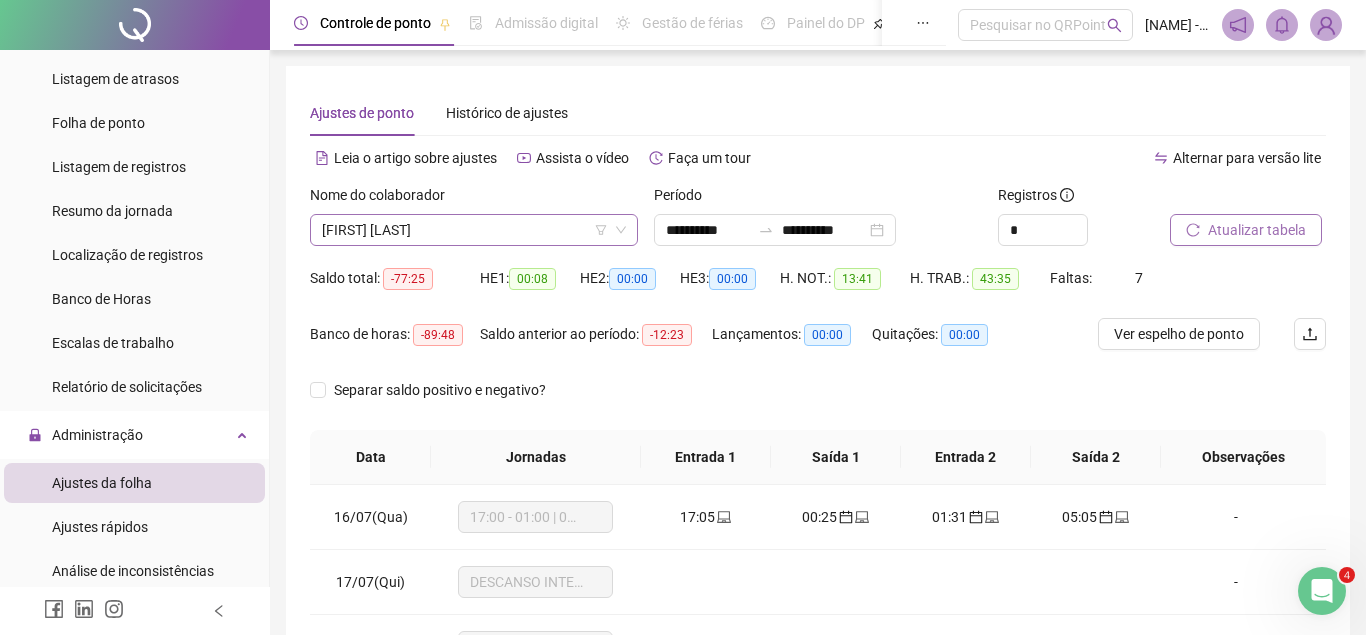 click on "[FIRST] [LAST]" at bounding box center [474, 230] 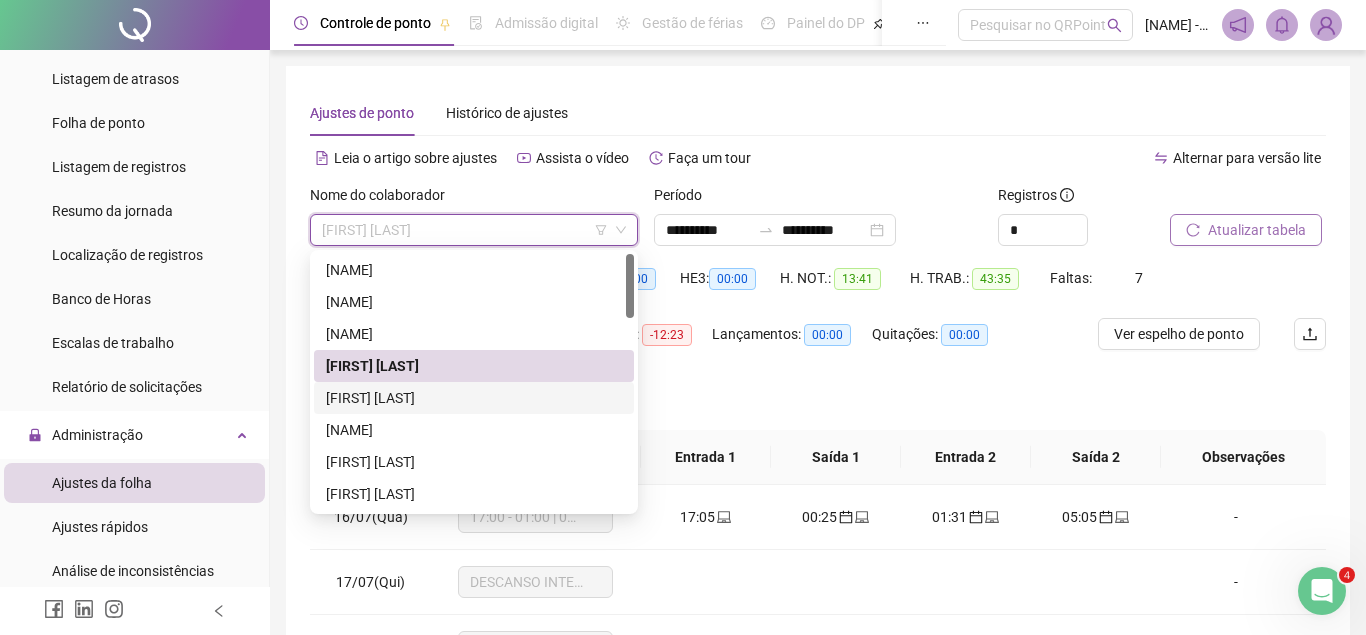 click on "[FIRST] [LAST]" at bounding box center [474, 398] 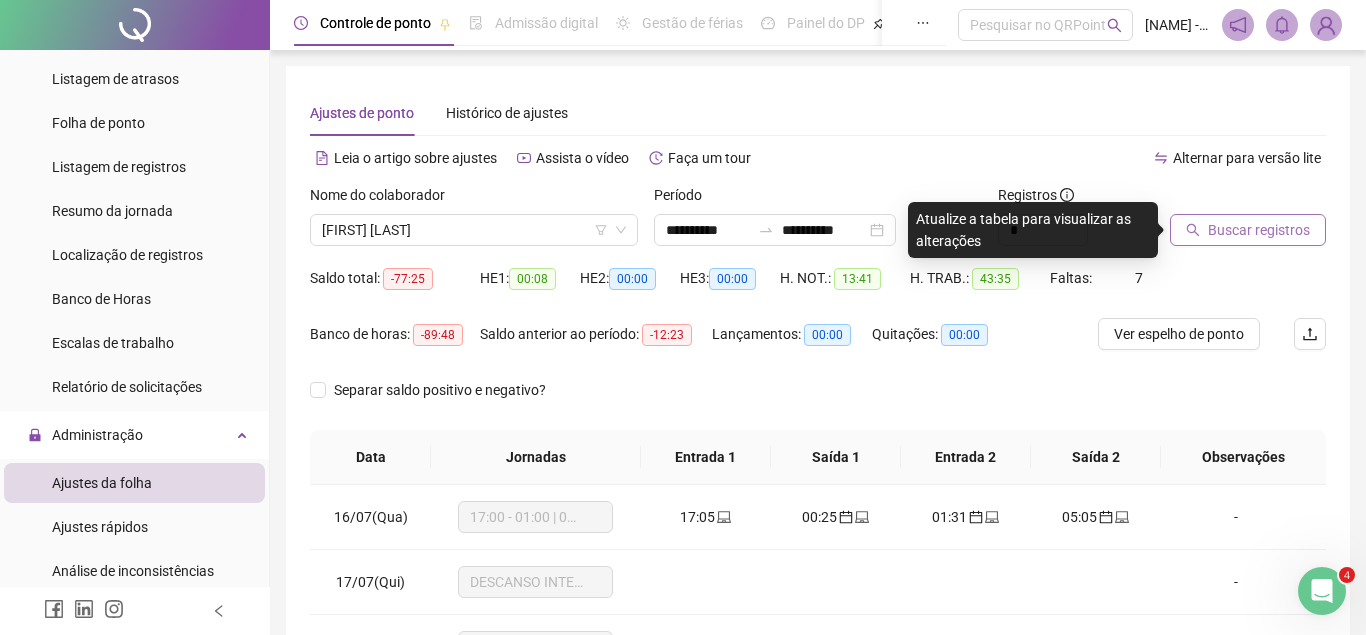 click on "Buscar registros" at bounding box center [1259, 230] 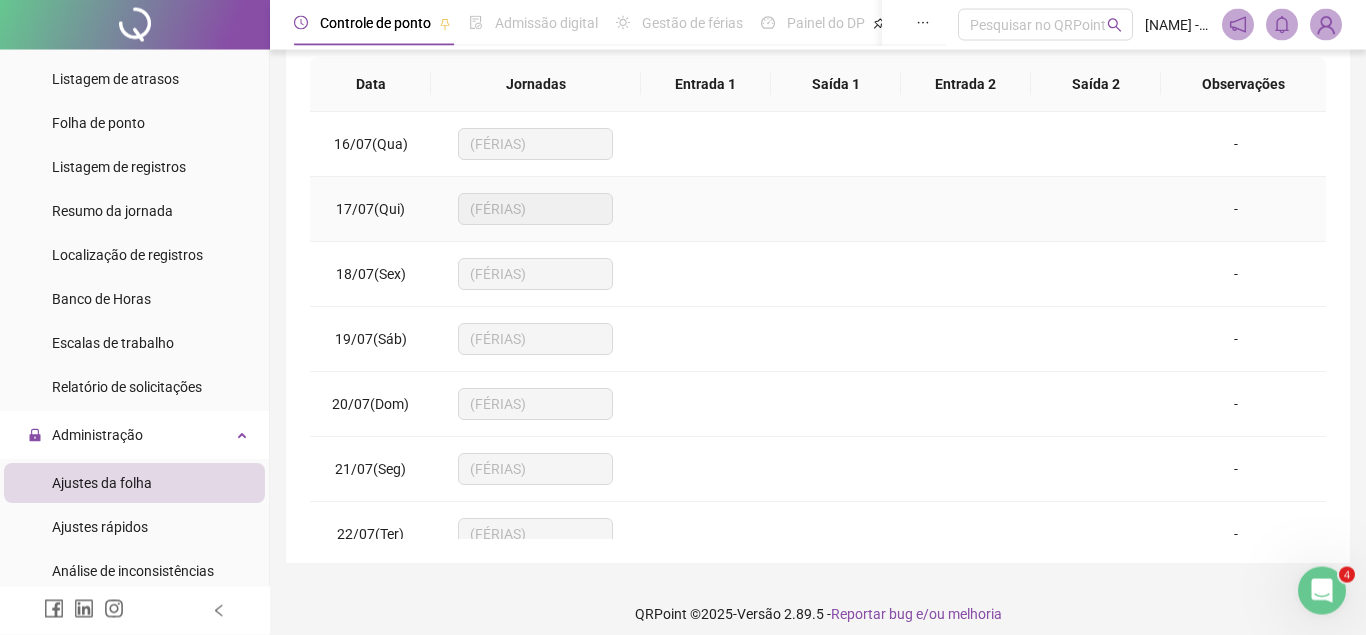 scroll, scrollTop: 363, scrollLeft: 0, axis: vertical 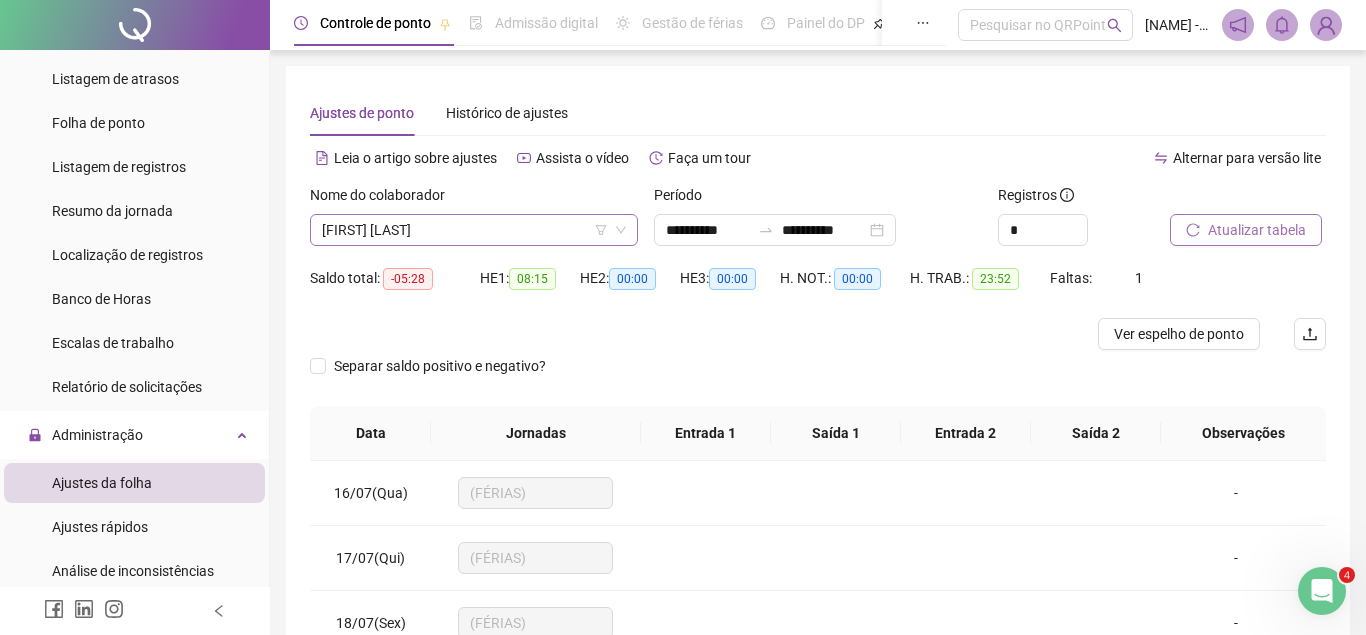 click on "[FIRST] [LAST]" at bounding box center (474, 230) 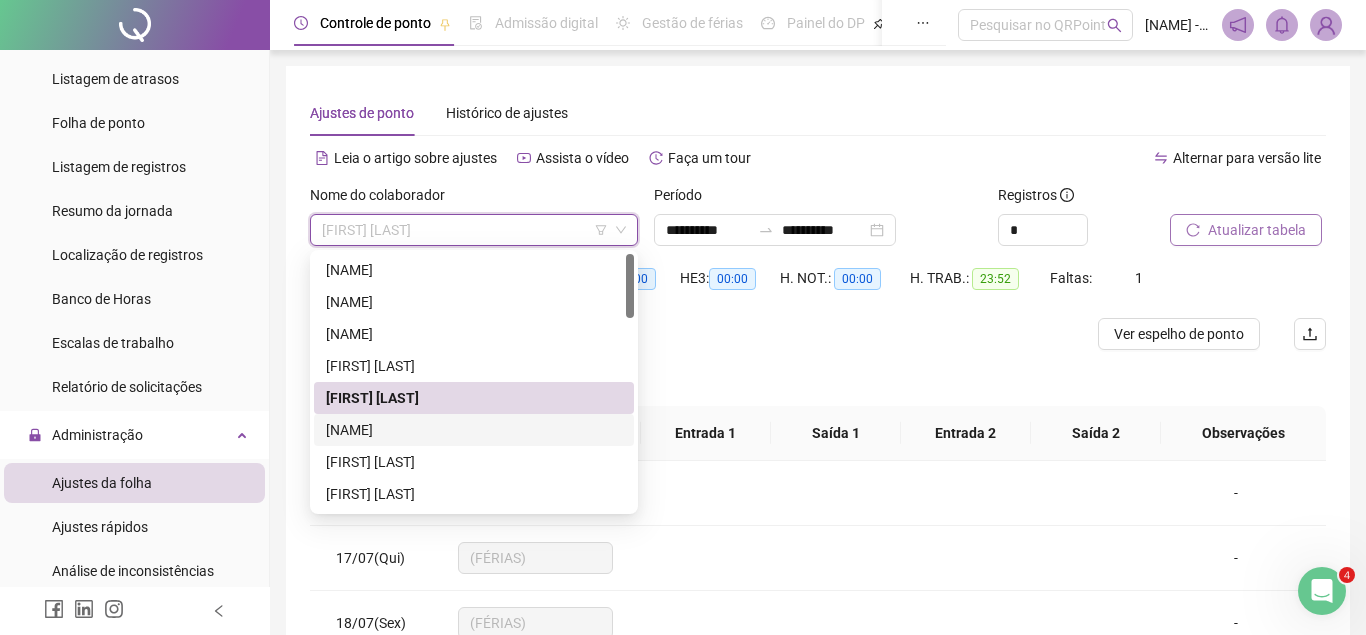 click on "[NAME]" at bounding box center [474, 430] 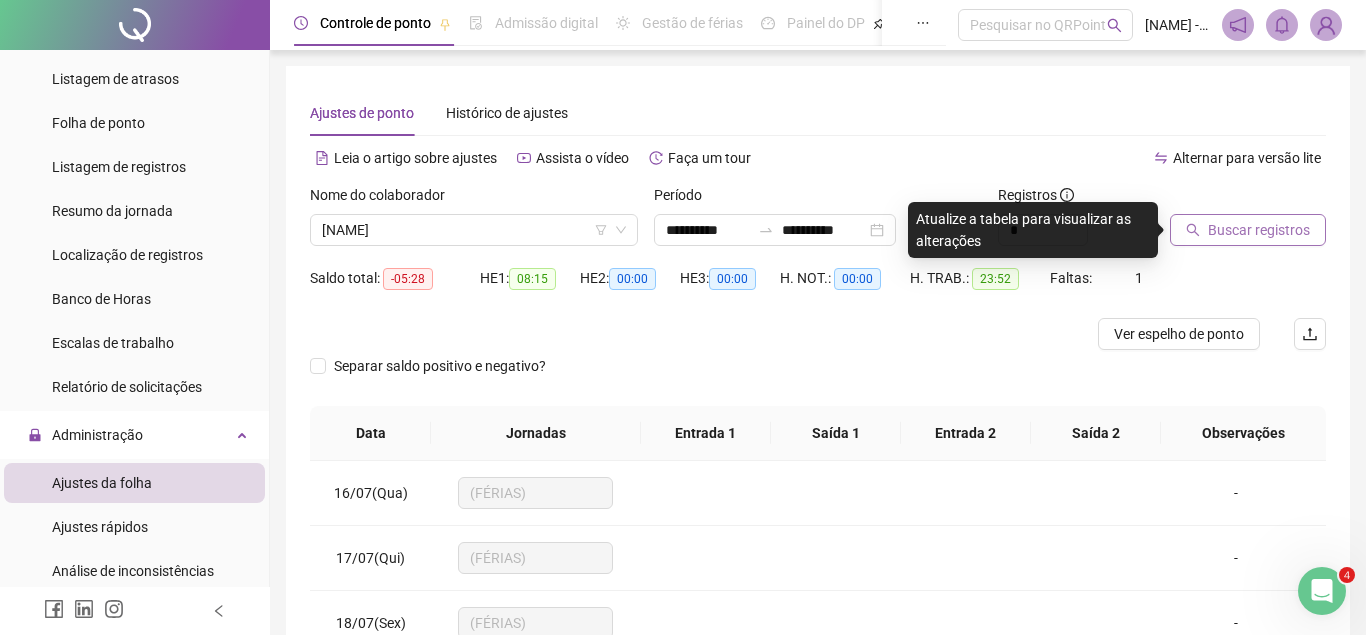 click on "Buscar registros" at bounding box center [1259, 230] 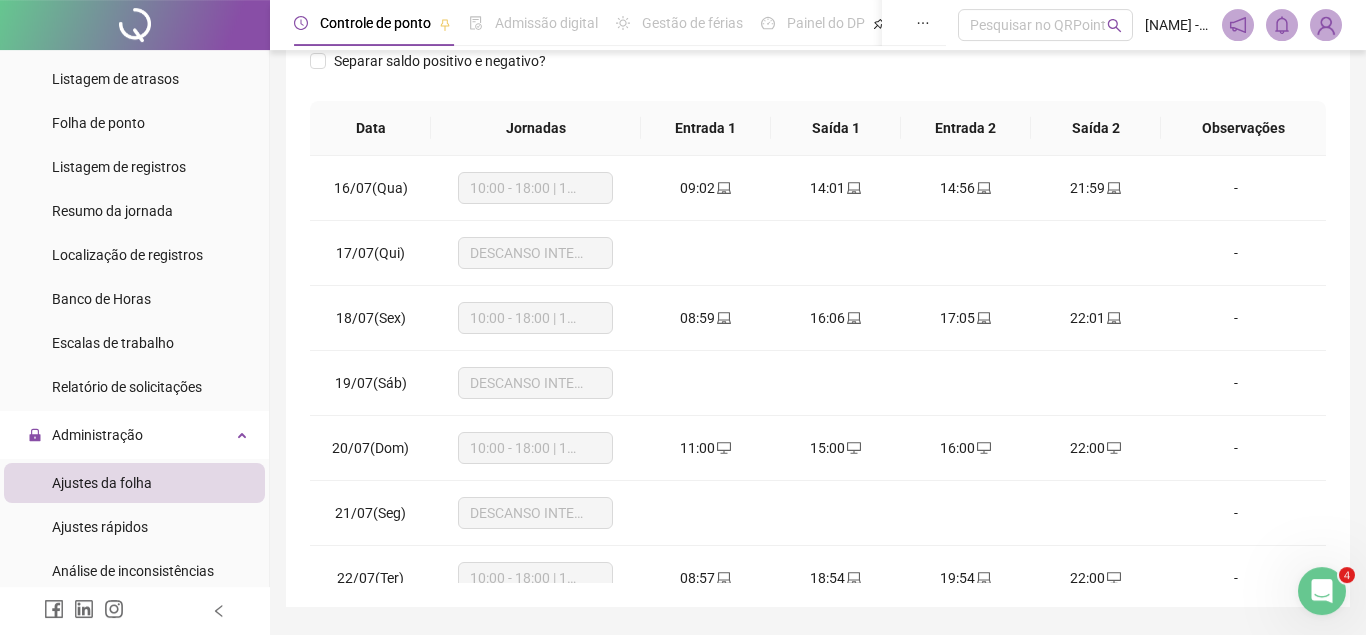 scroll, scrollTop: 363, scrollLeft: 0, axis: vertical 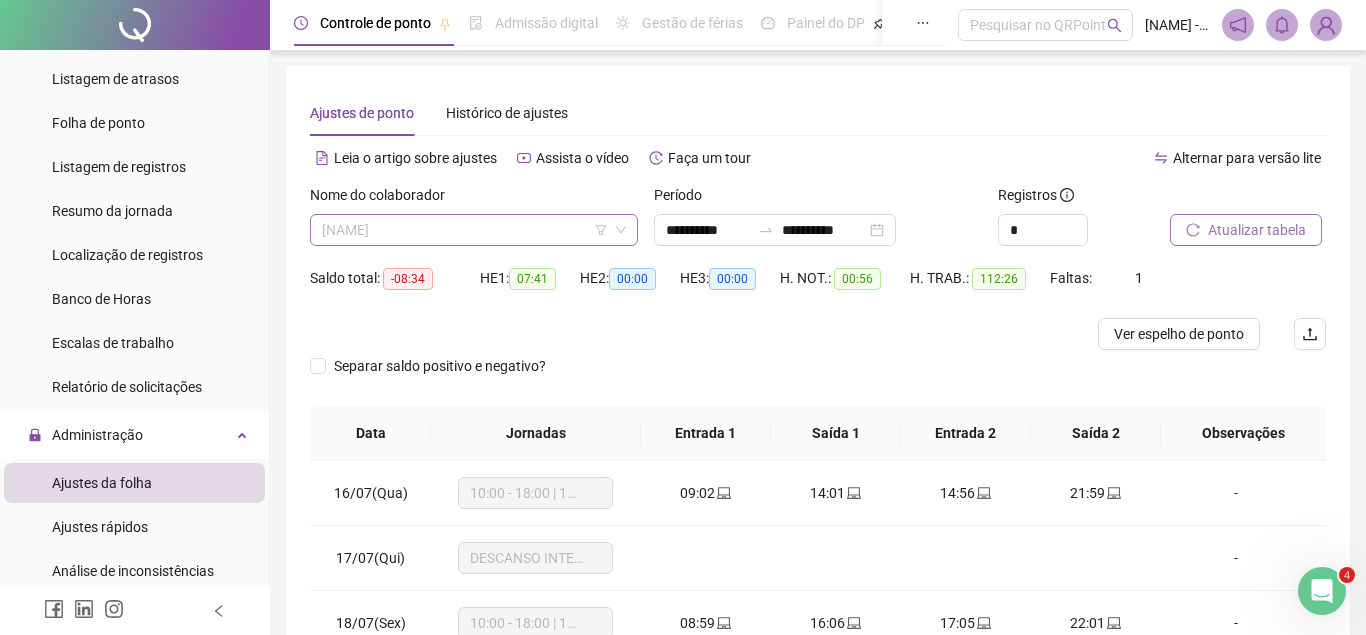 click on "[NAME]" at bounding box center [474, 230] 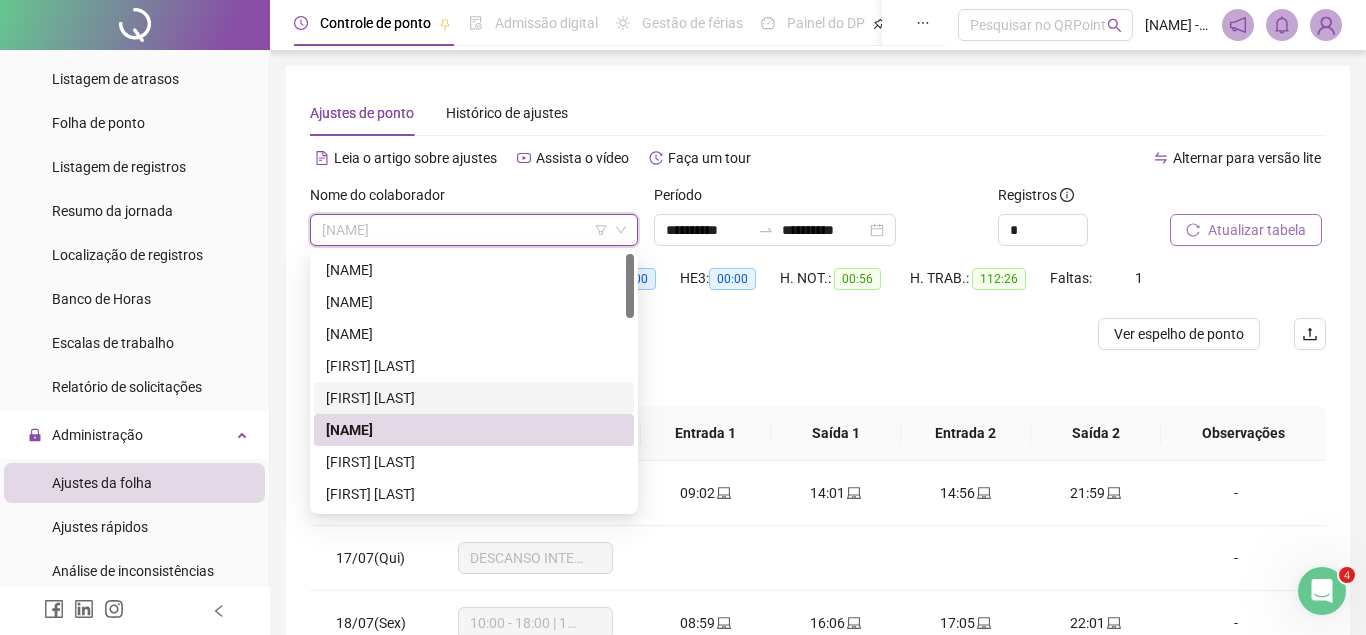 scroll, scrollTop: 102, scrollLeft: 0, axis: vertical 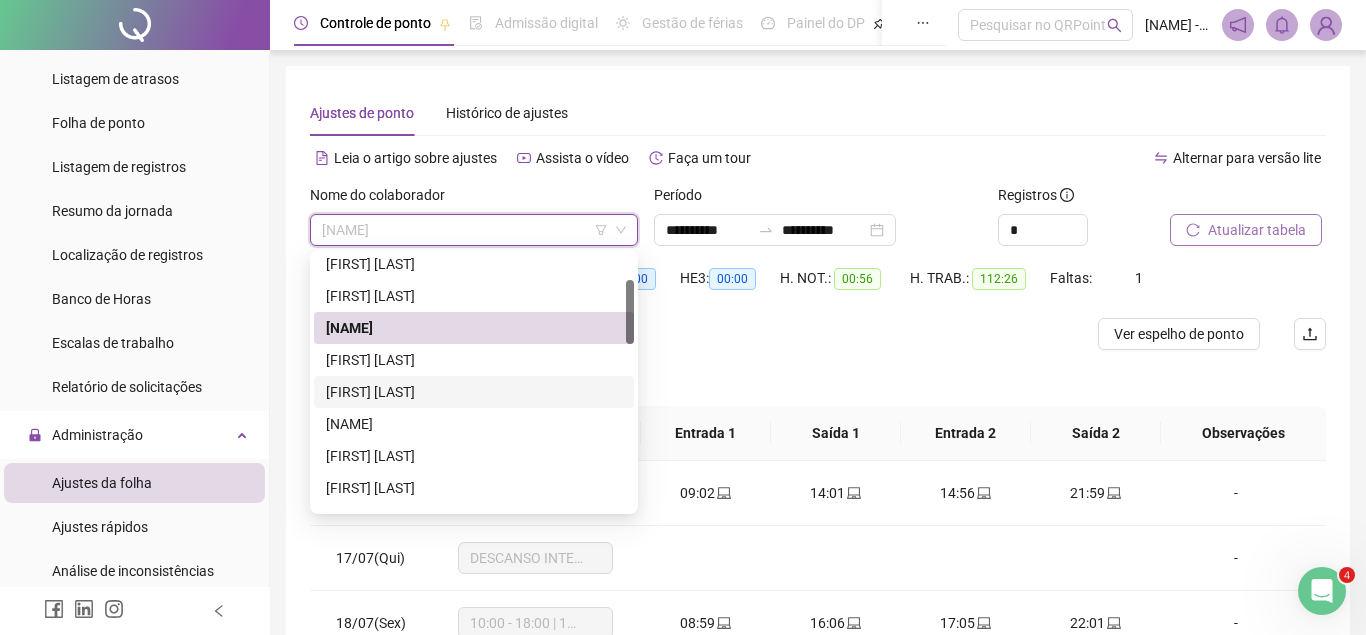 click on "[FIRST] [LAST]" at bounding box center [474, 392] 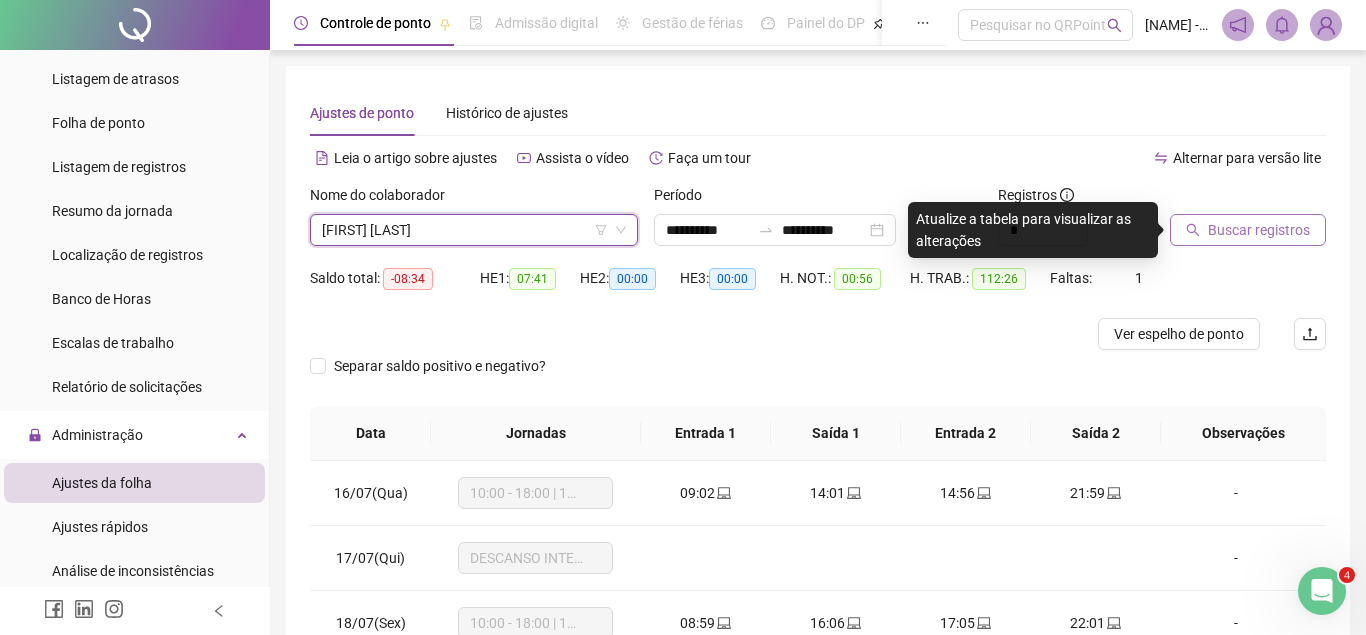 click on "Buscar registros" at bounding box center [1259, 230] 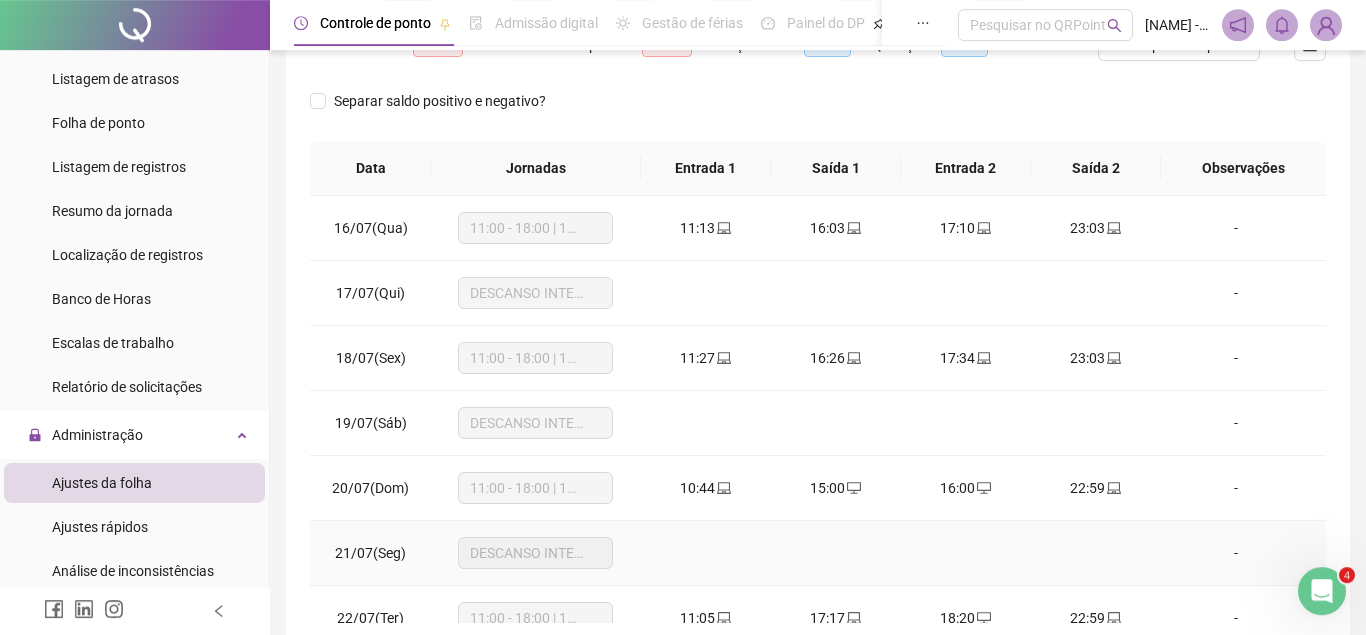 scroll, scrollTop: 387, scrollLeft: 0, axis: vertical 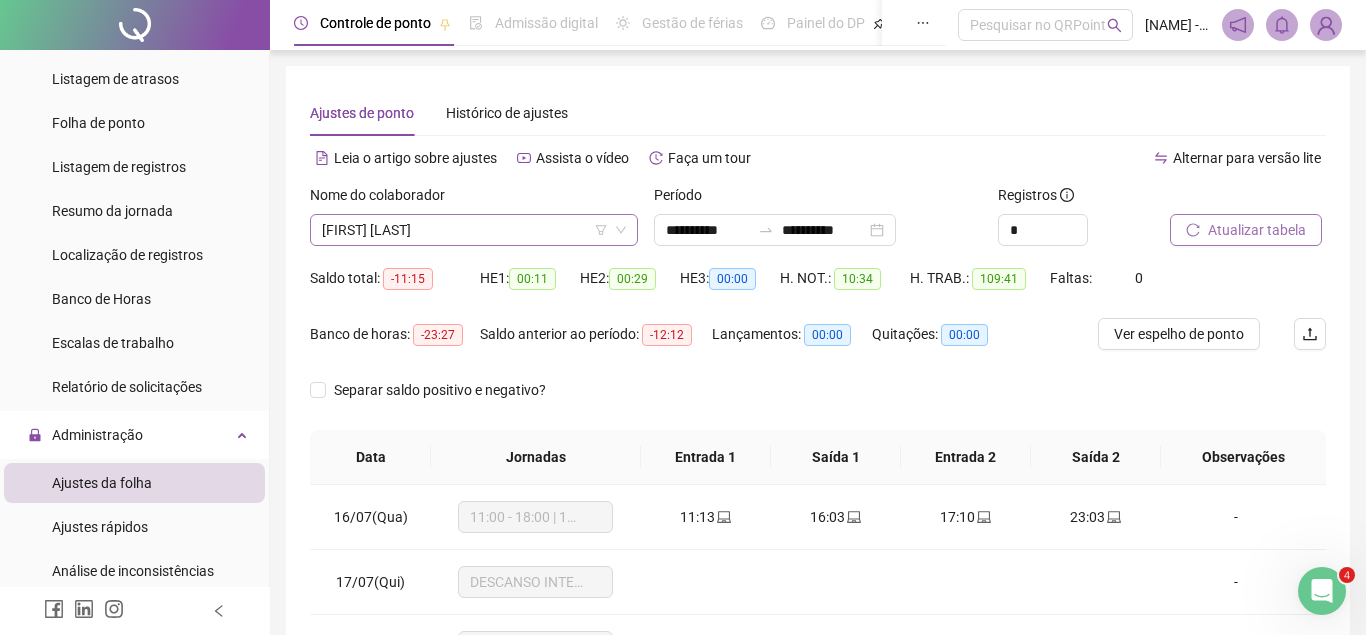 click on "[FIRST] [LAST]" at bounding box center [474, 230] 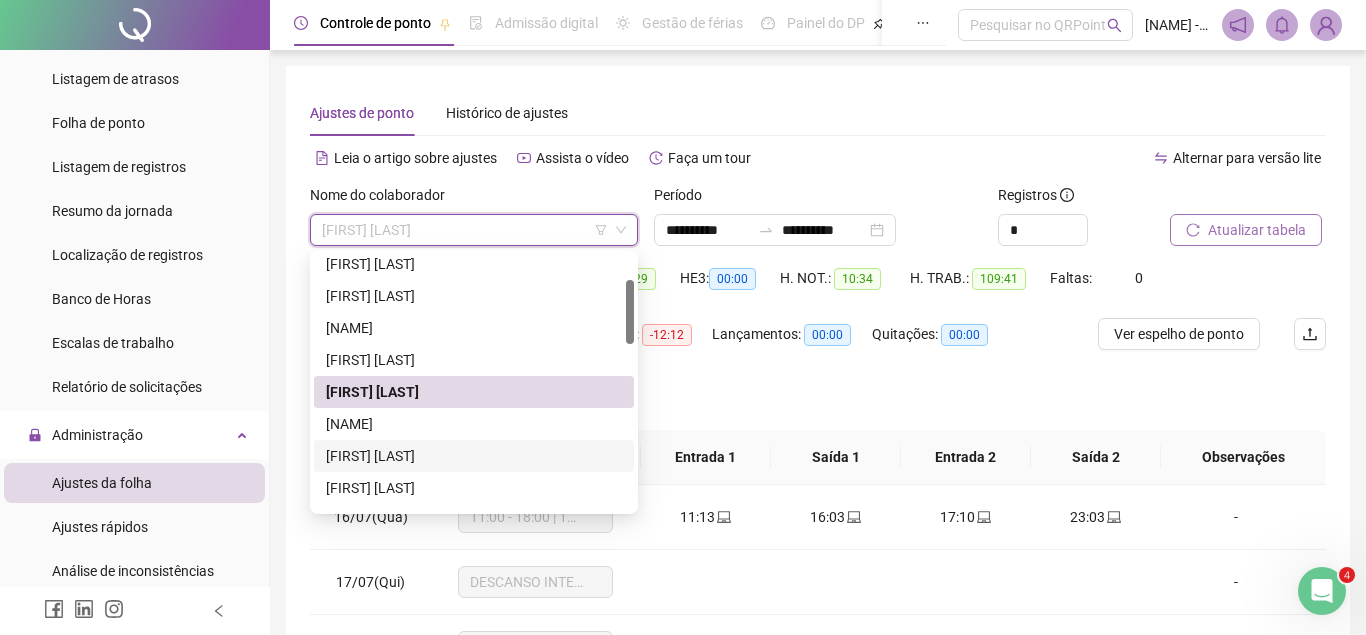 click on "[FIRST] [LAST]" at bounding box center [474, 456] 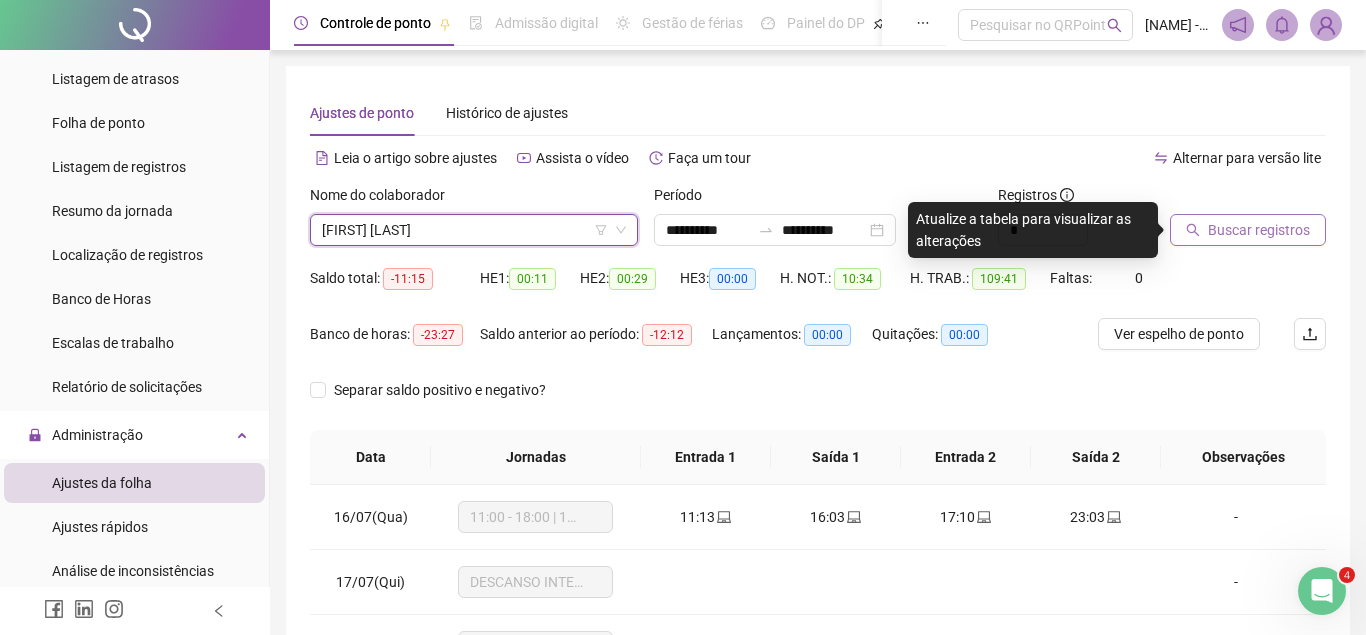 click on "Buscar registros" at bounding box center (1259, 230) 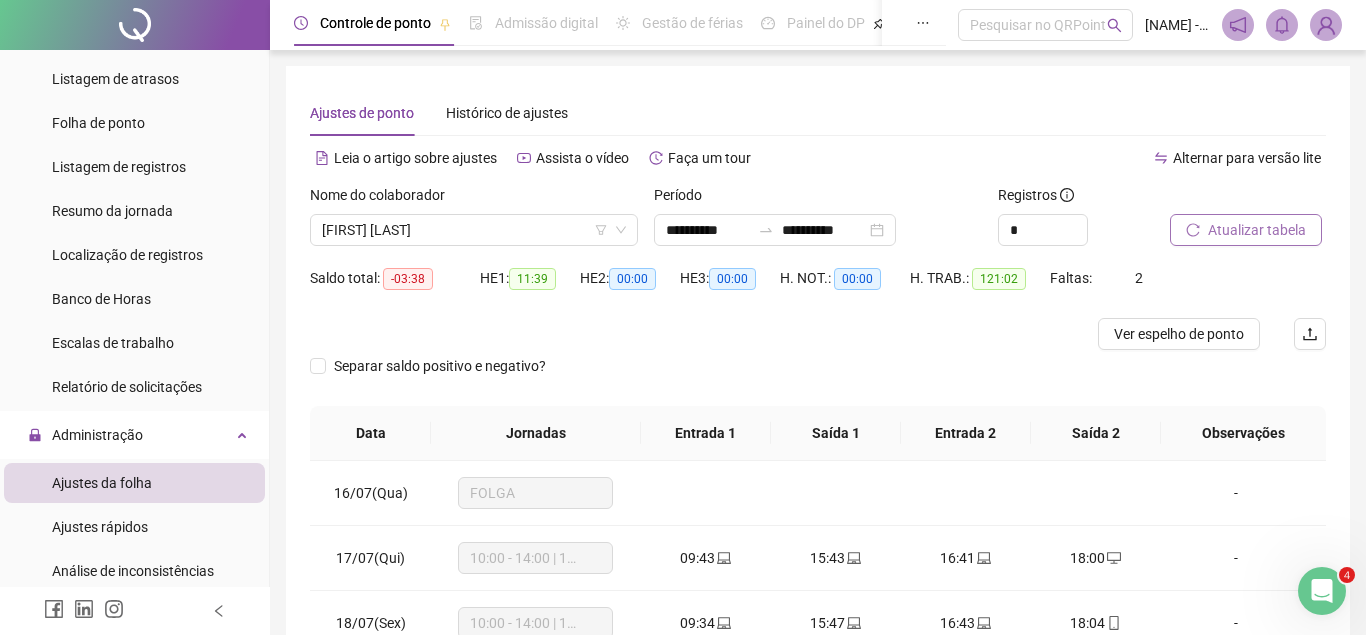scroll, scrollTop: 363, scrollLeft: 0, axis: vertical 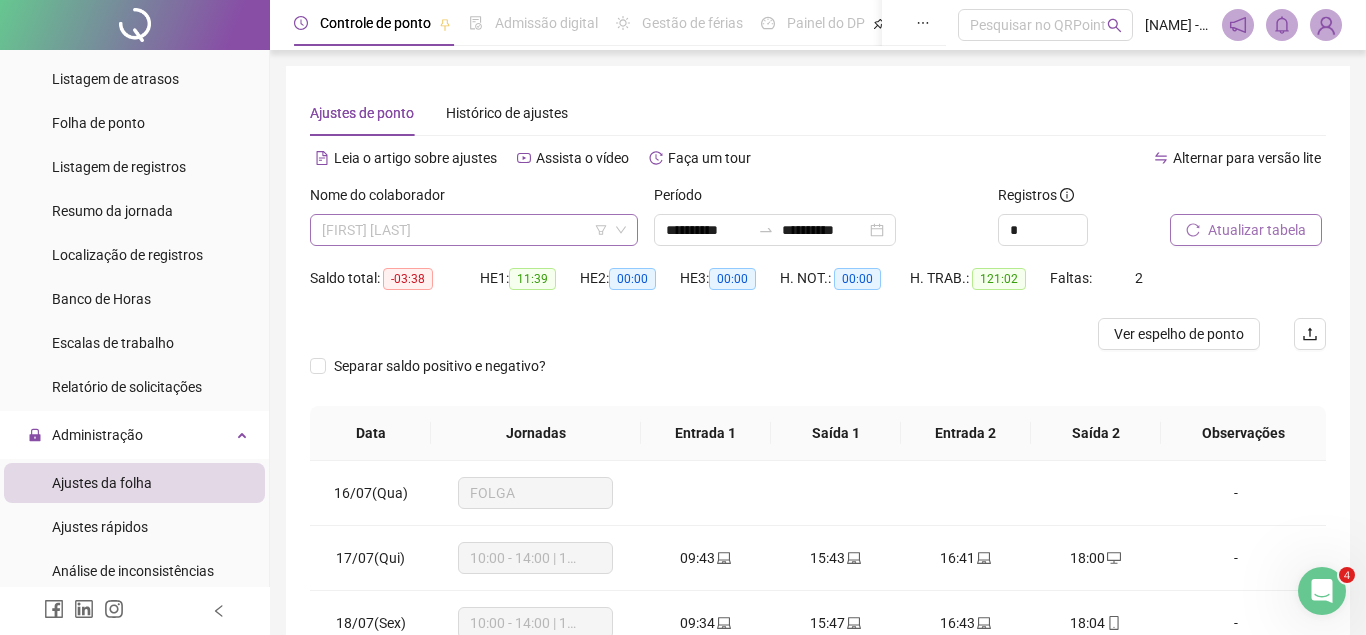 click on "[FIRST] [LAST]" at bounding box center (474, 230) 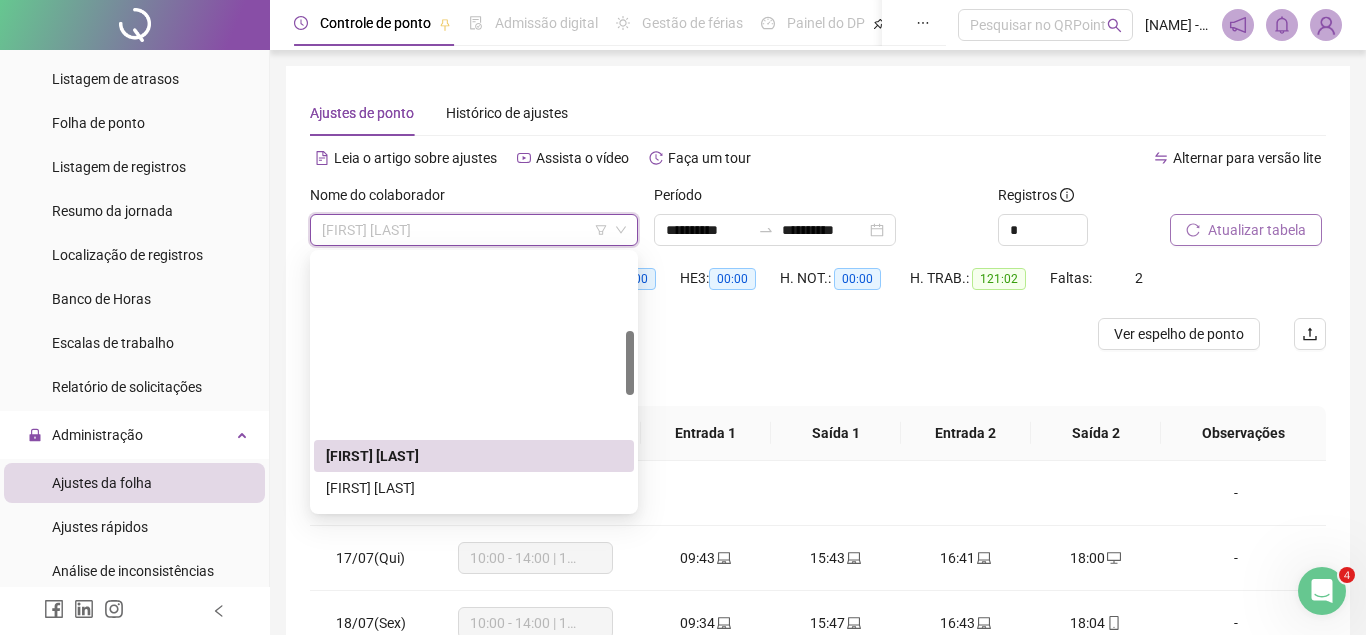 scroll, scrollTop: 306, scrollLeft: 0, axis: vertical 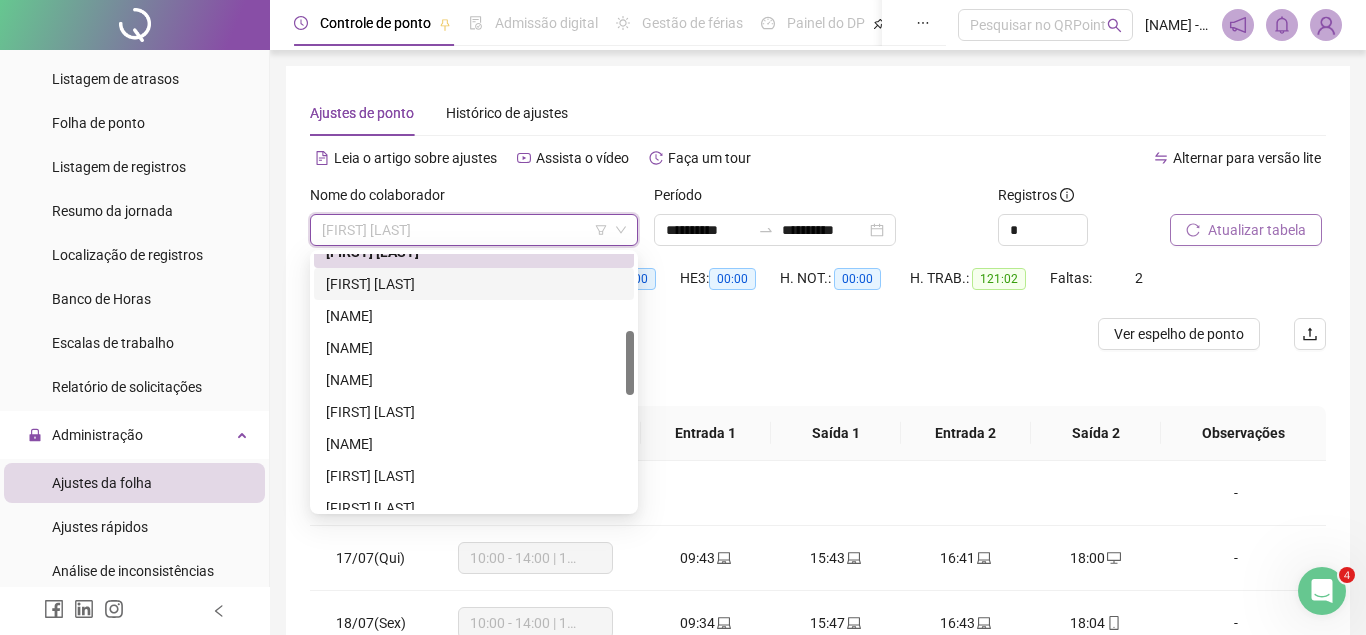 click on "[FIRST] [LAST]" at bounding box center (474, 284) 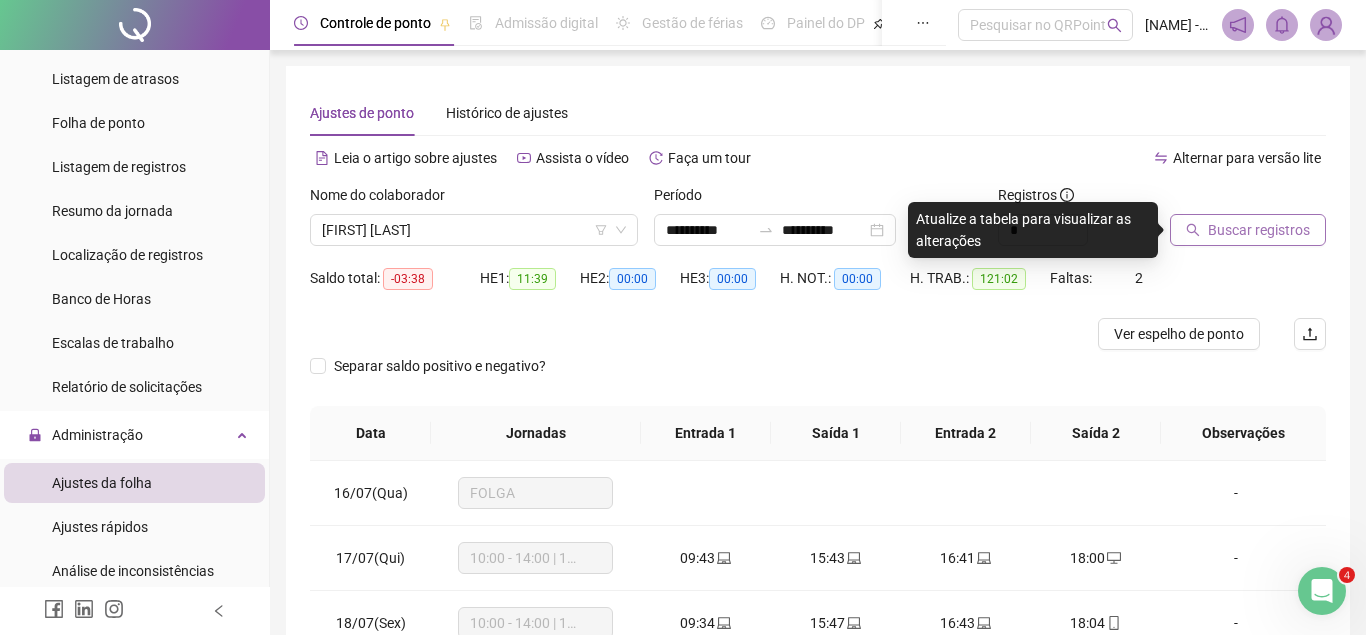 click on "Buscar registros" at bounding box center [1259, 230] 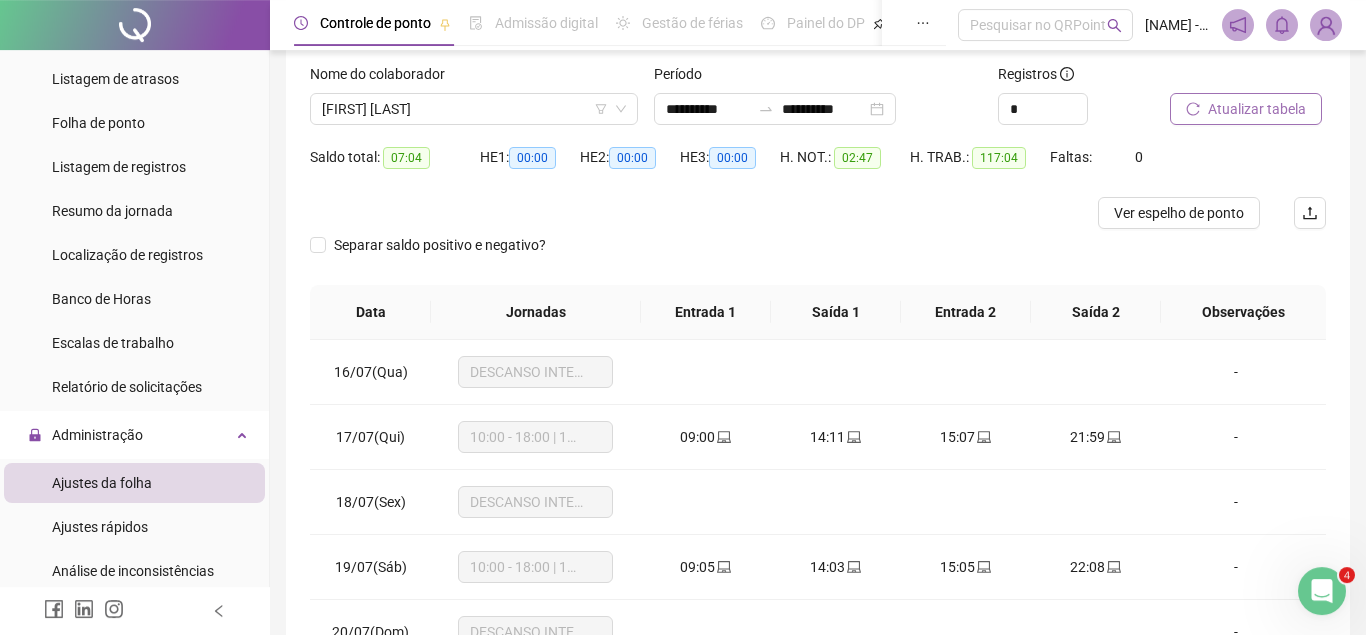 scroll, scrollTop: 306, scrollLeft: 0, axis: vertical 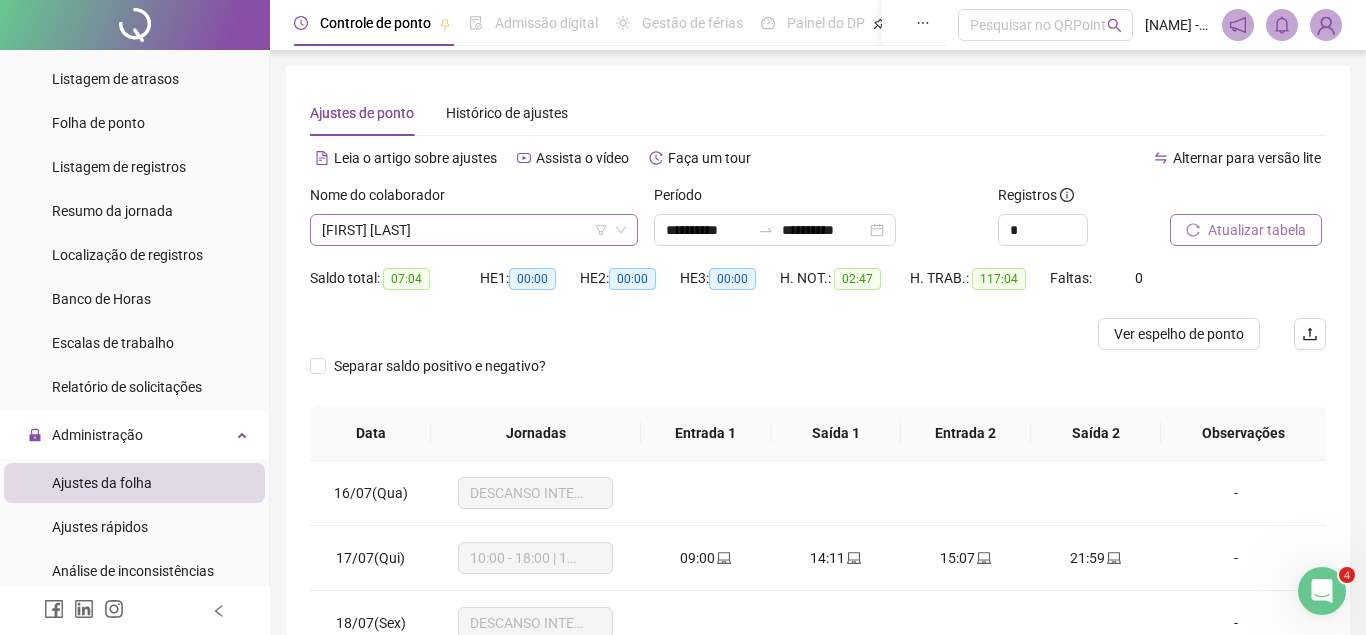 click on "[FIRST] [LAST]" at bounding box center [474, 230] 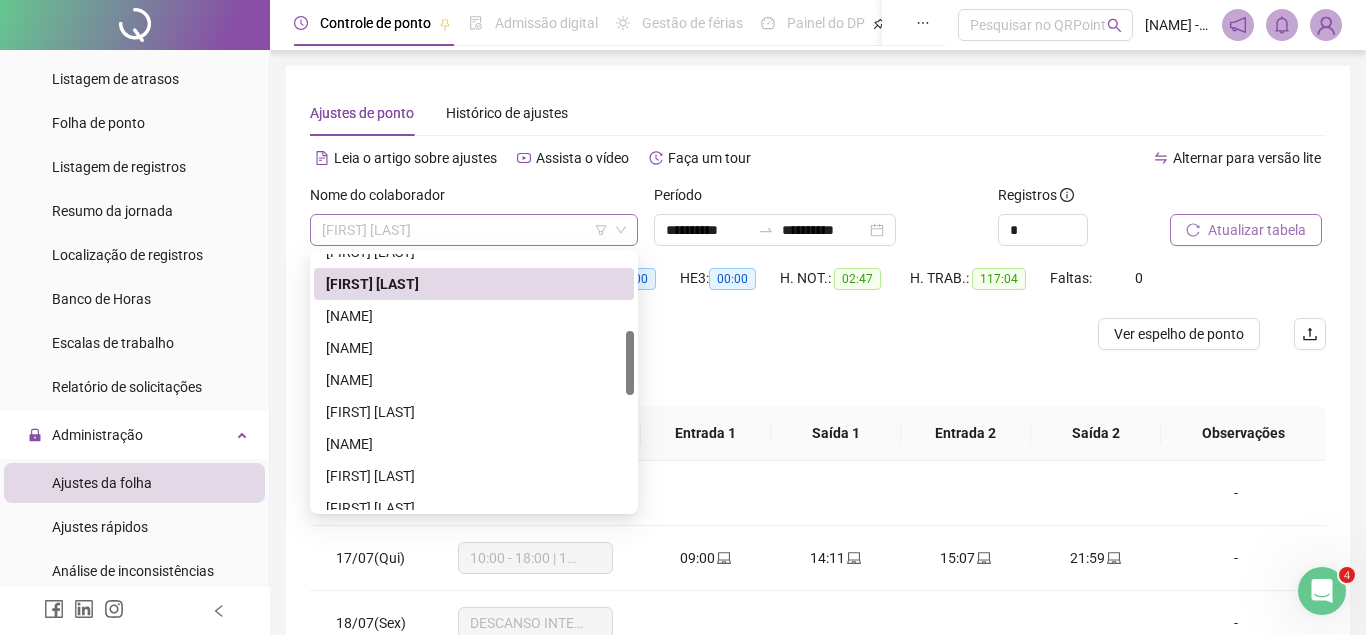 scroll, scrollTop: 306, scrollLeft: 0, axis: vertical 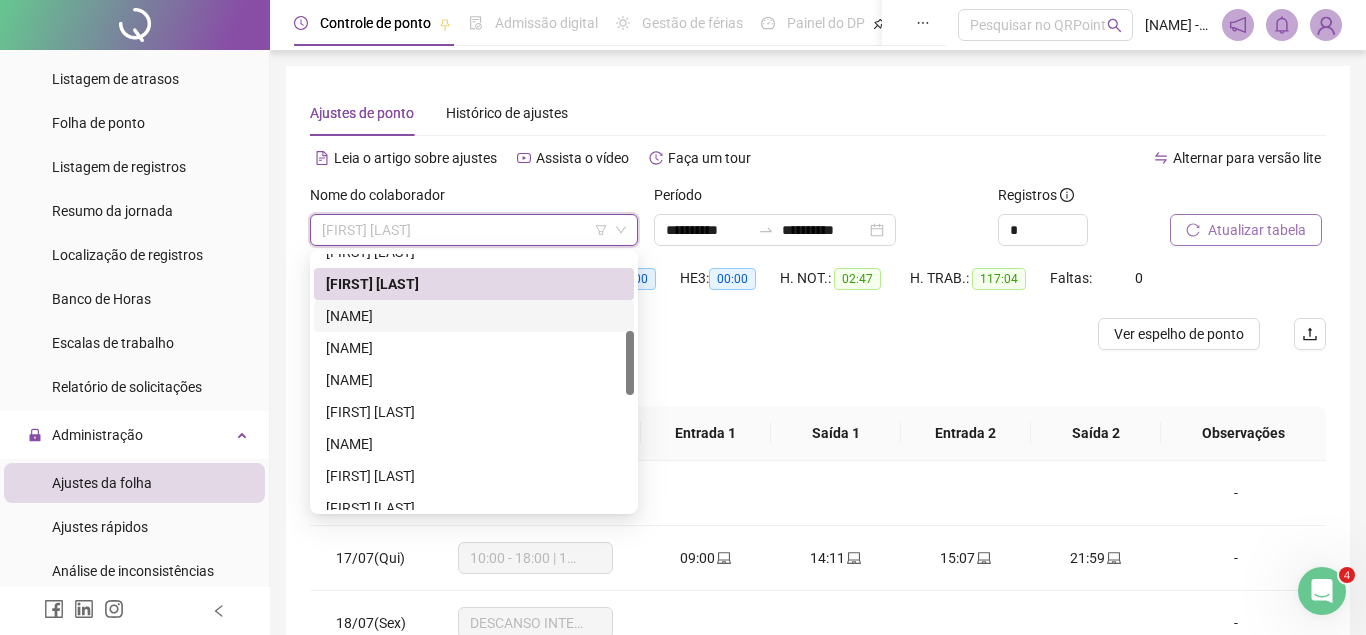 click on "[NAME]" at bounding box center [474, 316] 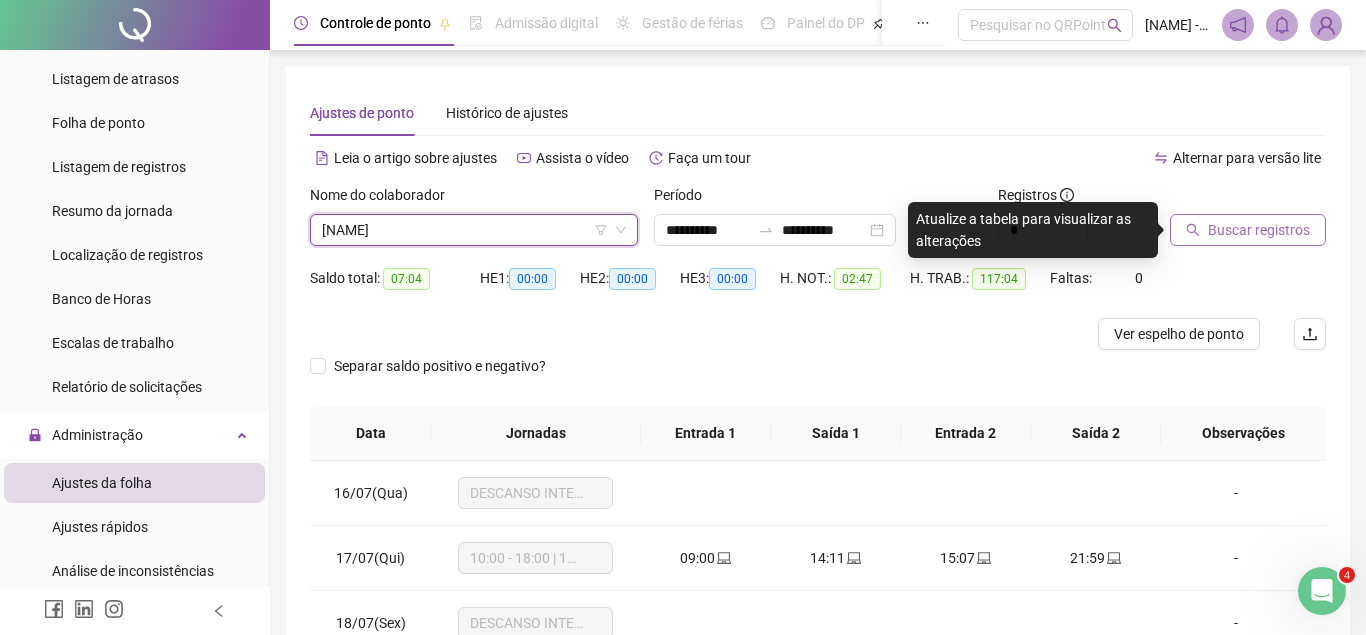 click on "Buscar registros" at bounding box center (1259, 230) 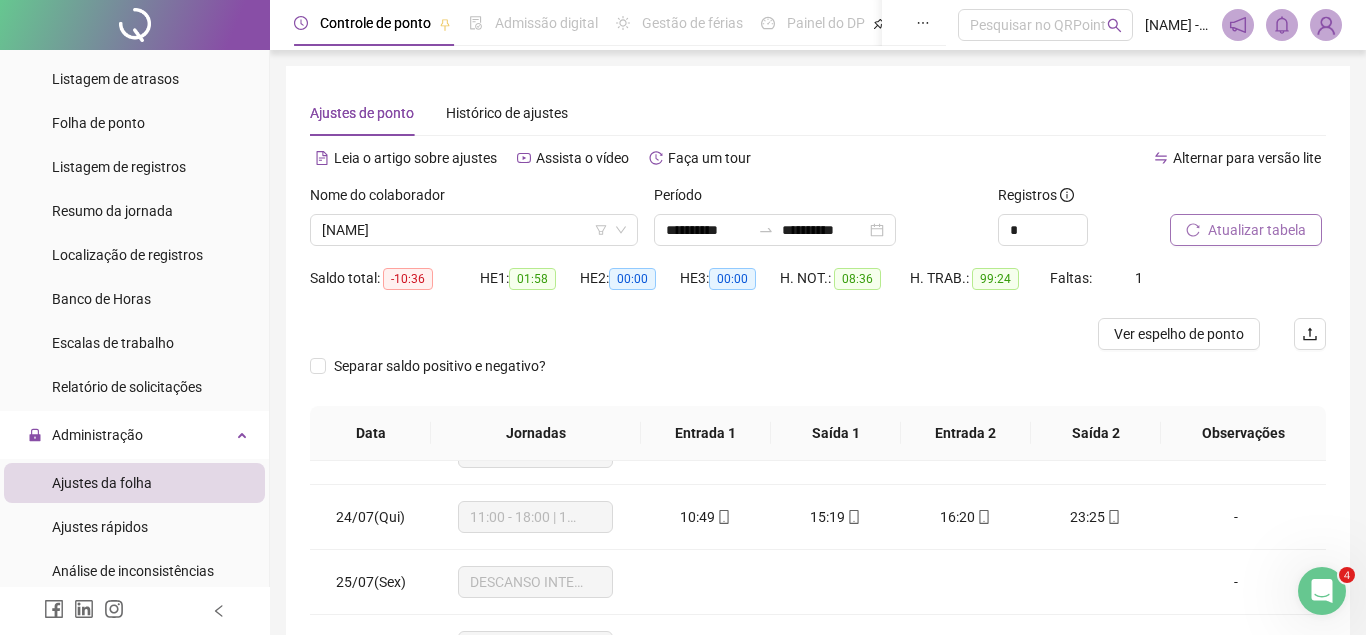 scroll, scrollTop: 570, scrollLeft: 0, axis: vertical 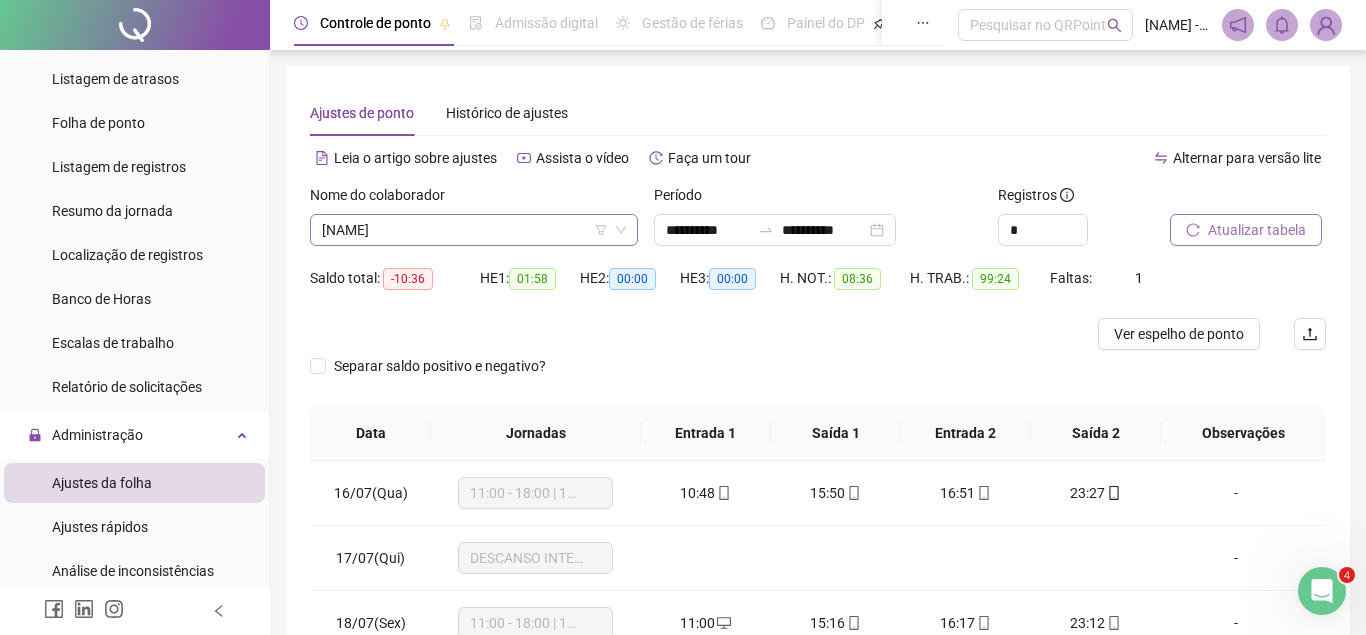 click on "[NAME]" at bounding box center (474, 230) 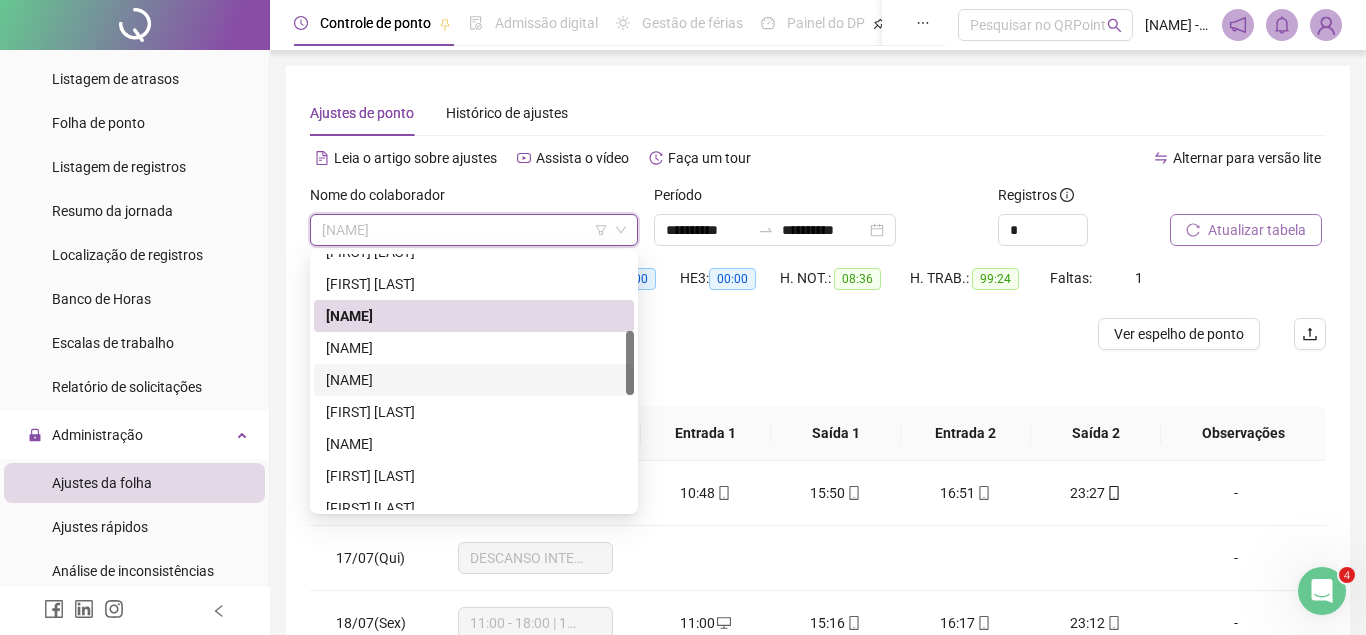 click on "[NAME]" at bounding box center [474, 380] 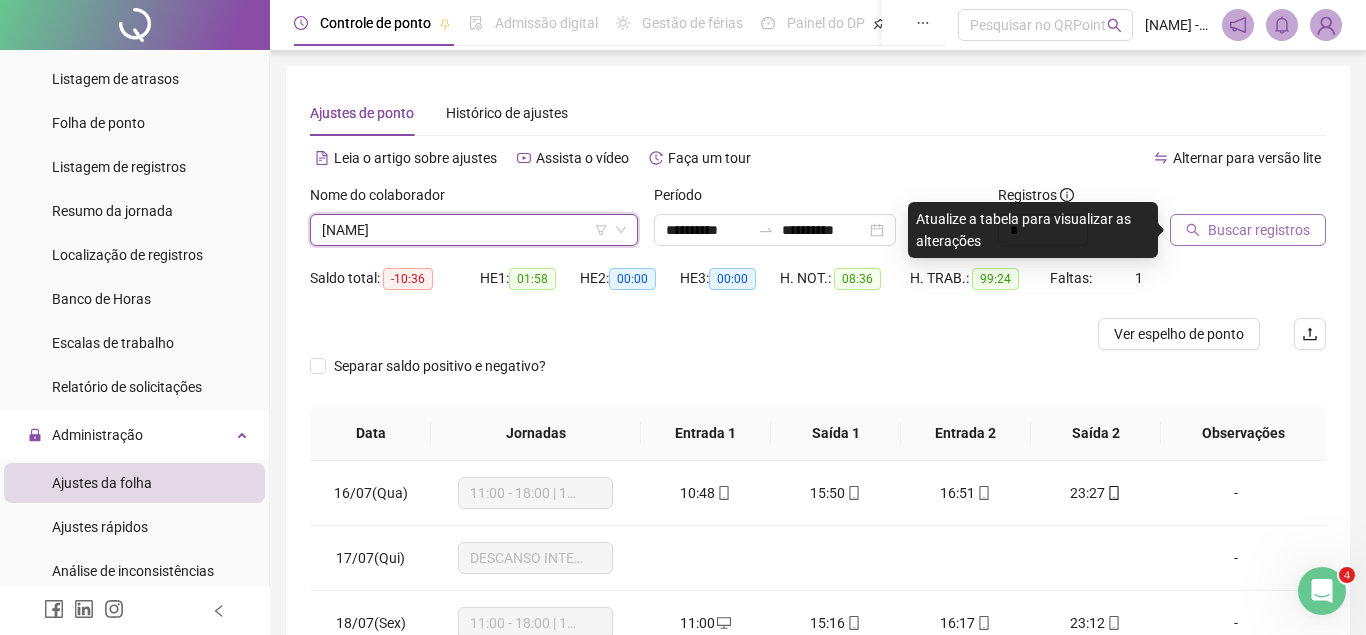click on "Buscar registros" at bounding box center (1259, 230) 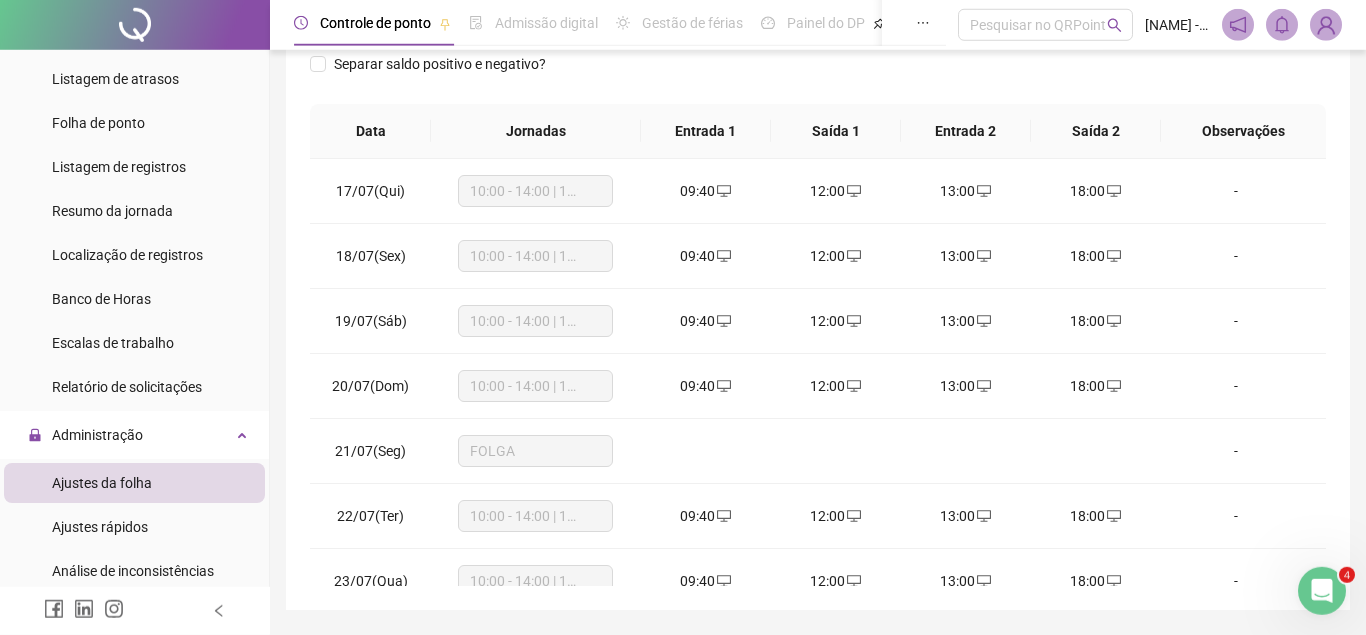scroll, scrollTop: 363, scrollLeft: 0, axis: vertical 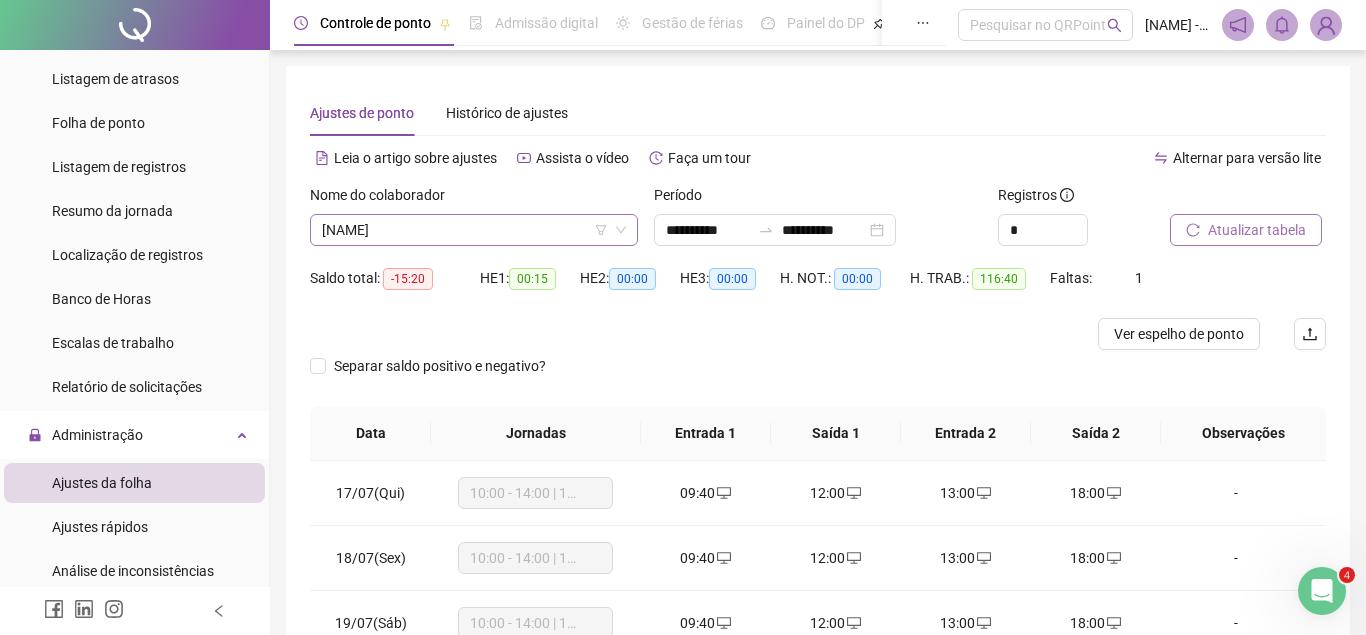 click on "[NAME]" at bounding box center [474, 230] 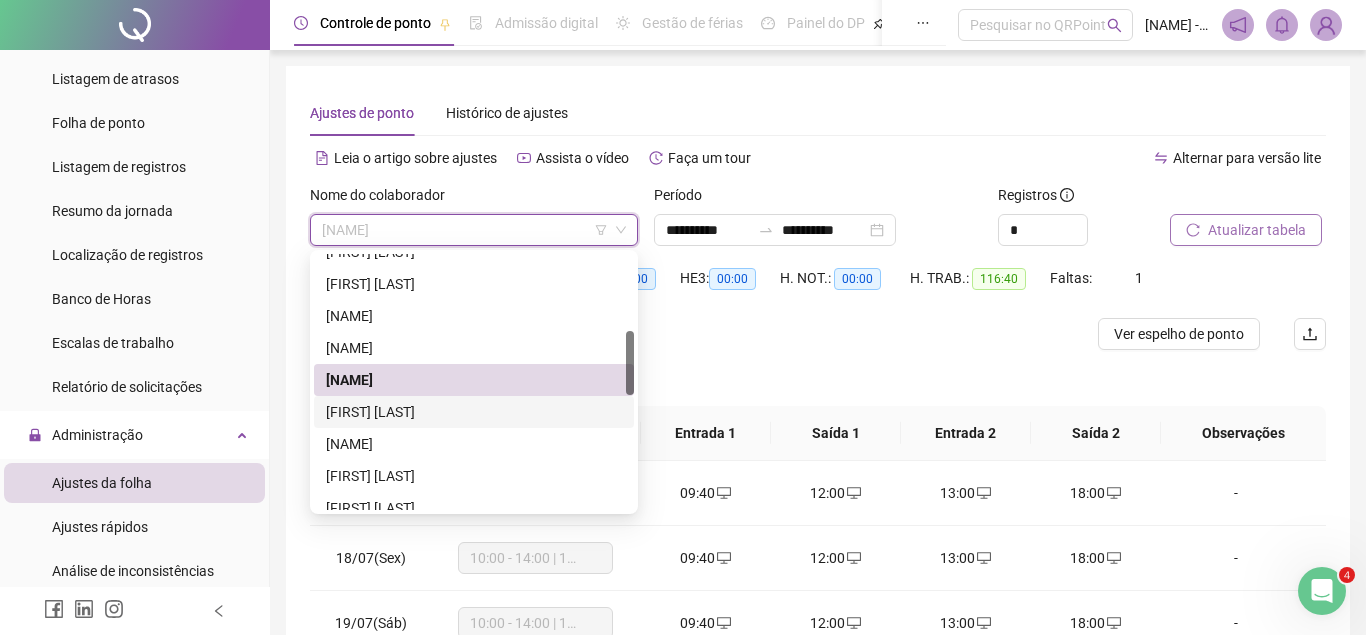scroll, scrollTop: 408, scrollLeft: 0, axis: vertical 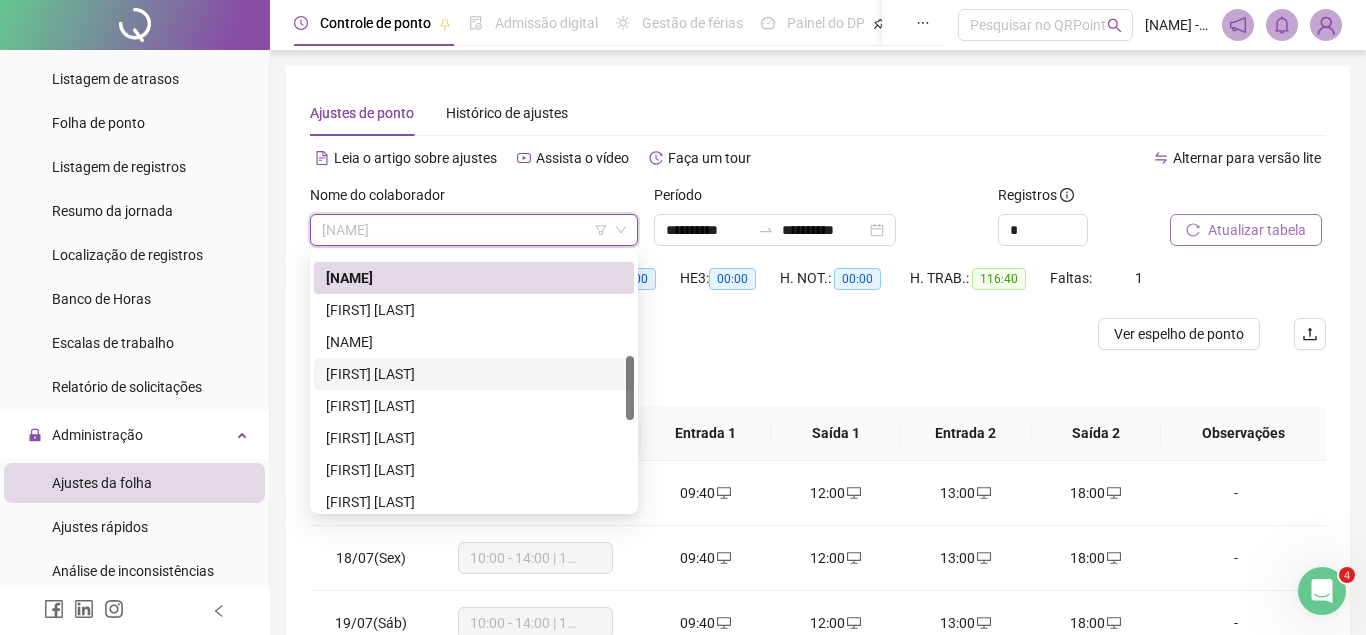 click on "[FIRST] [LAST]" at bounding box center (474, 374) 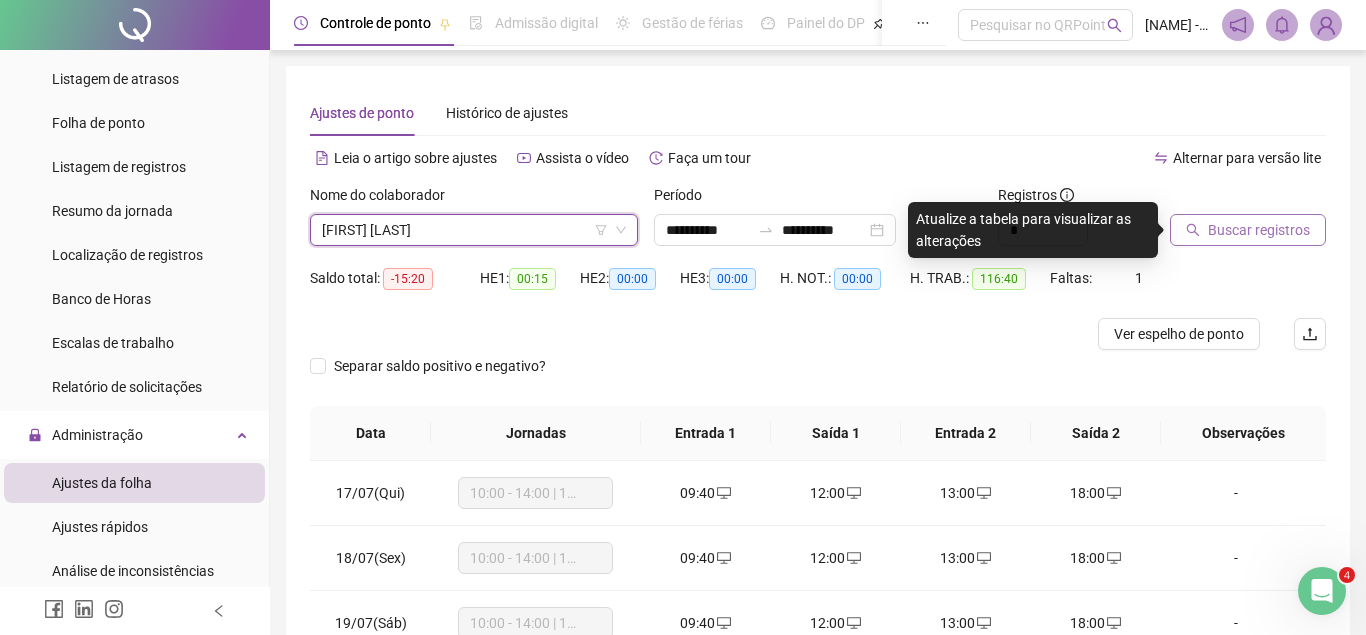 click on "Buscar registros" at bounding box center [1259, 230] 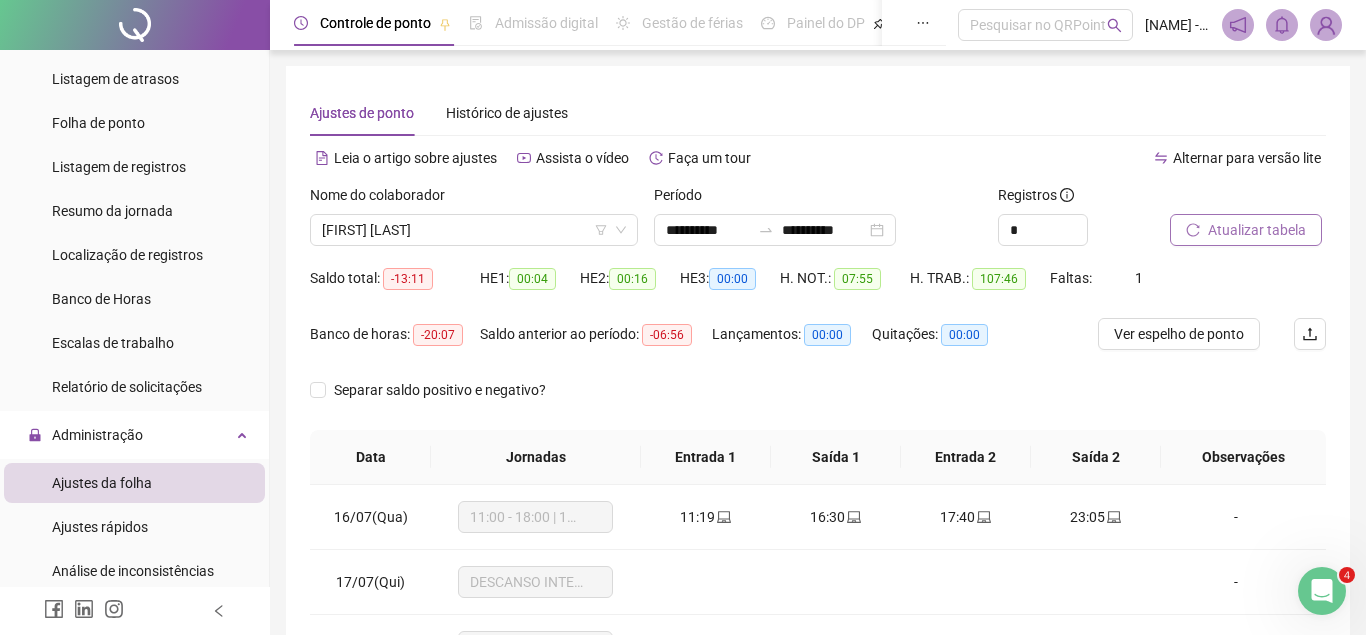 scroll, scrollTop: 102, scrollLeft: 0, axis: vertical 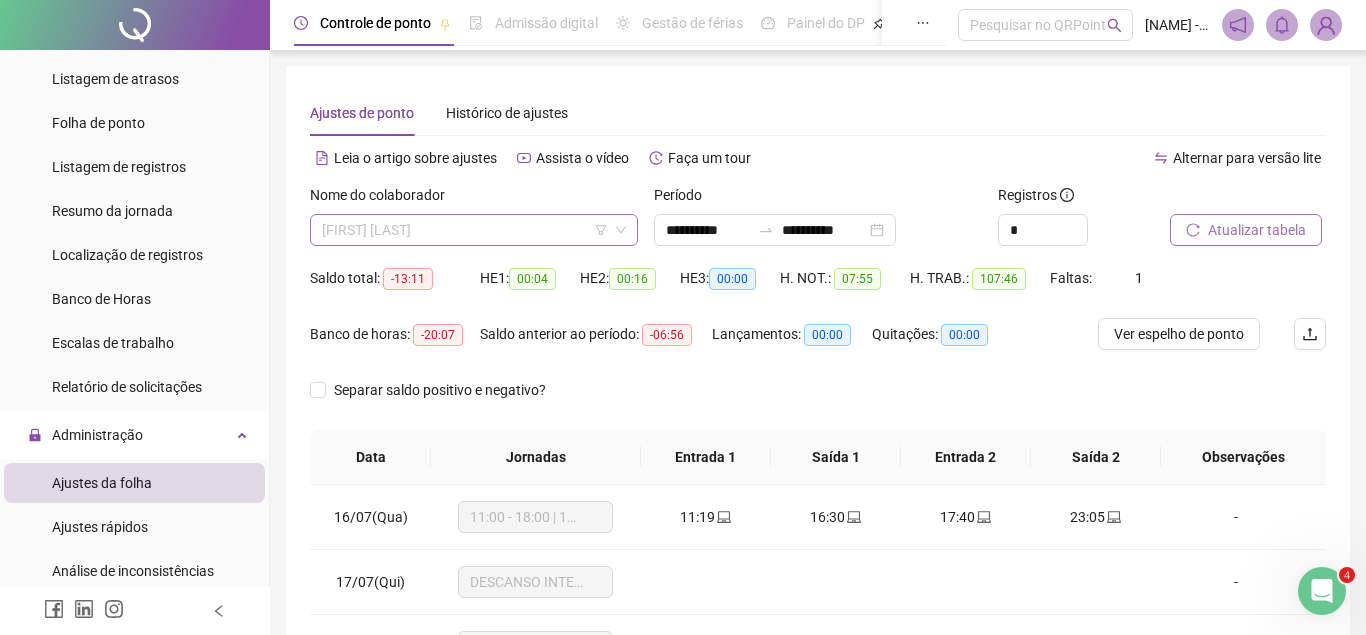 click on "[FIRST] [LAST]" at bounding box center [474, 230] 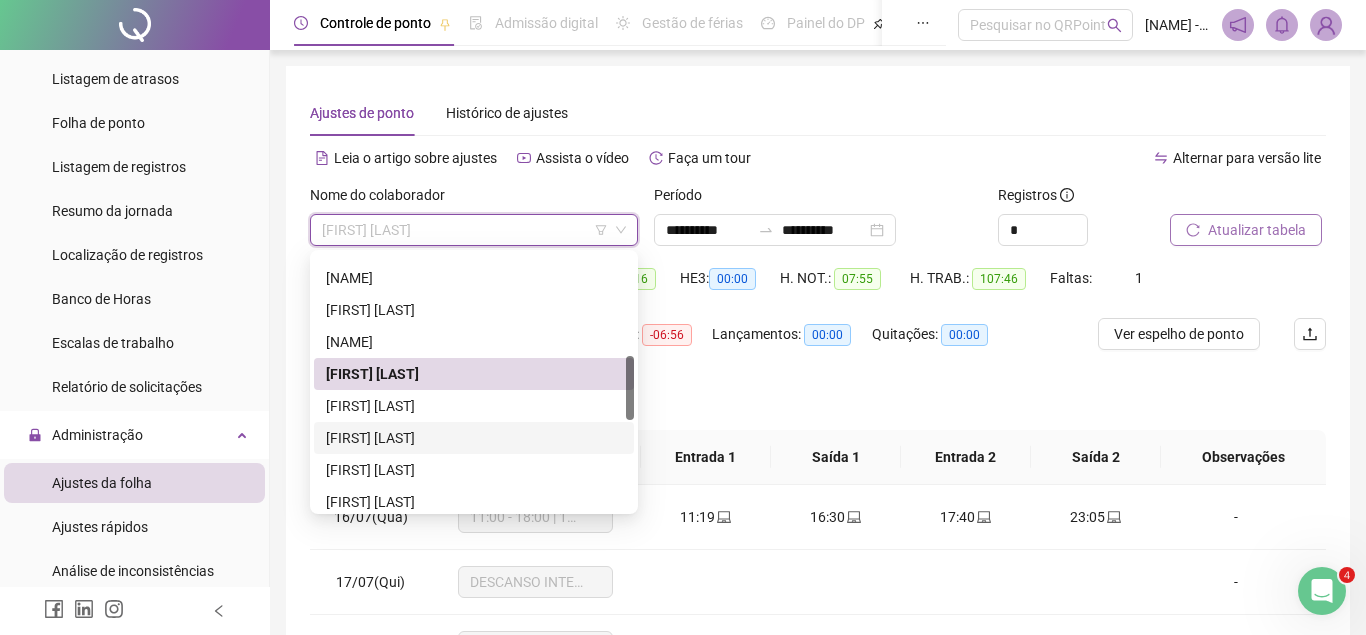 click on "[FIRST] [LAST]" at bounding box center [474, 438] 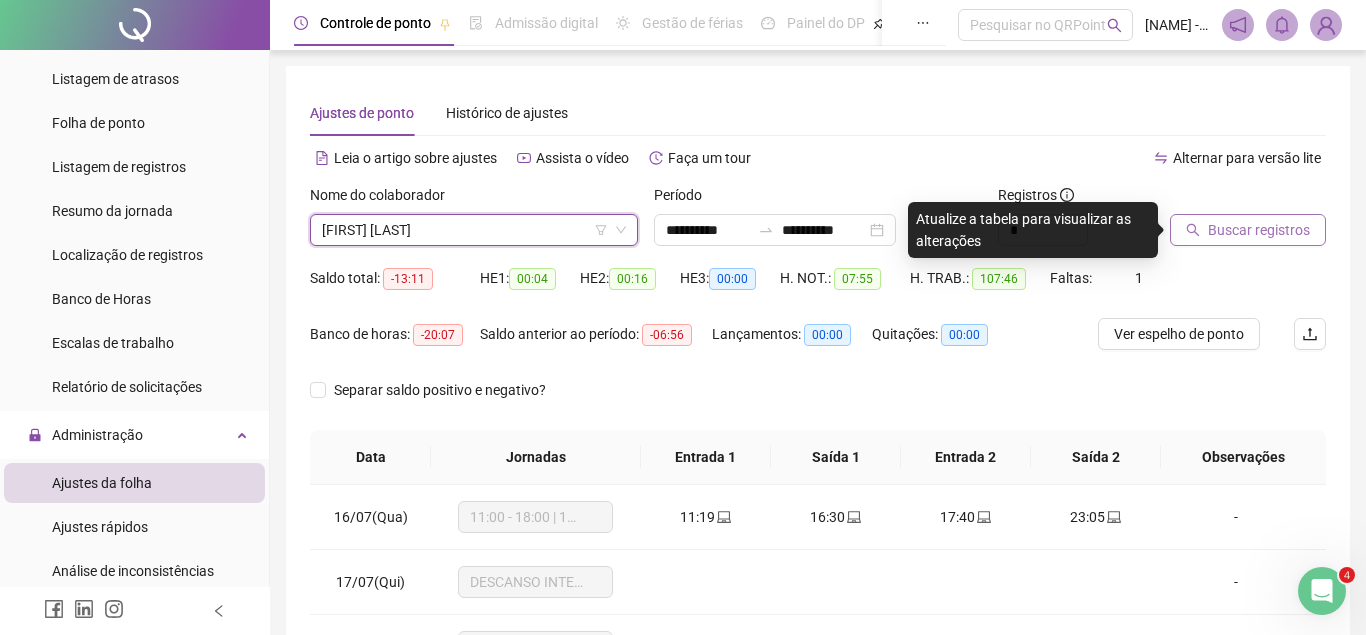 click on "Buscar registros" at bounding box center (1259, 230) 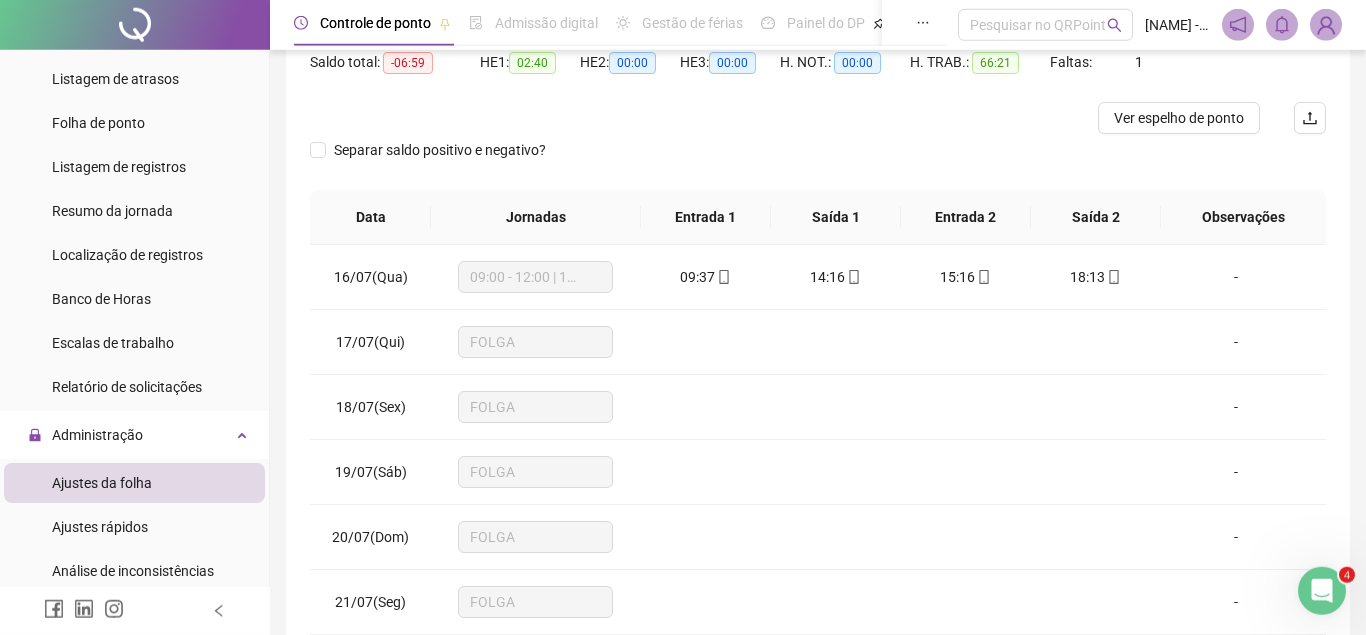 scroll, scrollTop: 363, scrollLeft: 0, axis: vertical 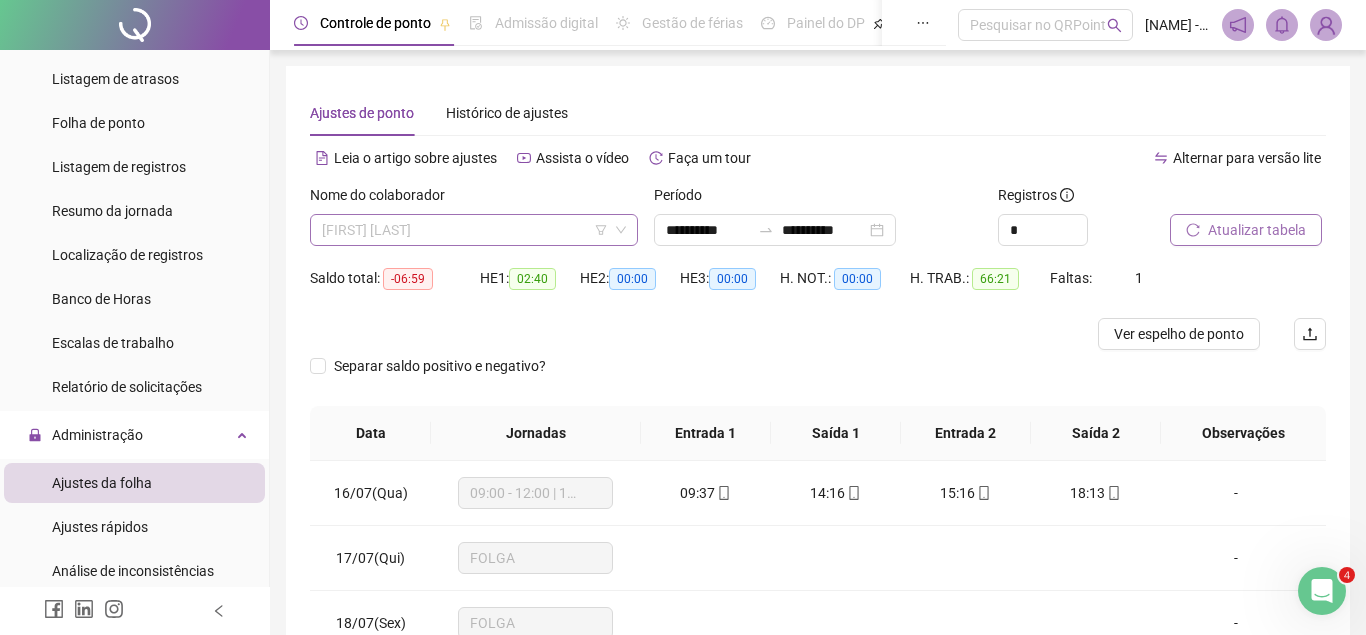 click on "[FIRST] [LAST]" at bounding box center (474, 230) 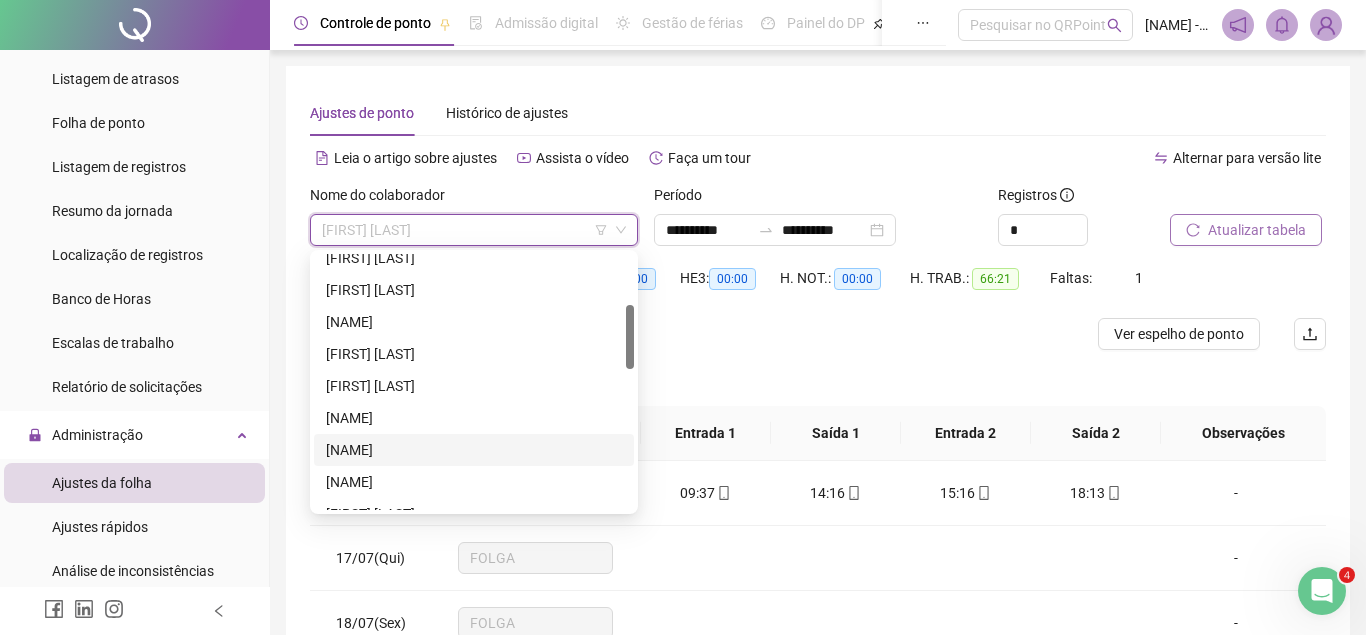 scroll, scrollTop: 102, scrollLeft: 0, axis: vertical 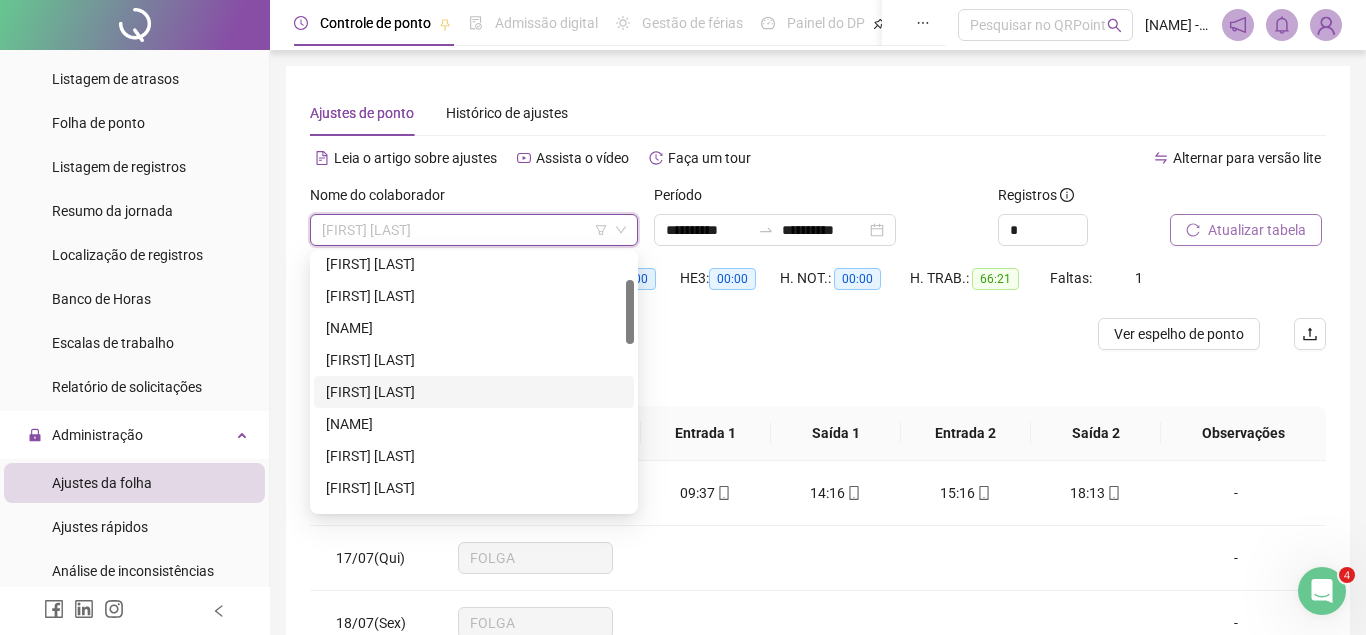 click on "[FIRST] [LAST]" at bounding box center (474, 392) 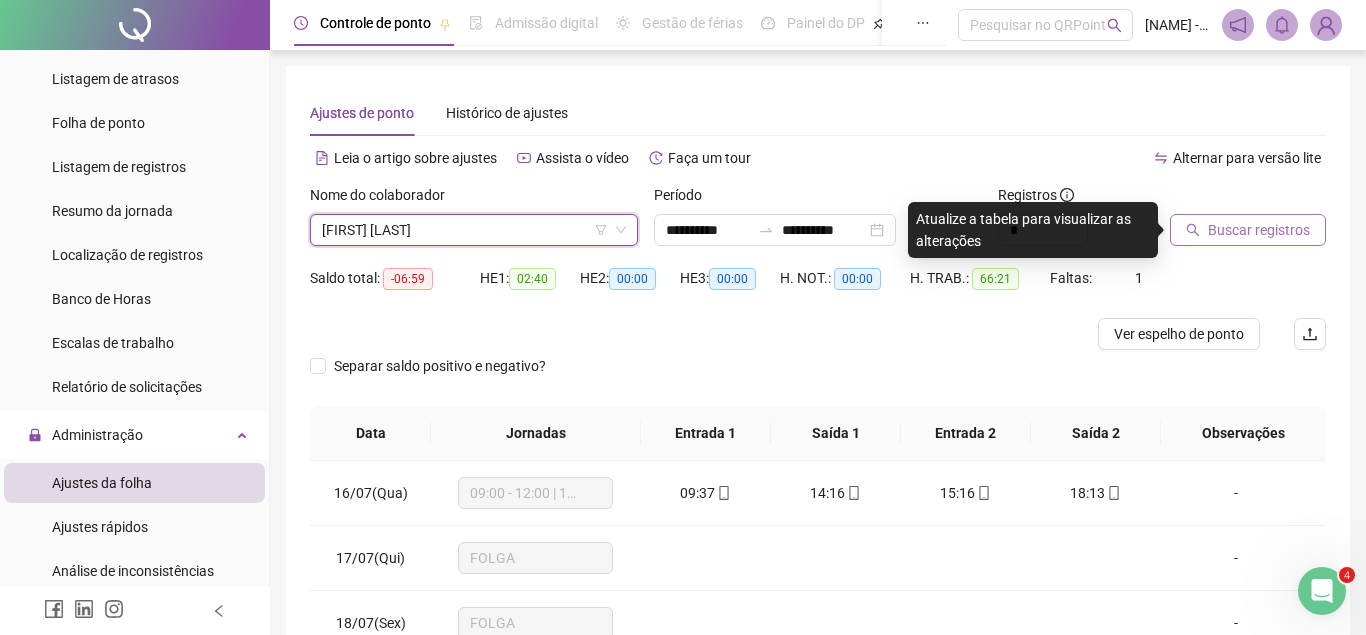 click on "Buscar registros" at bounding box center (1259, 230) 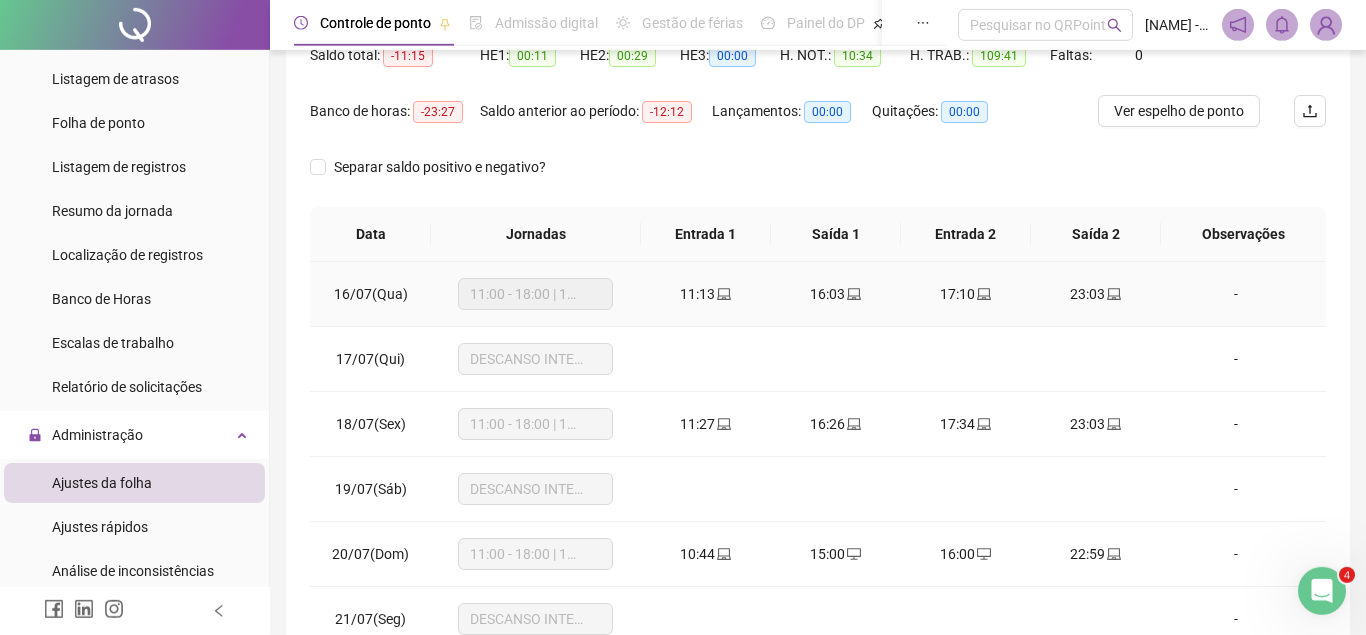 scroll, scrollTop: 387, scrollLeft: 0, axis: vertical 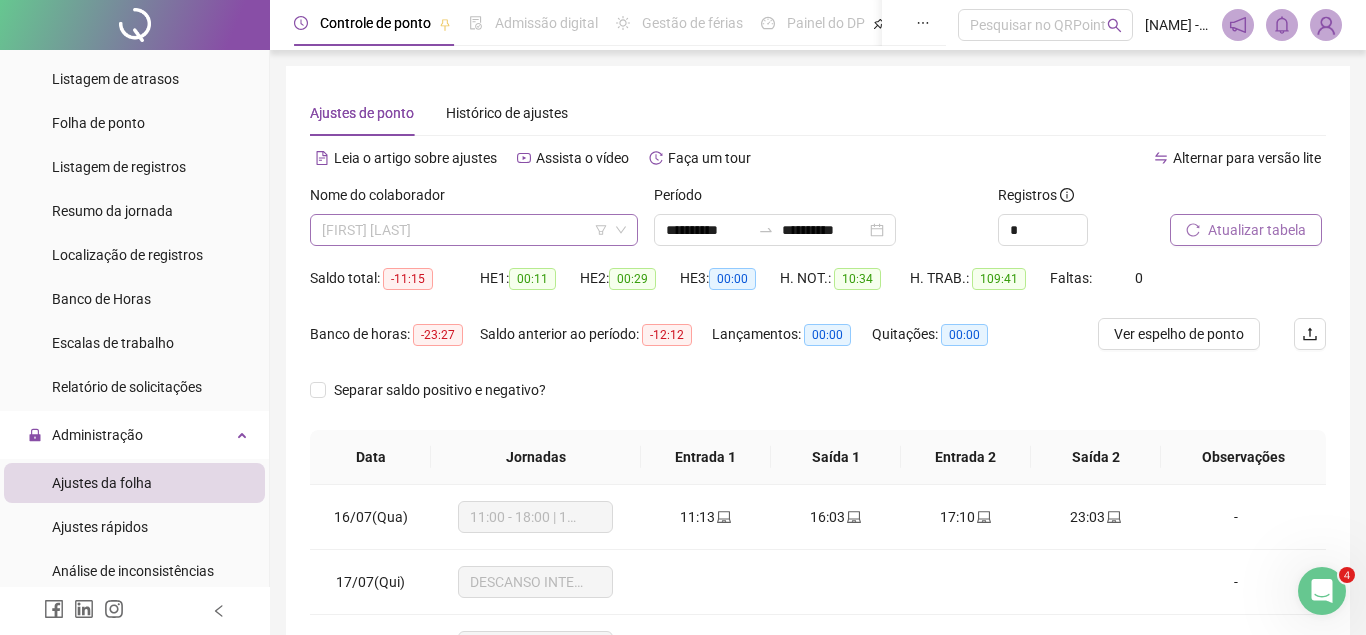 click on "[FIRST] [LAST]" at bounding box center (474, 230) 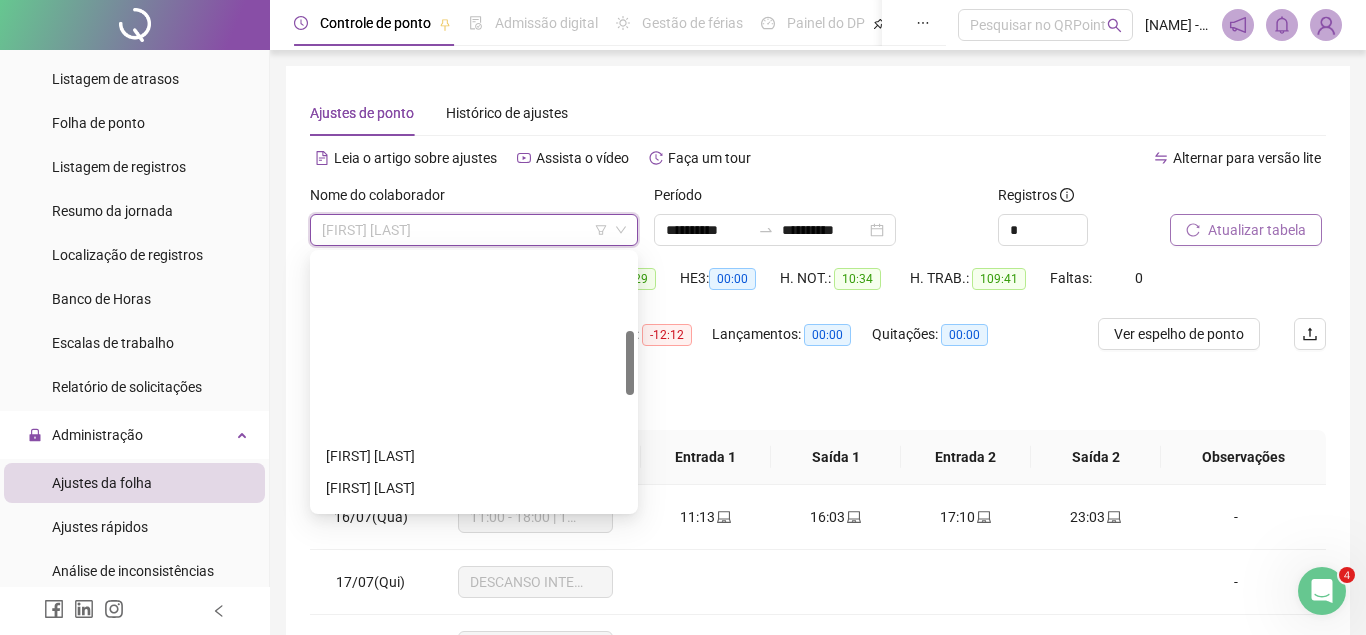 scroll, scrollTop: 306, scrollLeft: 0, axis: vertical 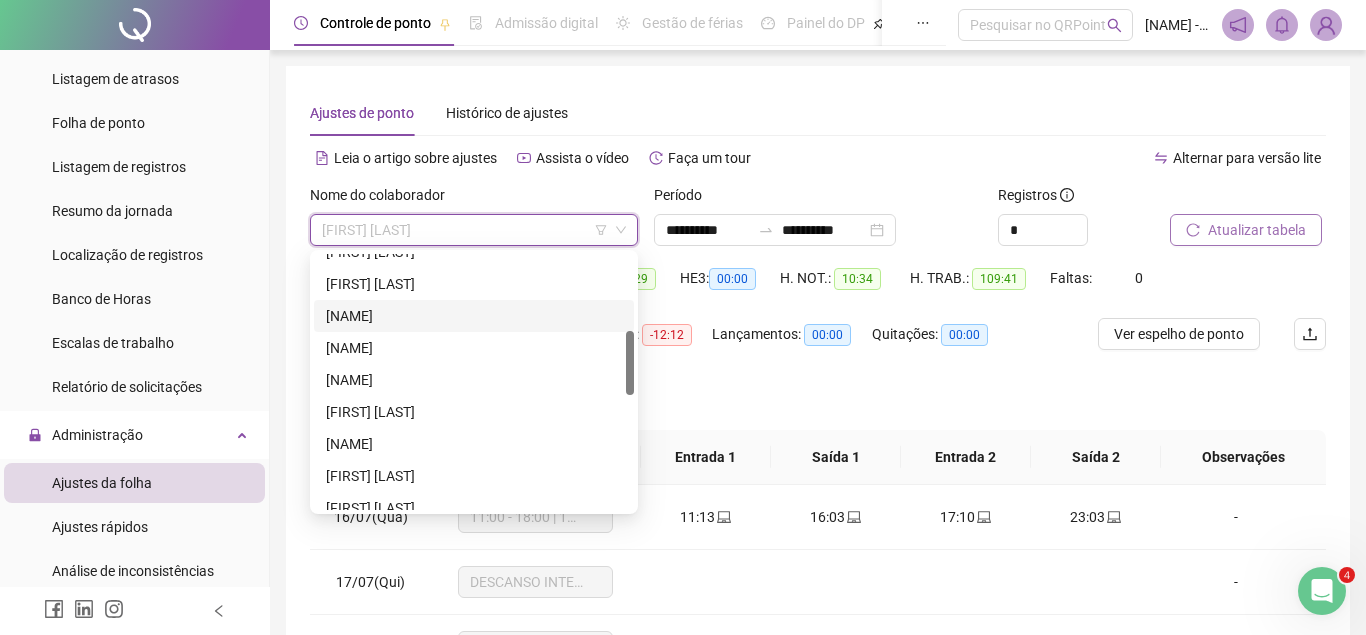 click on "[NAME]" at bounding box center [474, 316] 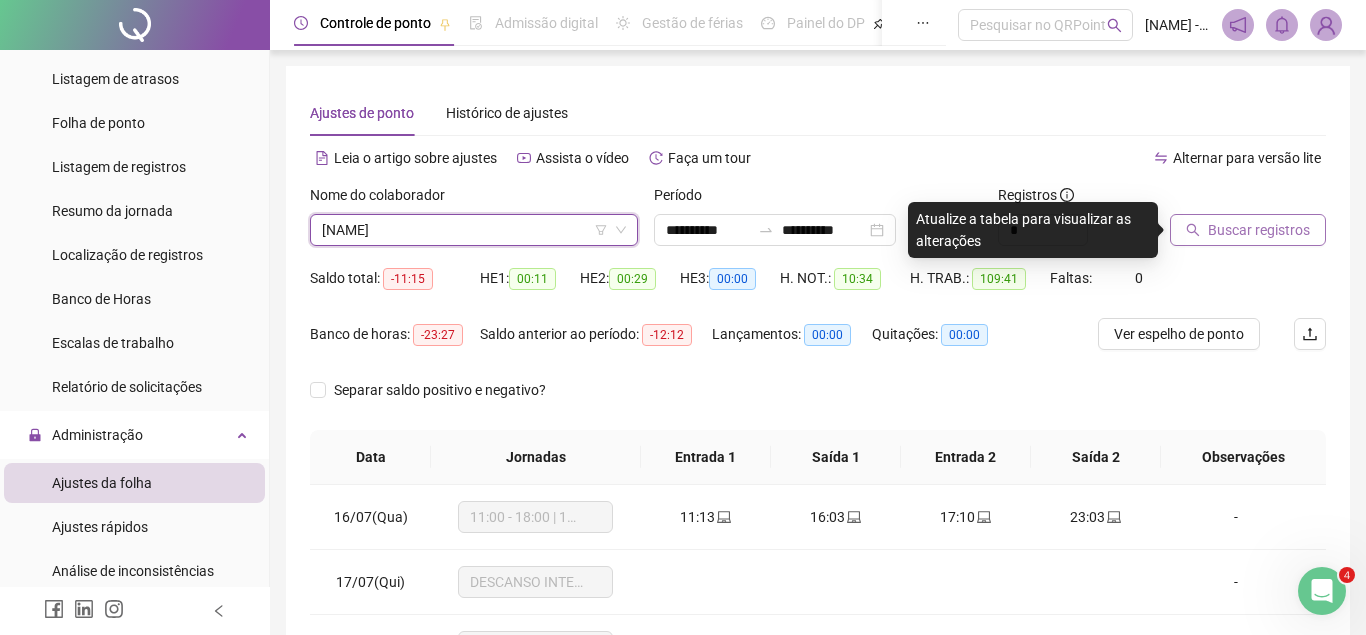 click on "Buscar registros" at bounding box center (1259, 230) 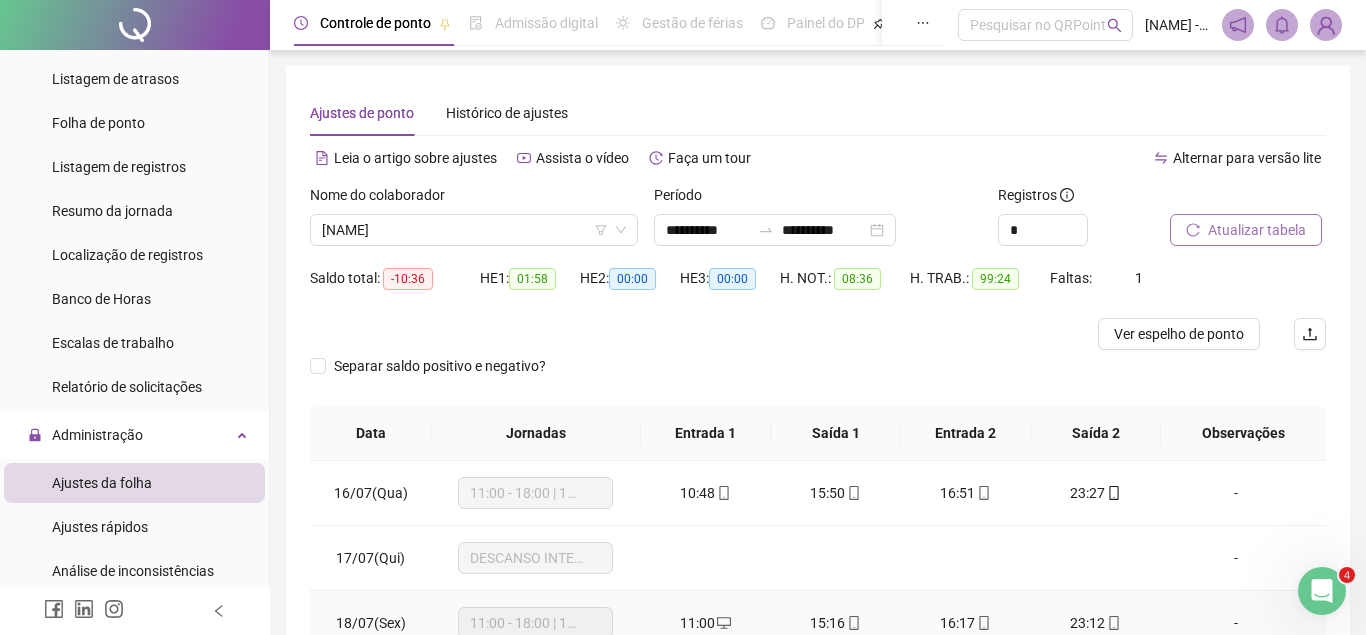 scroll, scrollTop: 204, scrollLeft: 0, axis: vertical 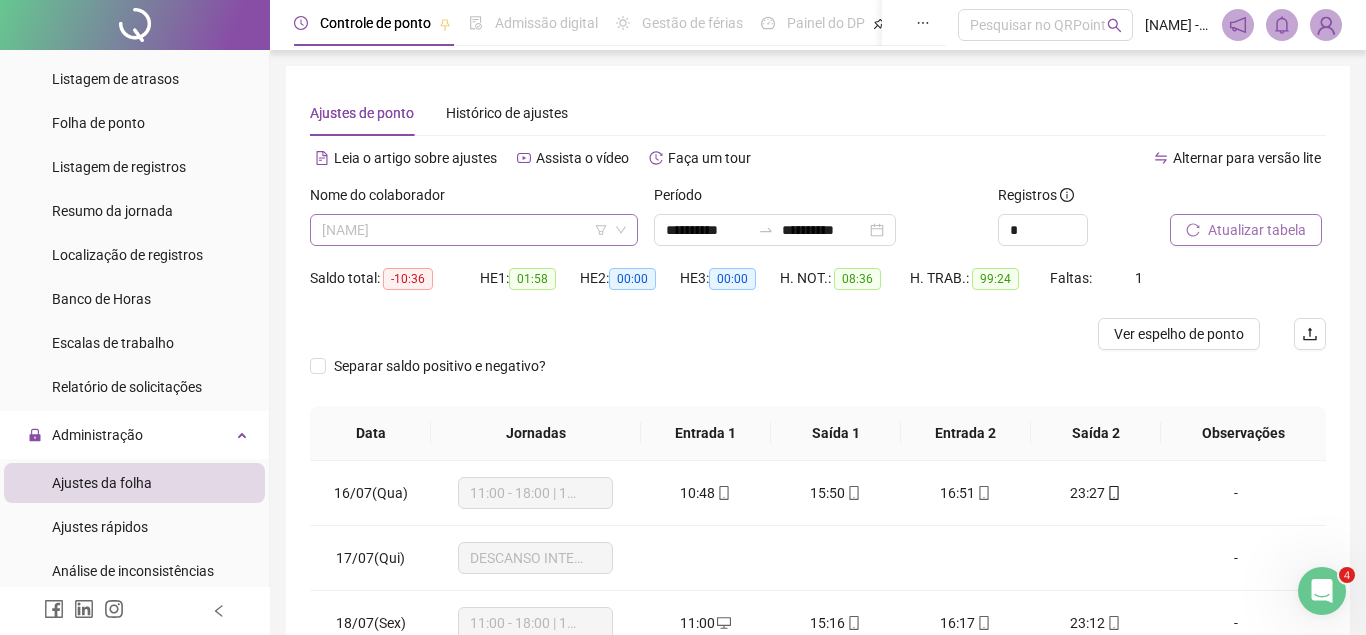 click on "[NAME]" at bounding box center [474, 230] 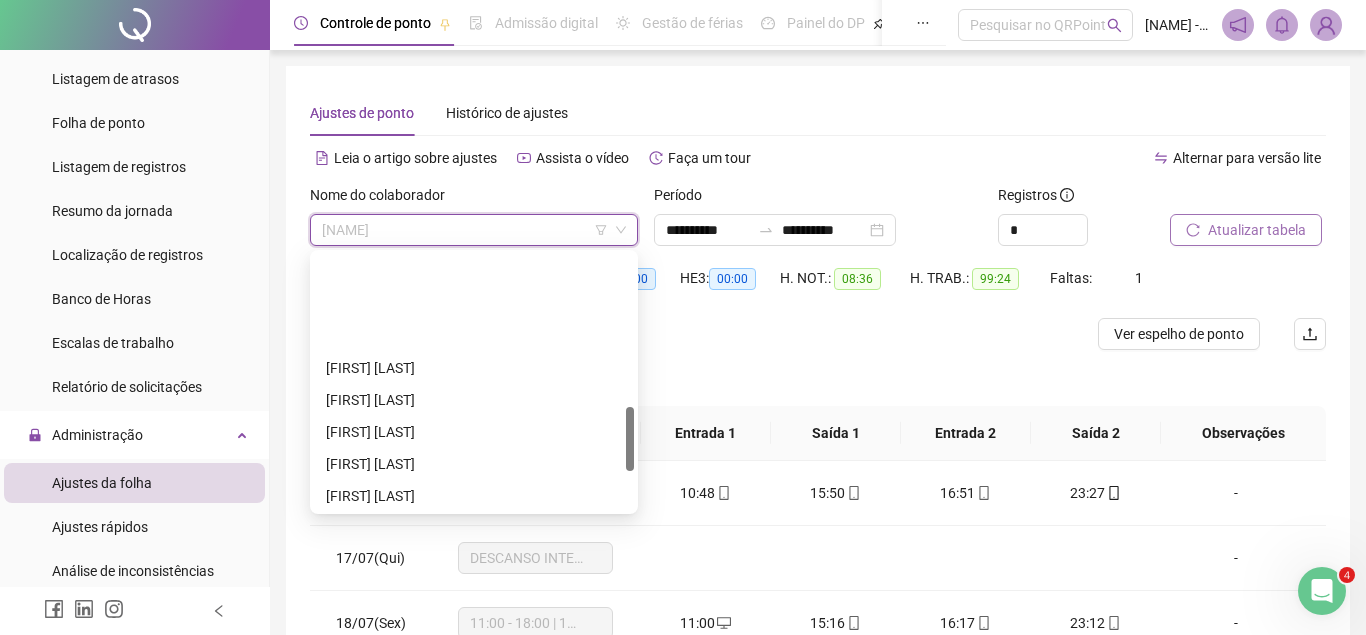 scroll, scrollTop: 612, scrollLeft: 0, axis: vertical 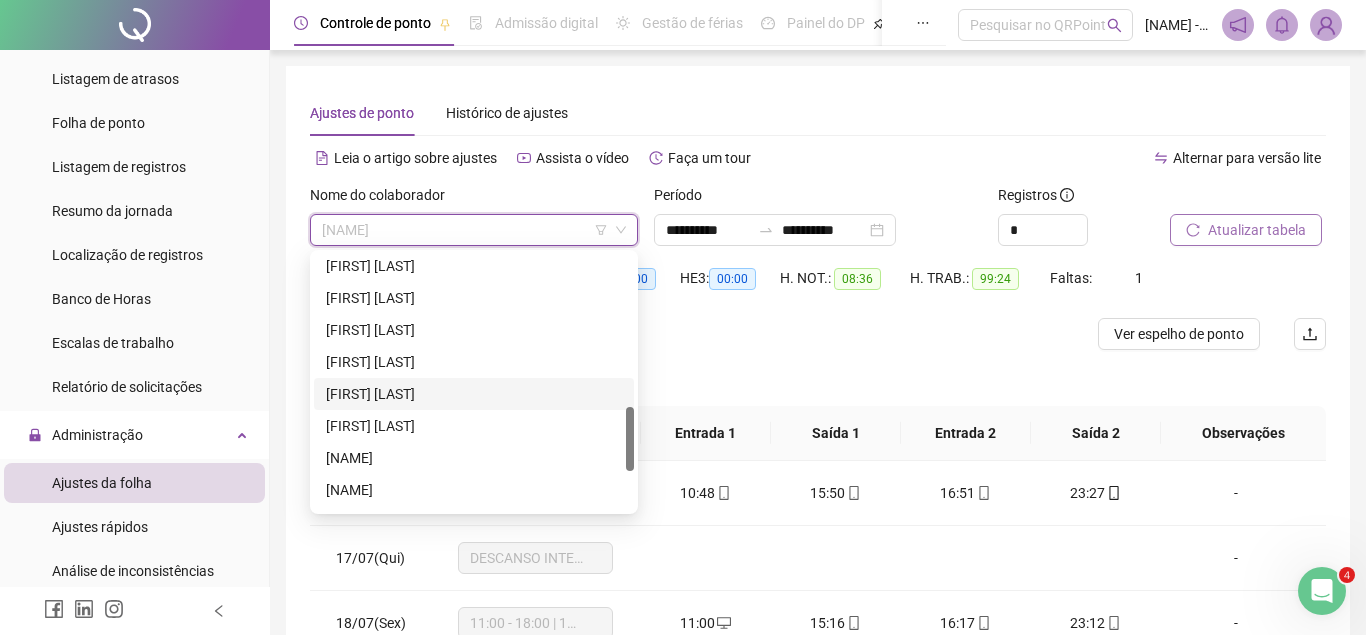 click on "[FIRST] [LAST]" at bounding box center (474, 394) 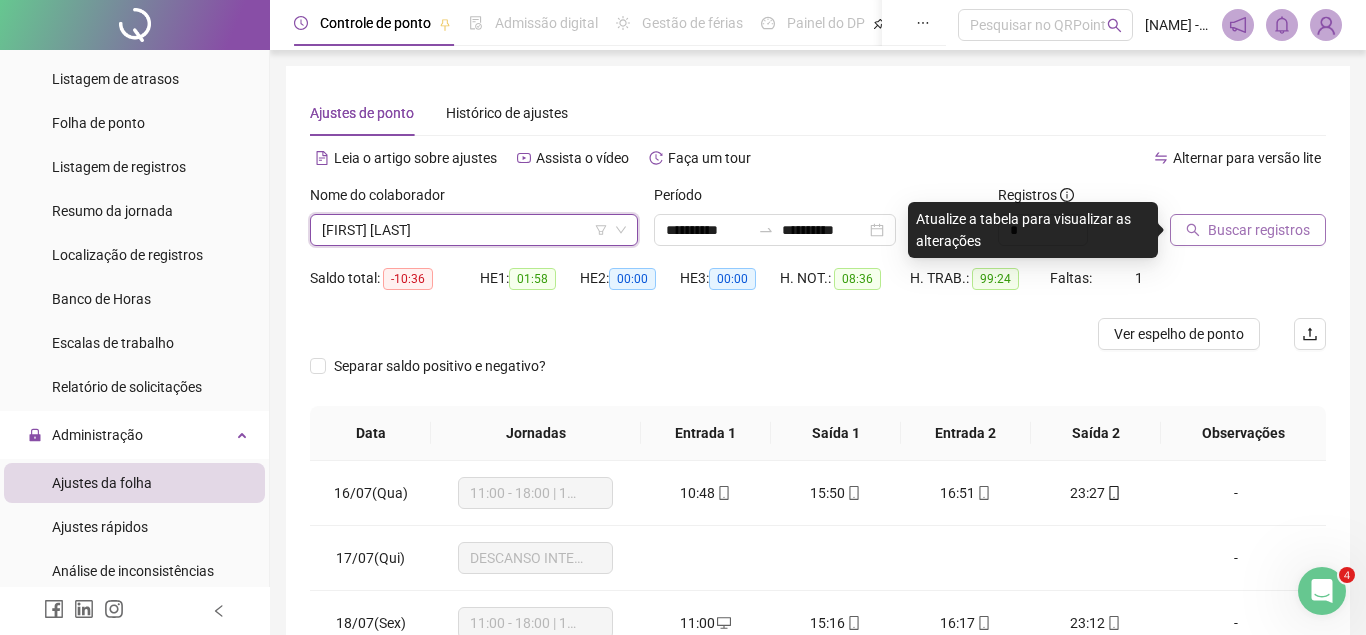 click on "Buscar registros" at bounding box center (1259, 230) 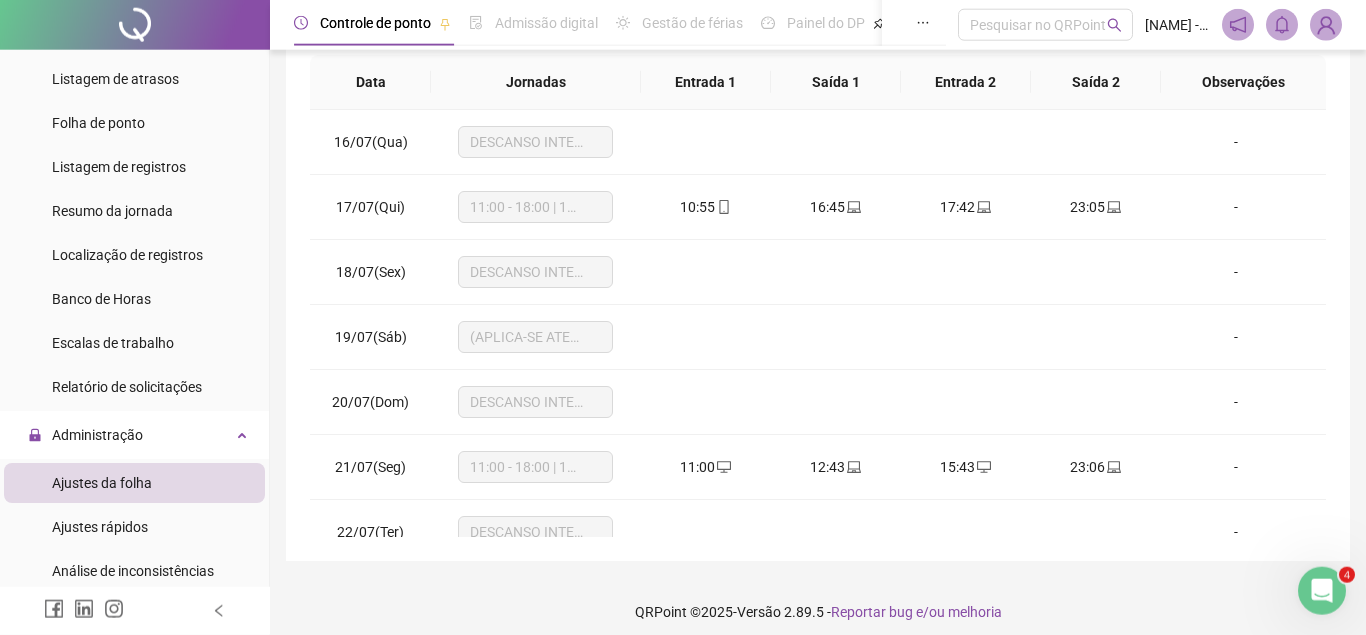 scroll, scrollTop: 363, scrollLeft: 0, axis: vertical 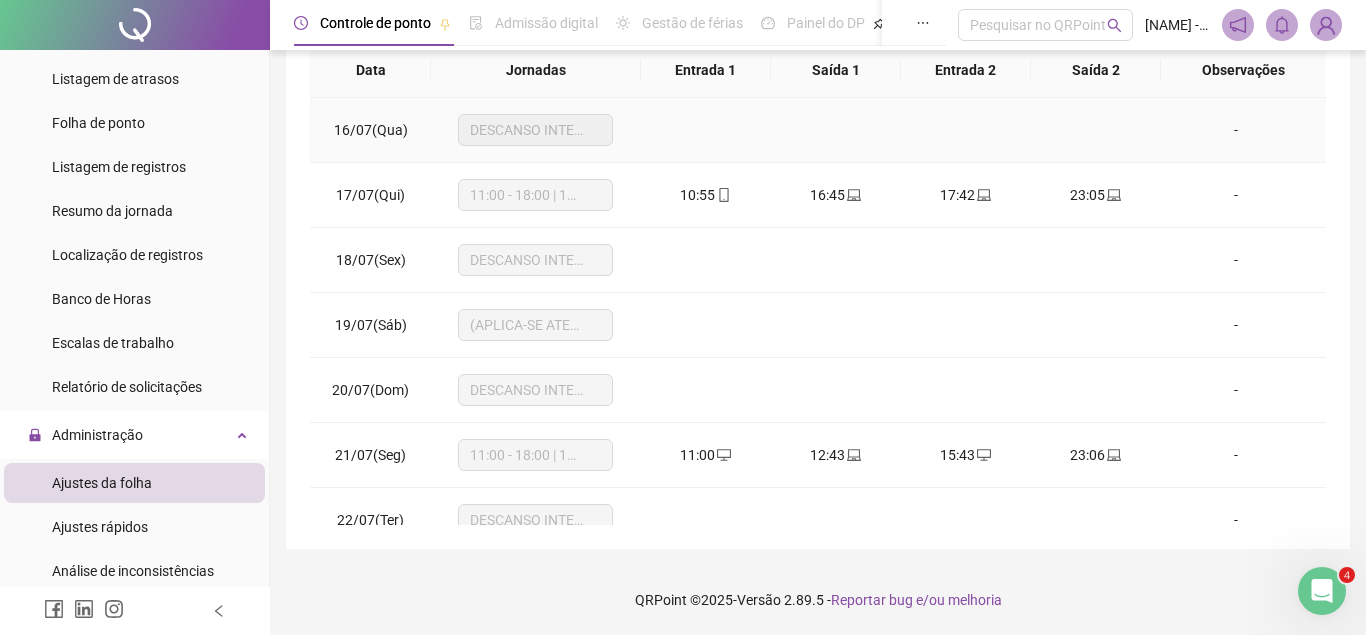 type 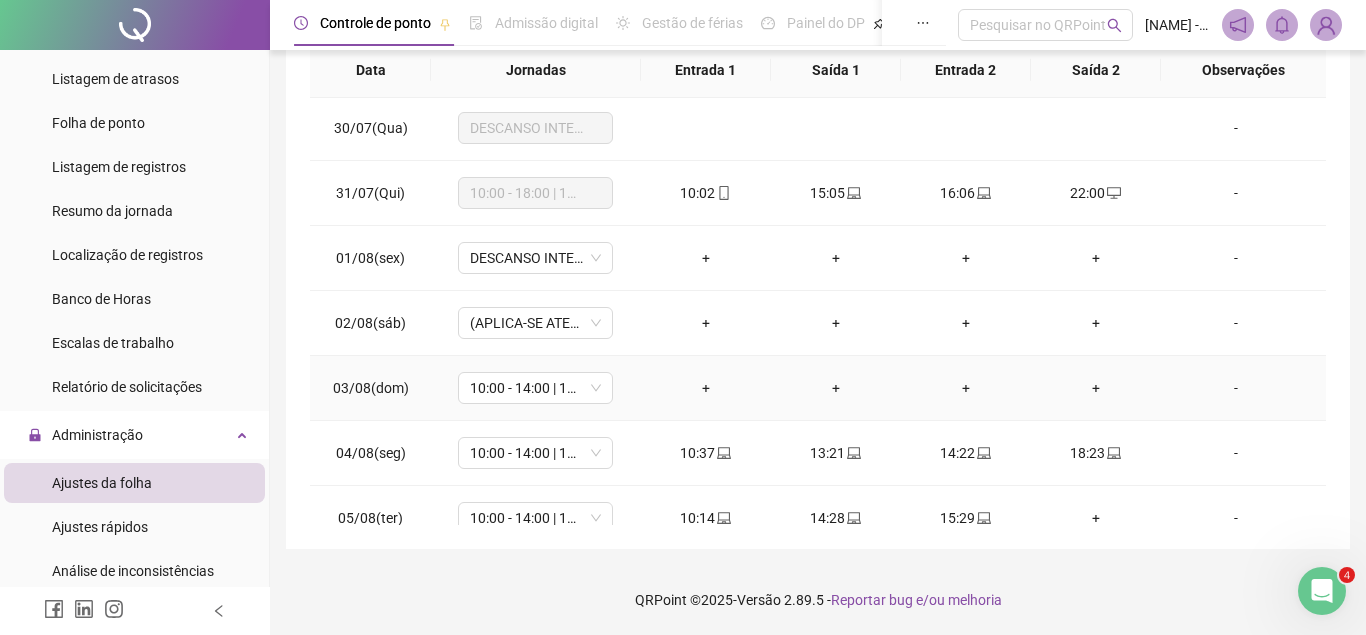 scroll, scrollTop: 938, scrollLeft: 0, axis: vertical 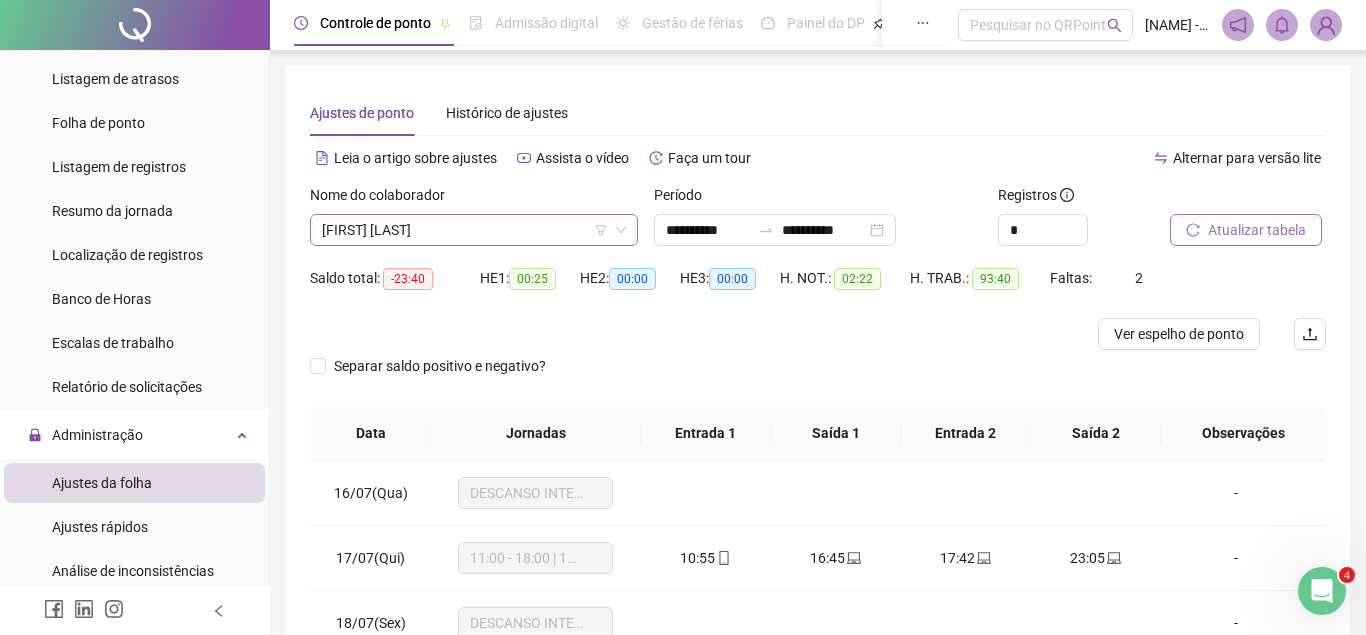 click on "[FIRST] [LAST]" at bounding box center (474, 230) 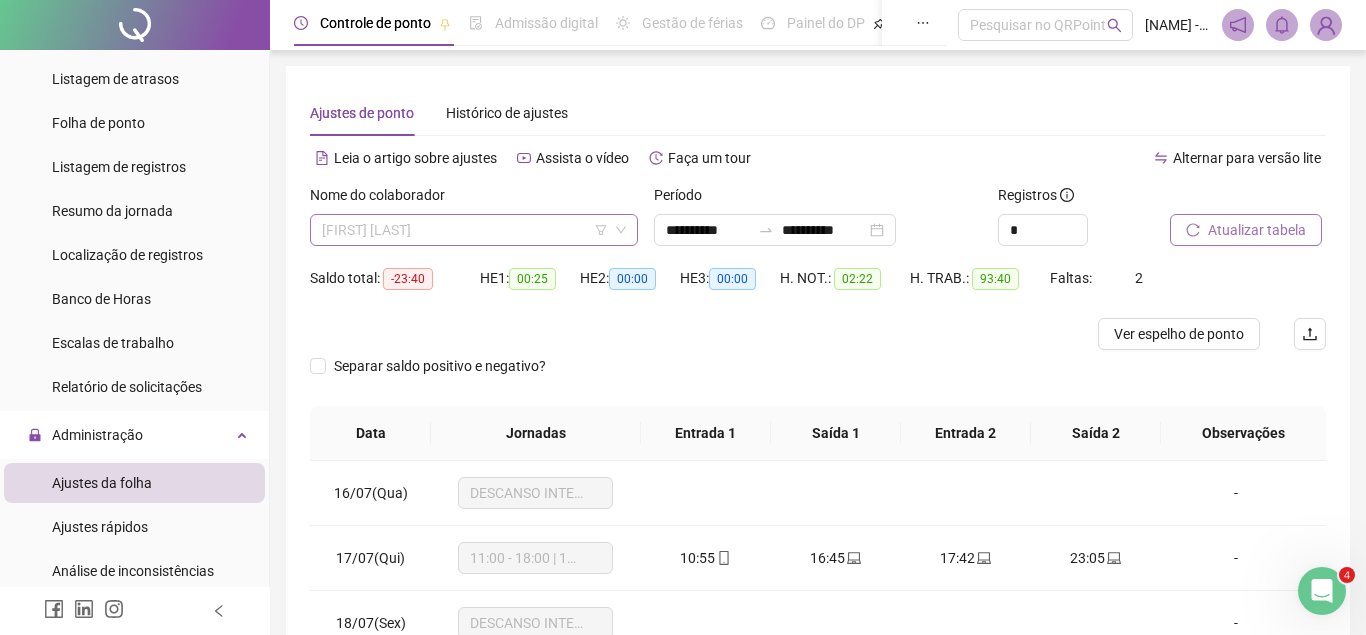 scroll, scrollTop: 612, scrollLeft: 0, axis: vertical 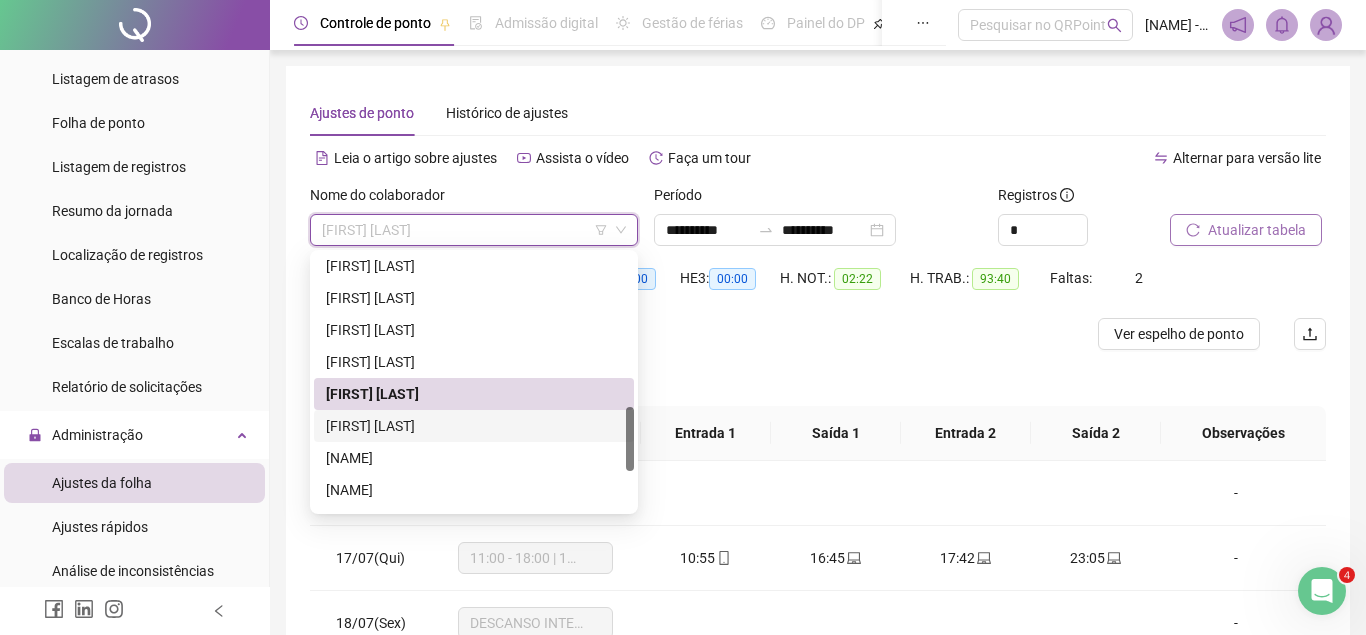 click on "[FIRST] [LAST]" at bounding box center [474, 426] 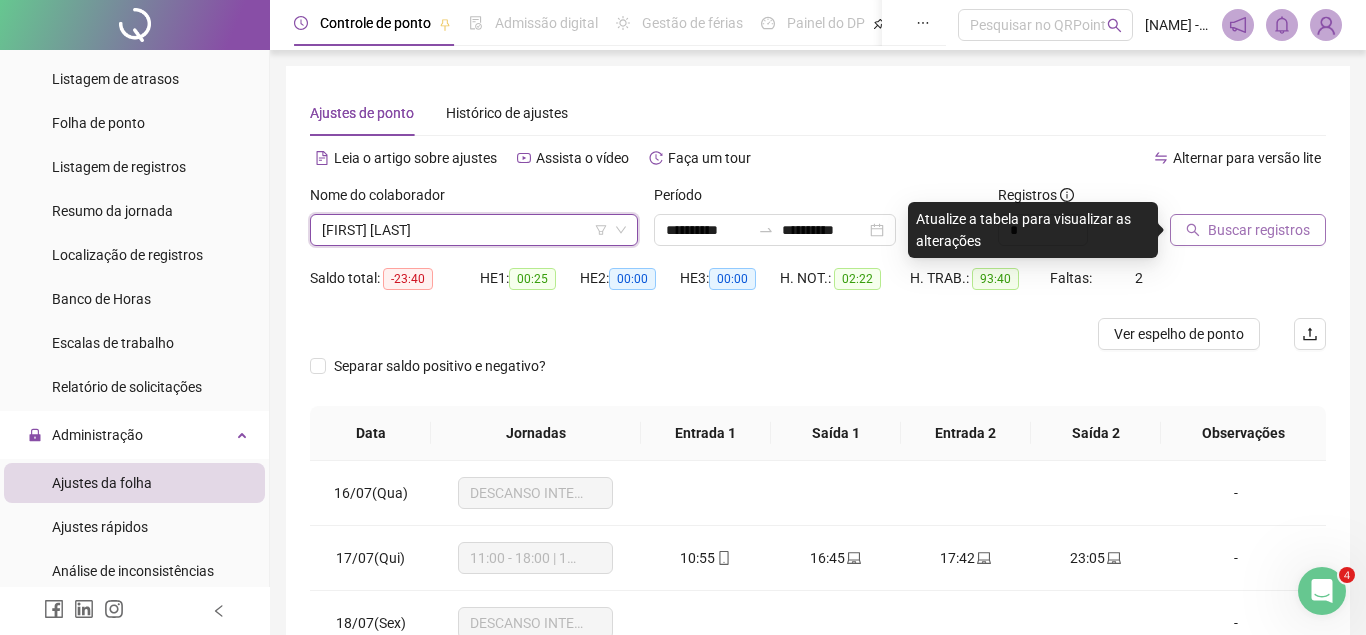 click on "Buscar registros" at bounding box center [1259, 230] 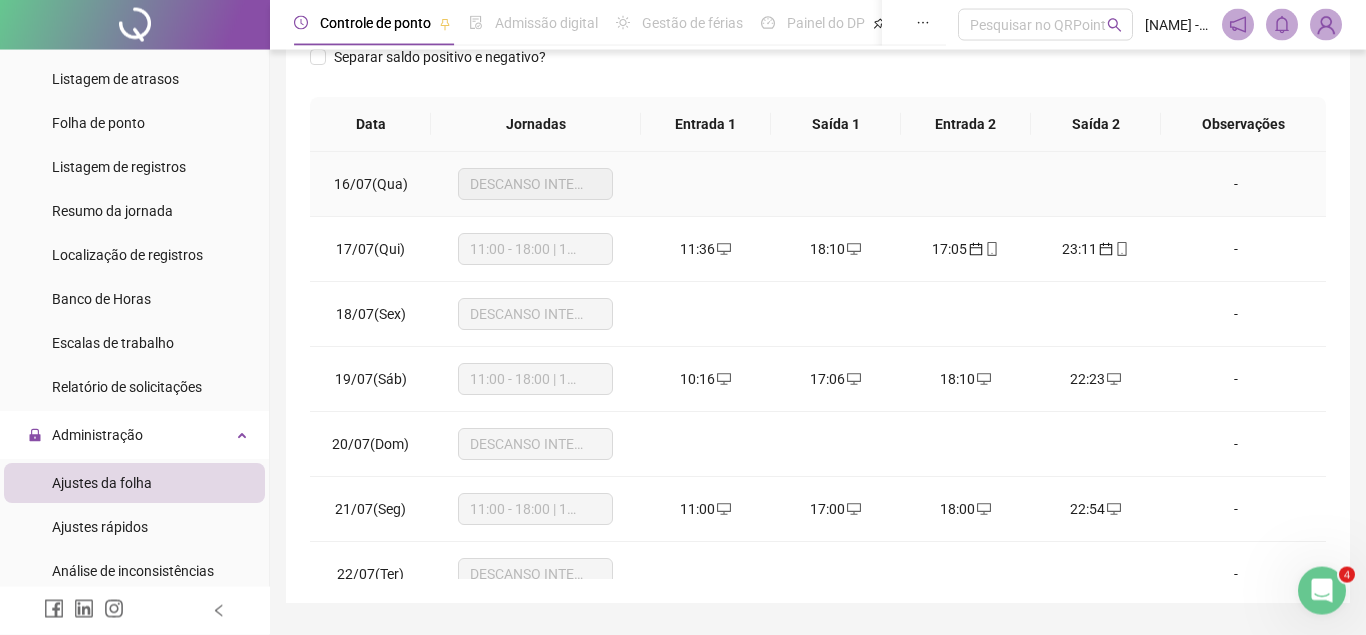 scroll, scrollTop: 363, scrollLeft: 0, axis: vertical 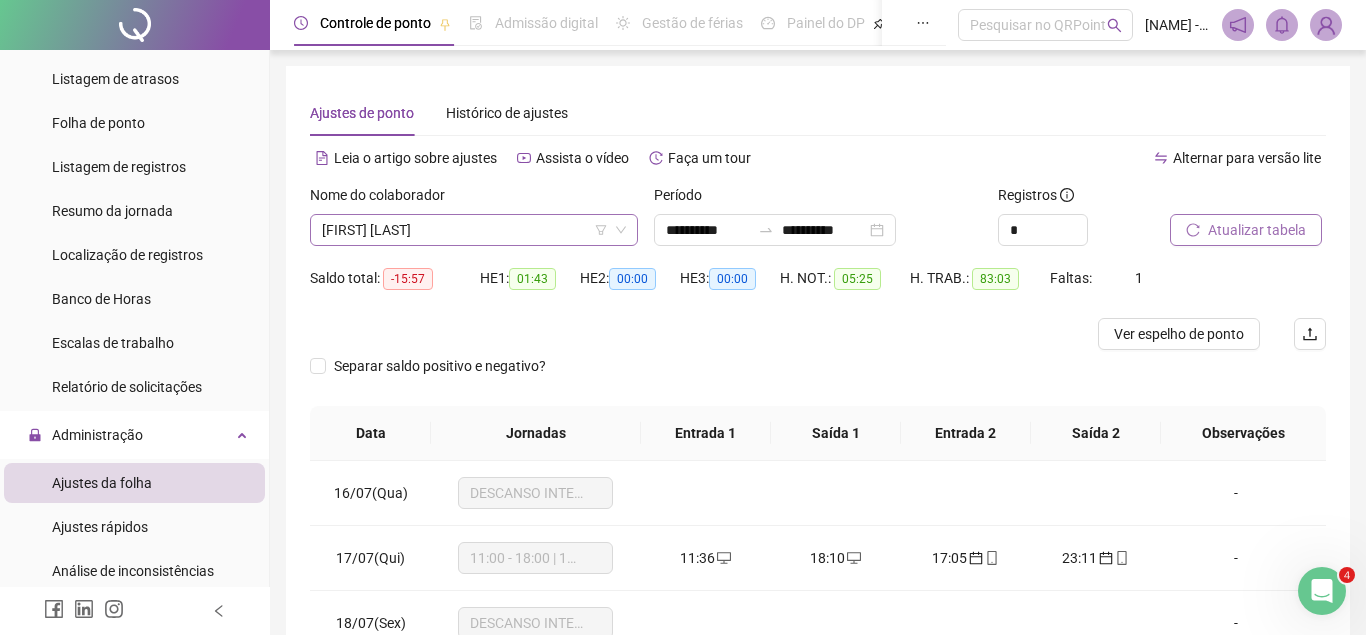 click on "[FIRST] [LAST]" at bounding box center [474, 230] 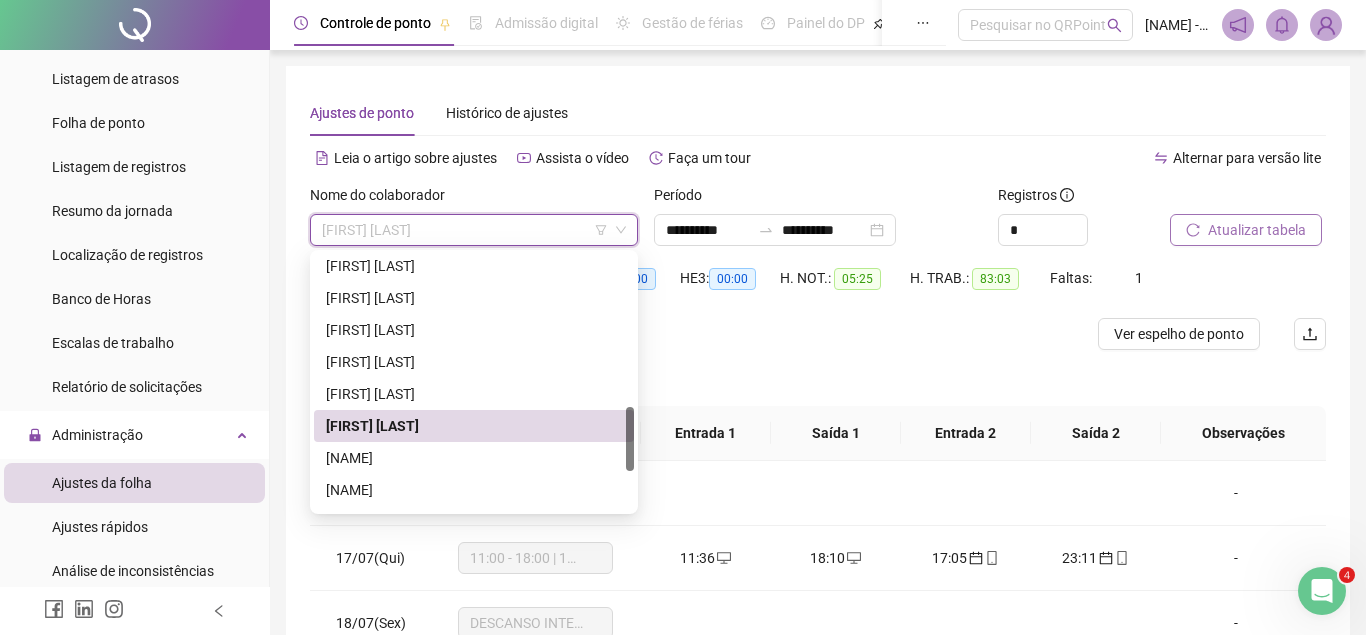 scroll, scrollTop: 768, scrollLeft: 0, axis: vertical 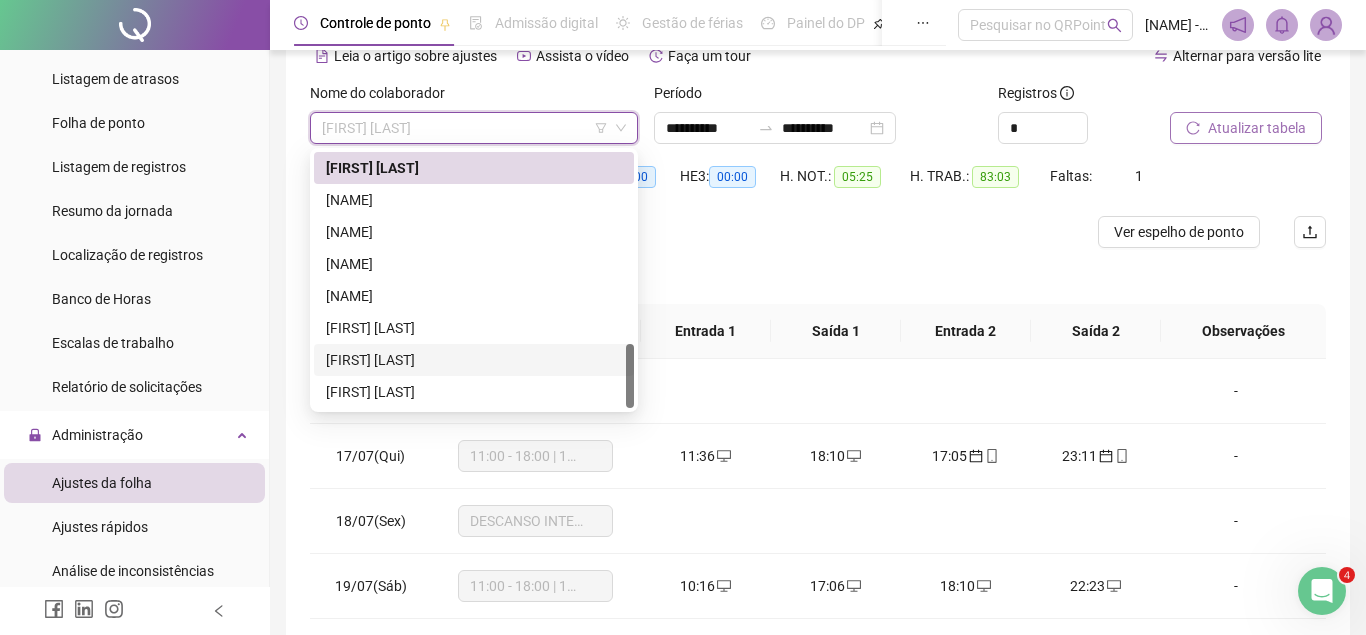 click on "[FIRST] [LAST]" at bounding box center [474, 360] 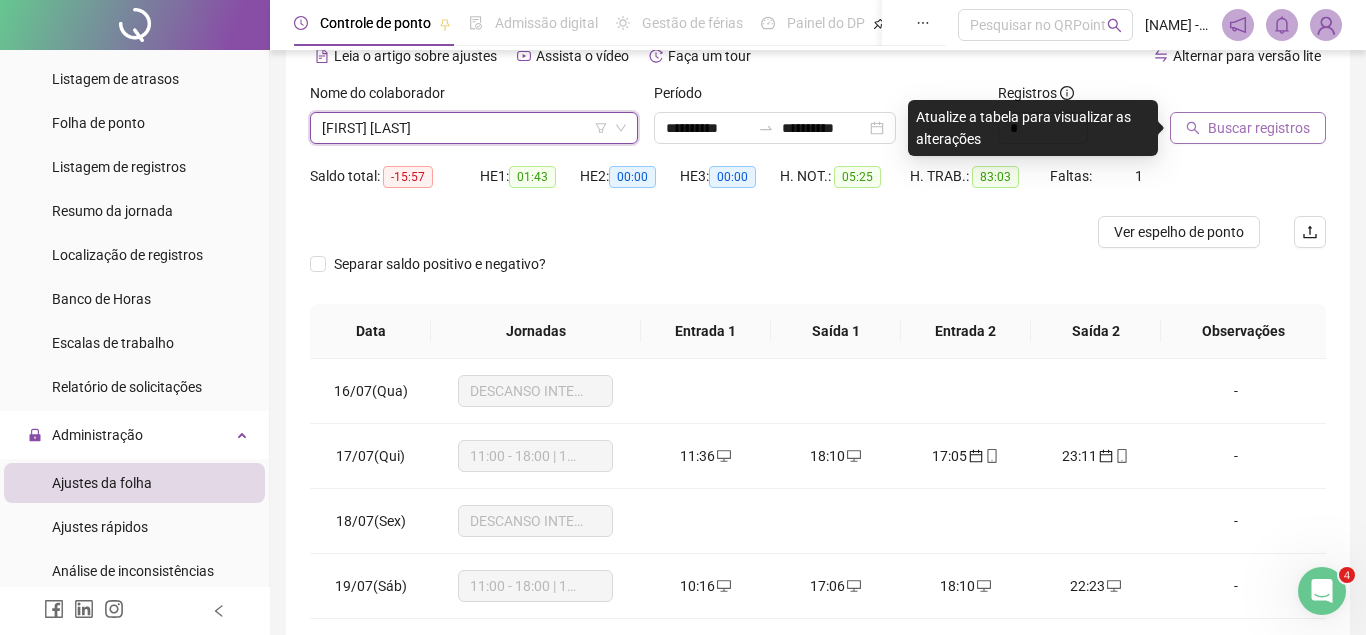 click on "Buscar registros" at bounding box center [1259, 128] 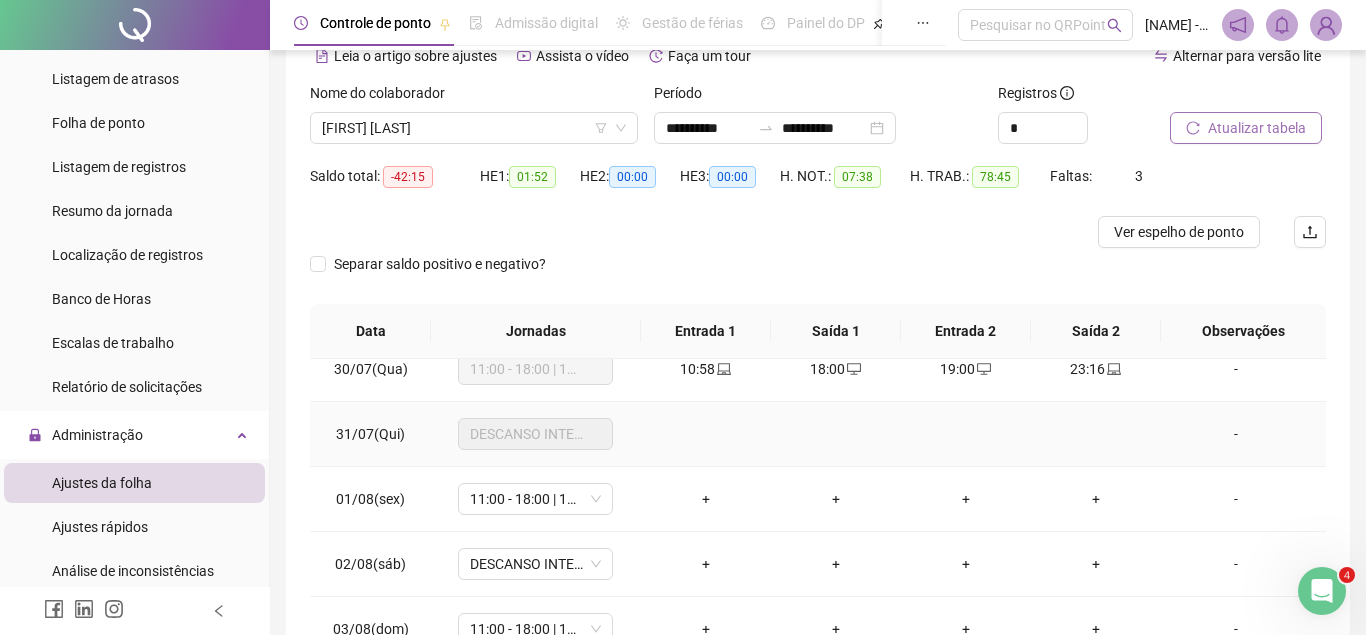 scroll, scrollTop: 938, scrollLeft: 0, axis: vertical 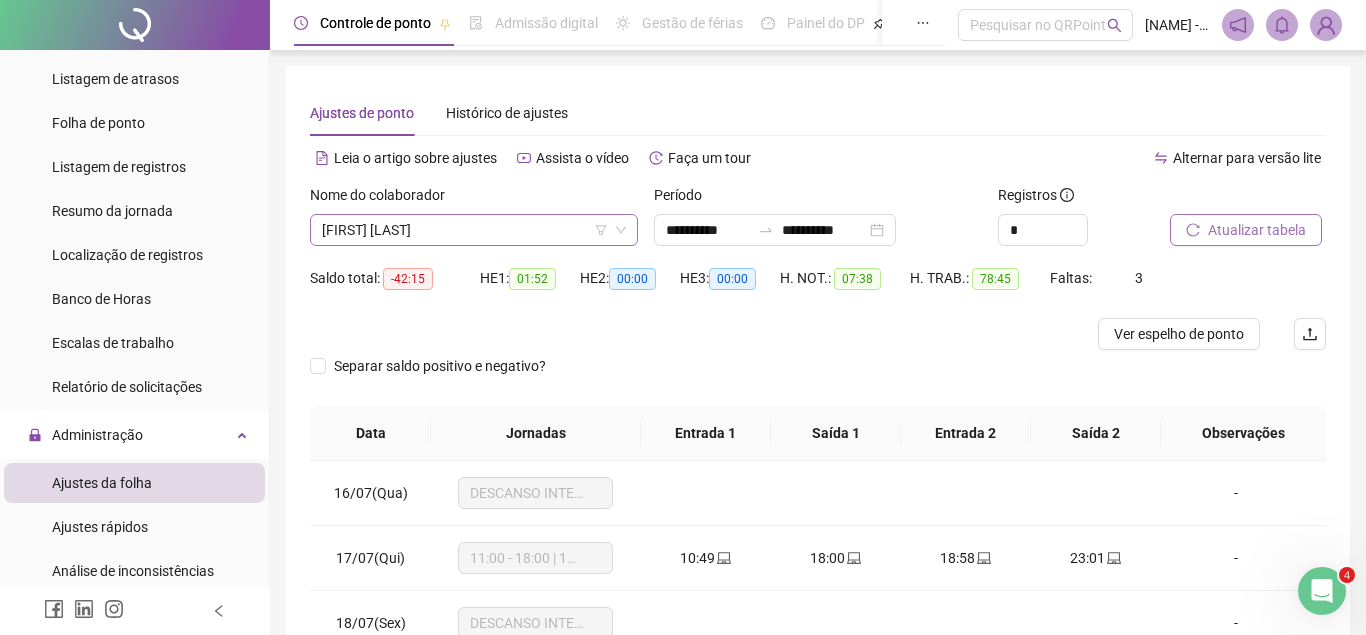 click on "[FIRST] [LAST]" at bounding box center (474, 230) 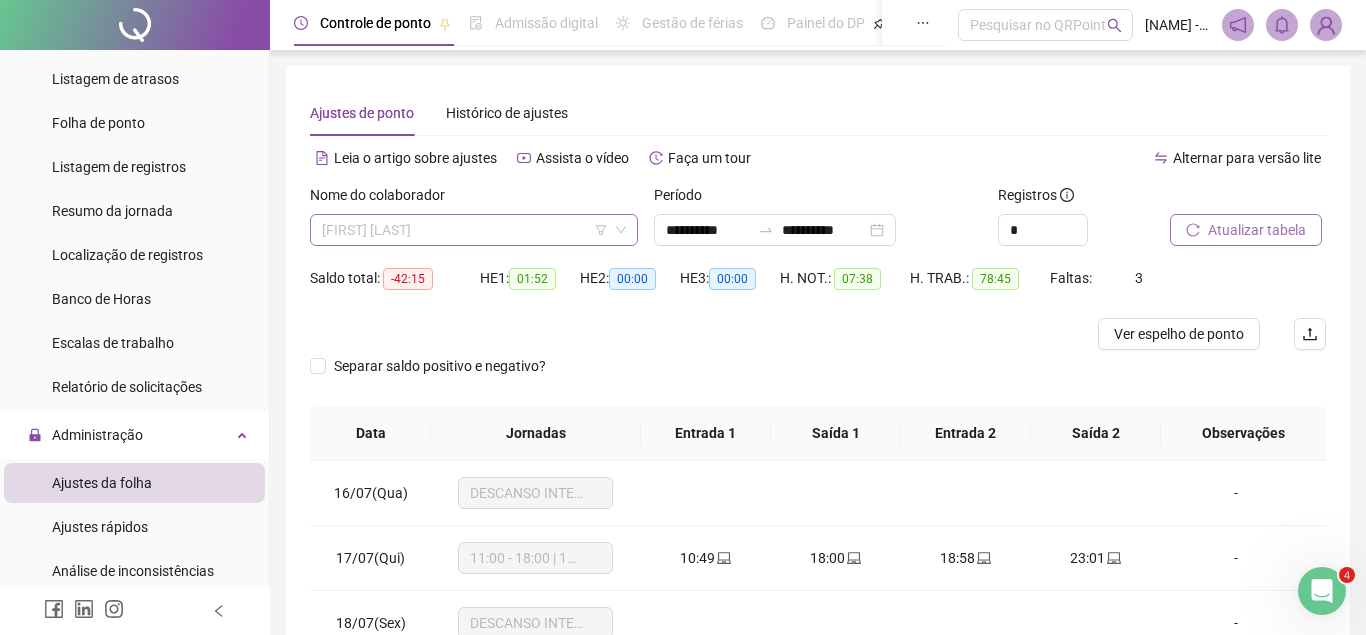 scroll, scrollTop: 768, scrollLeft: 0, axis: vertical 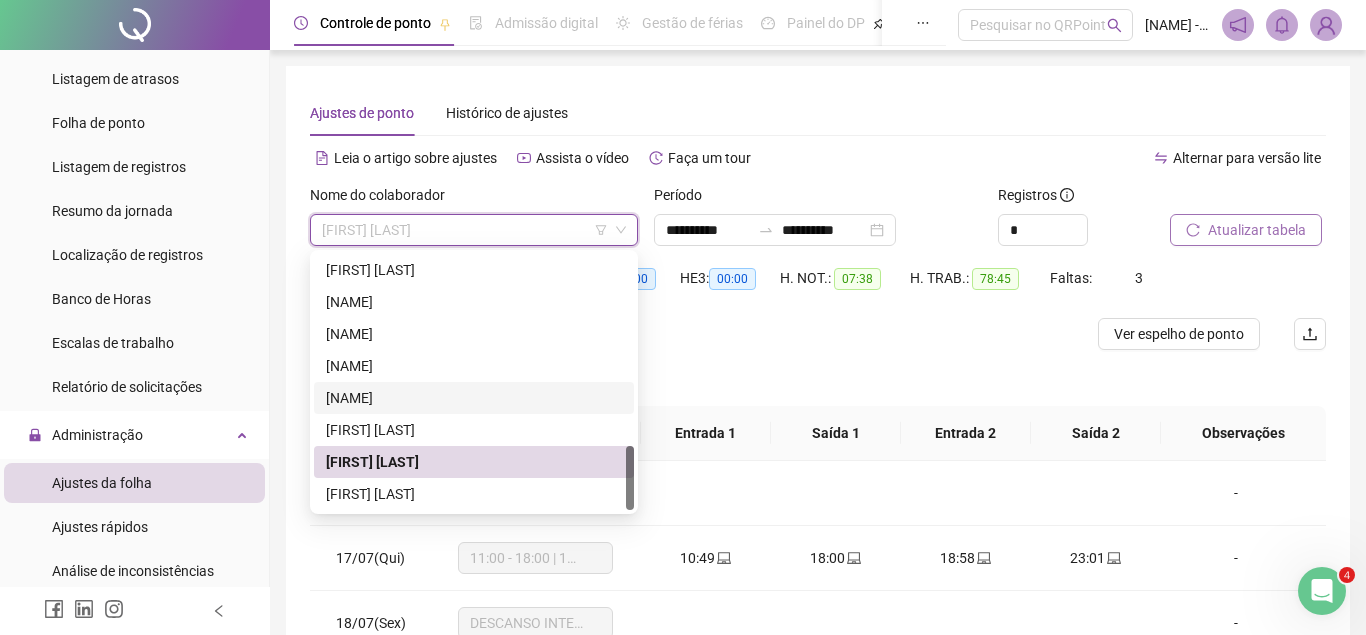 click on "[NAME]" at bounding box center (474, 398) 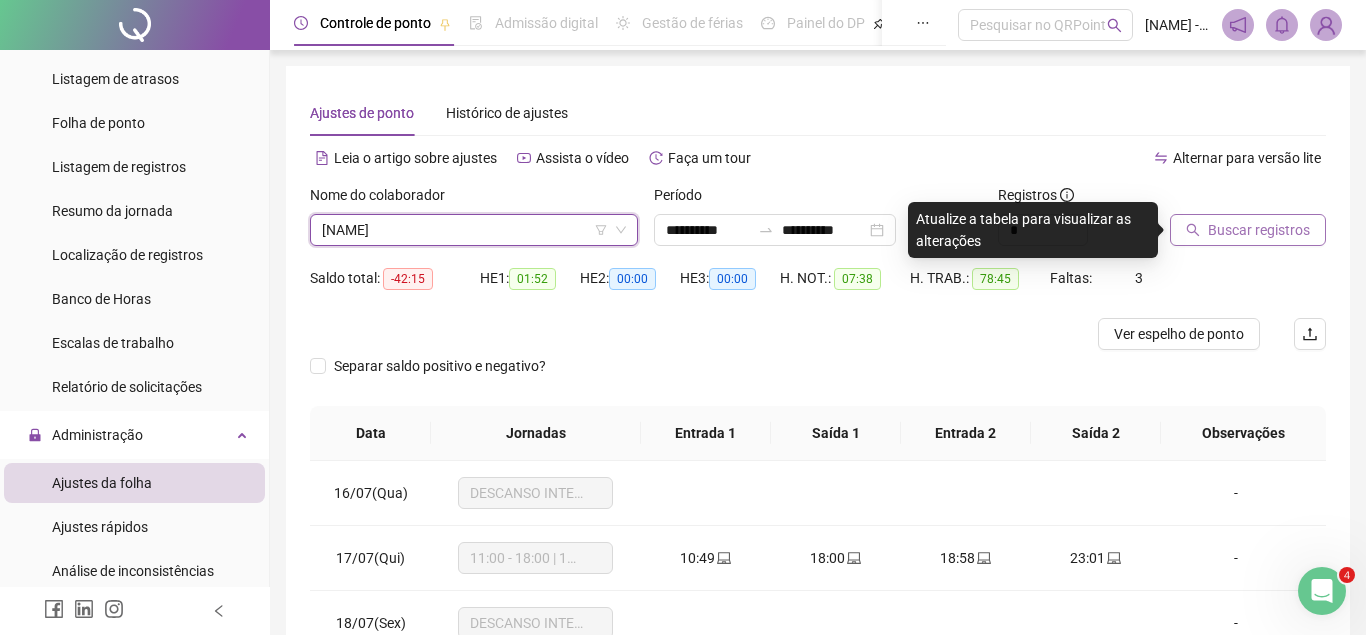 click on "Buscar registros" at bounding box center (1259, 230) 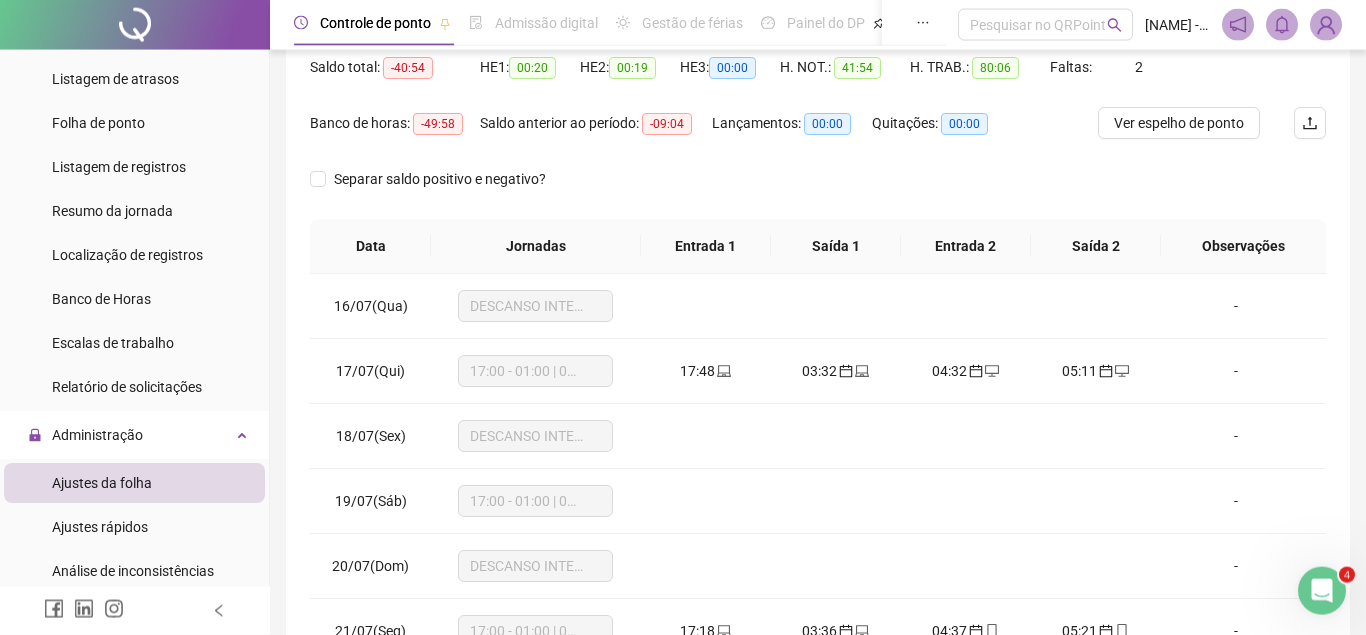 scroll, scrollTop: 387, scrollLeft: 0, axis: vertical 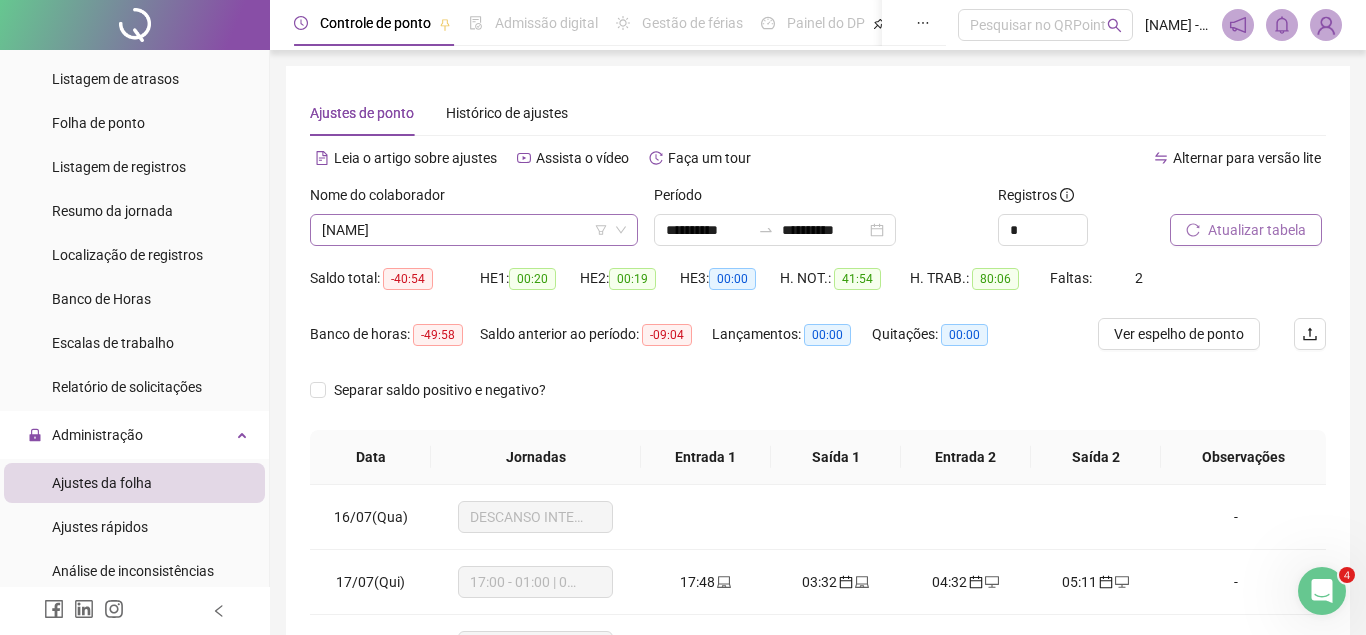 click on "[NAME]" at bounding box center (474, 230) 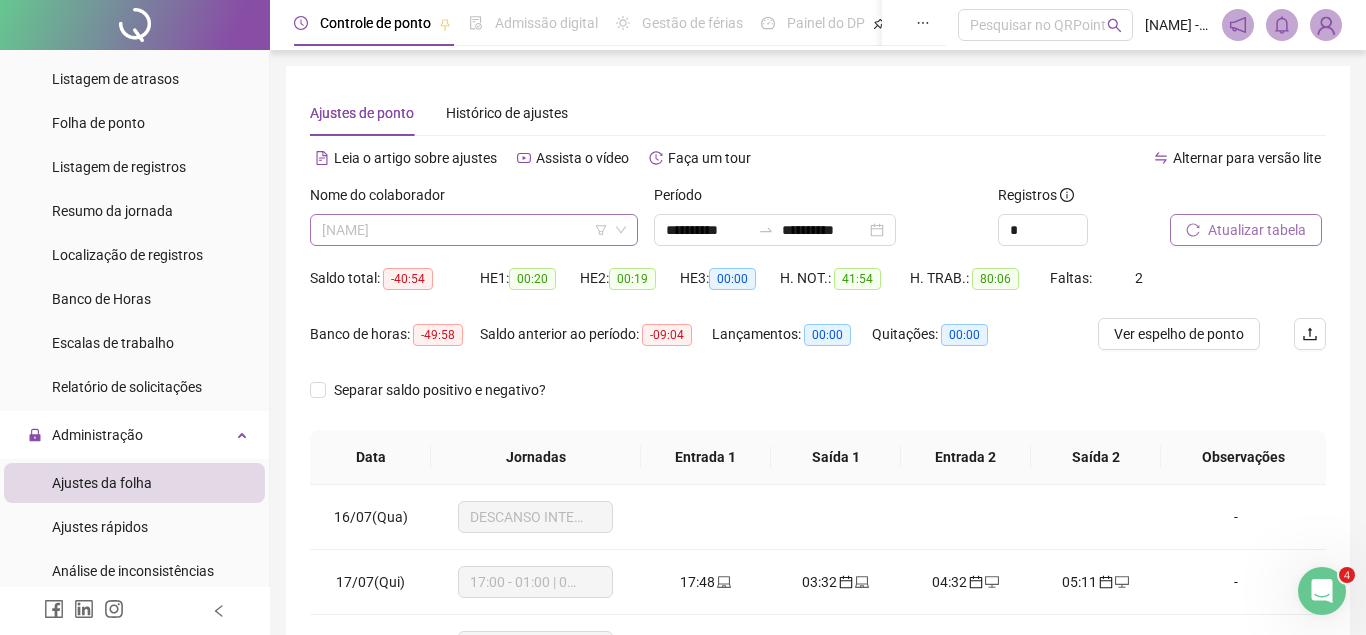 scroll, scrollTop: 768, scrollLeft: 0, axis: vertical 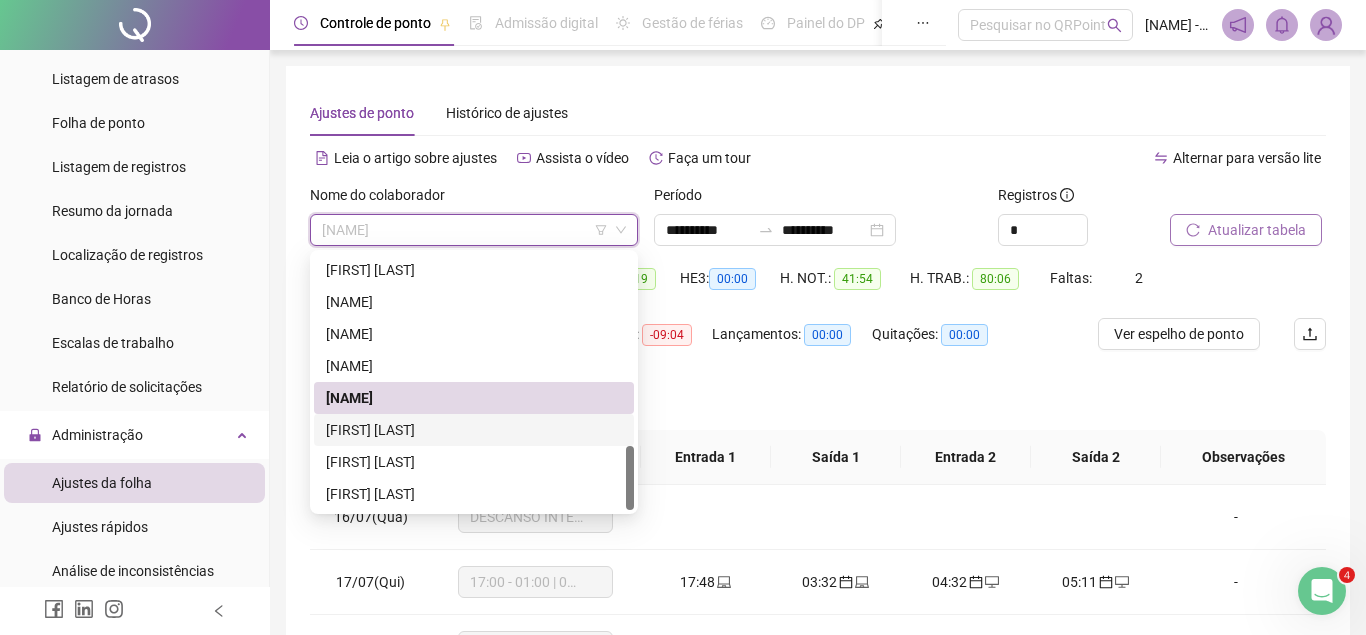 click on "[FIRST] [LAST]" at bounding box center [474, 430] 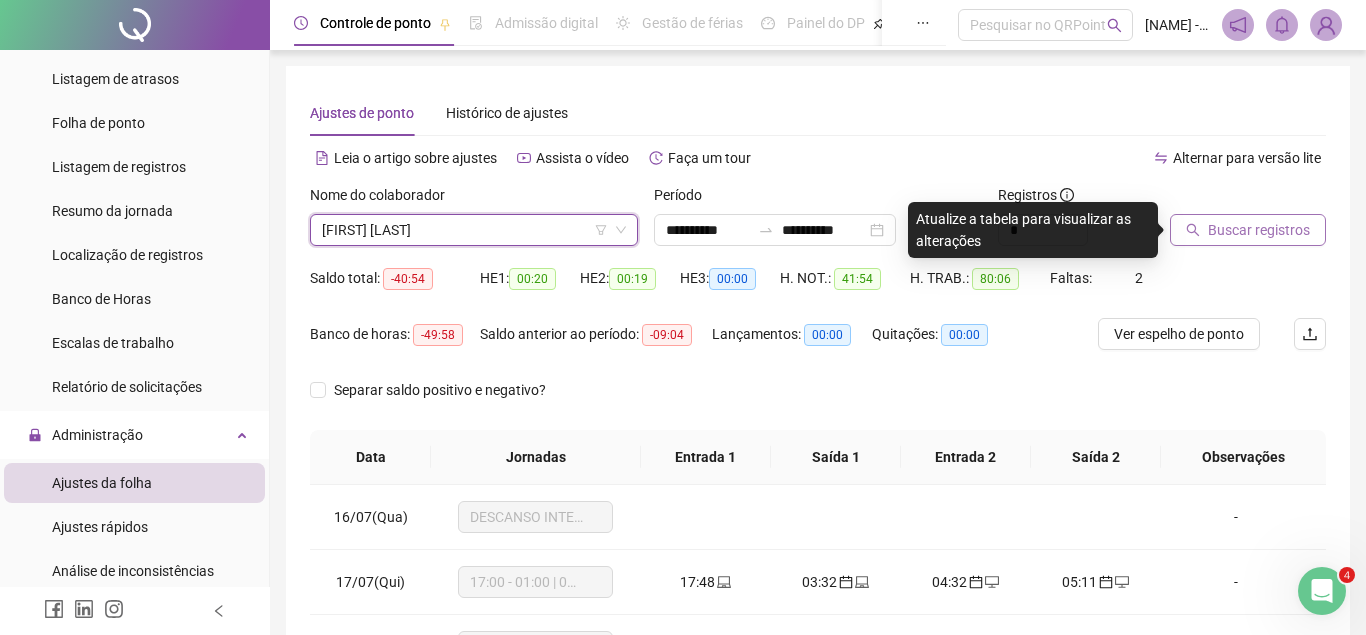 click on "Buscar registros" at bounding box center [1259, 230] 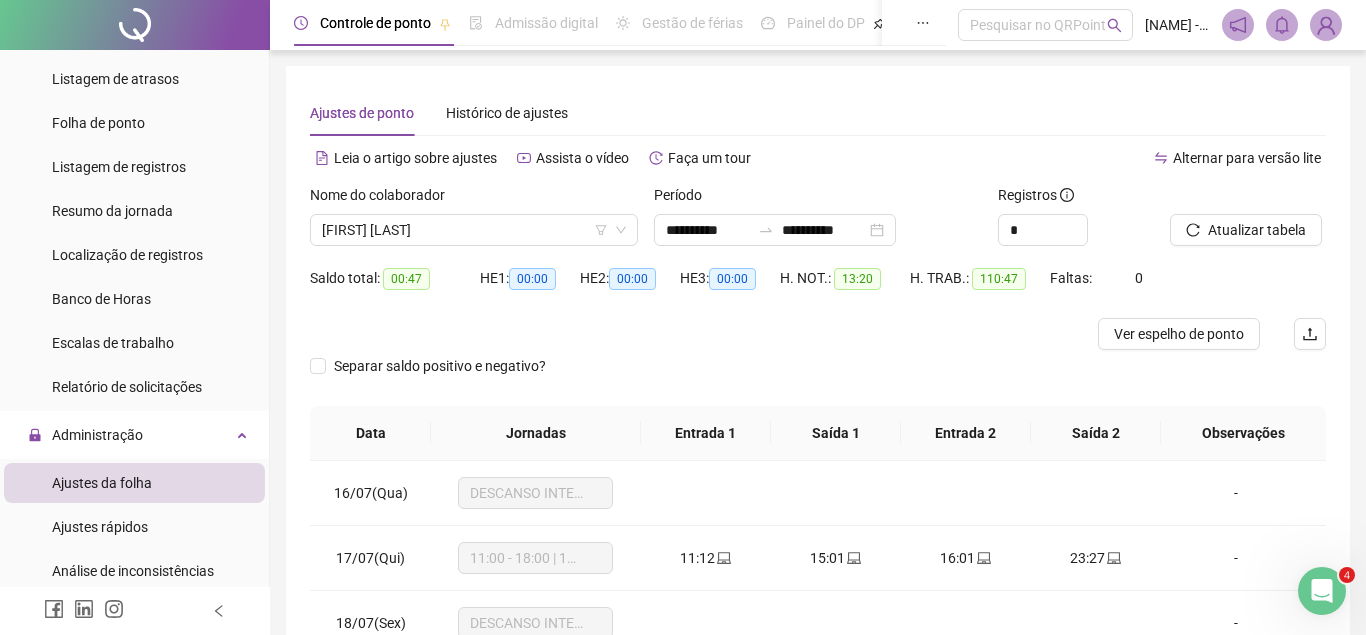 scroll, scrollTop: 363, scrollLeft: 0, axis: vertical 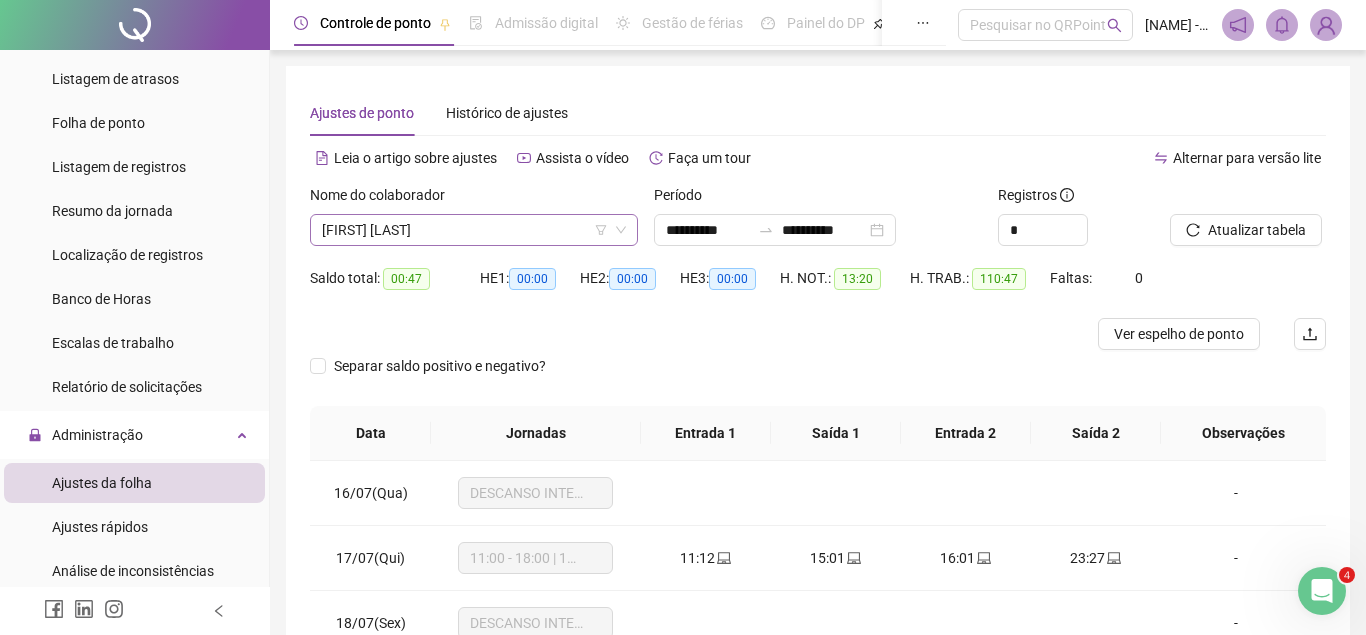click on "[FIRST] [LAST]" at bounding box center (474, 230) 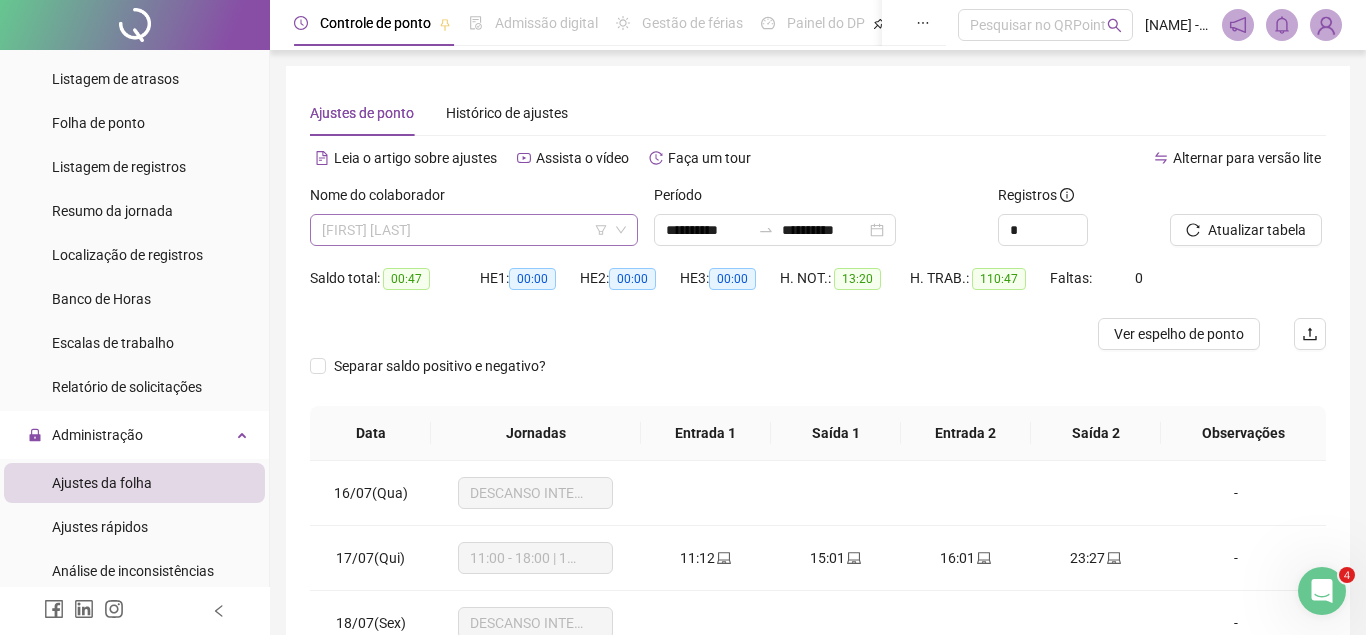scroll, scrollTop: 768, scrollLeft: 0, axis: vertical 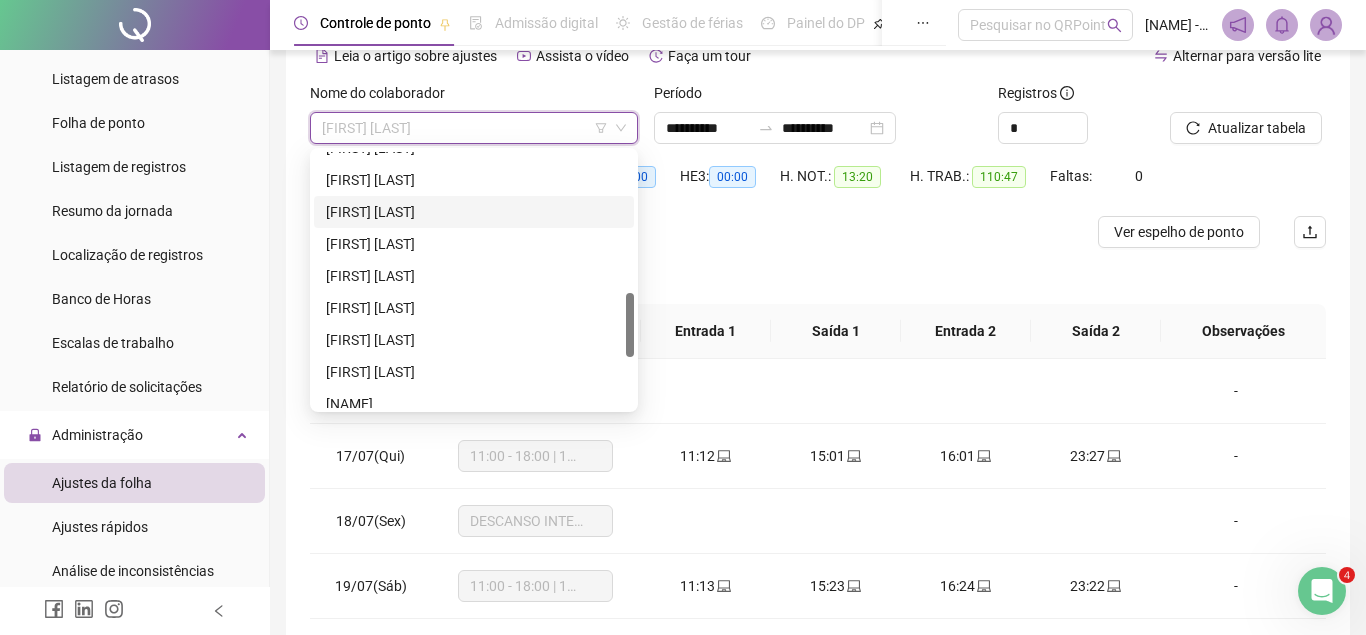click on "[FIRST] [LAST]" at bounding box center (474, 212) 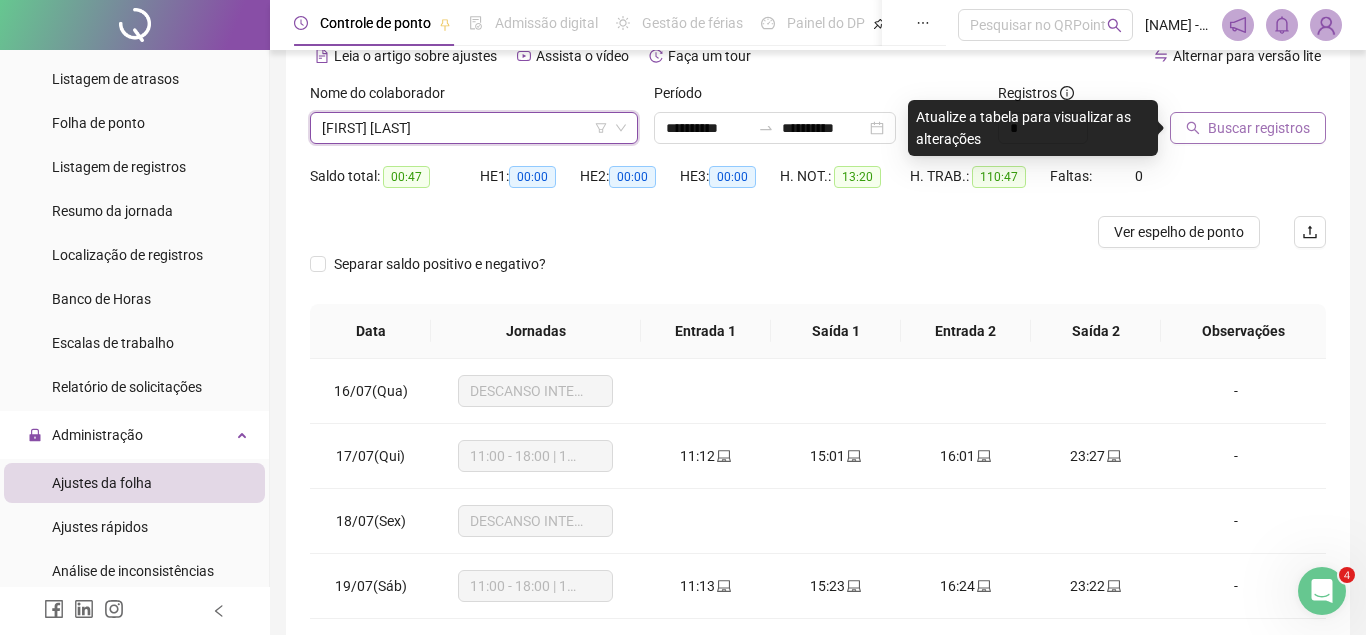 click on "Buscar registros" at bounding box center [1259, 128] 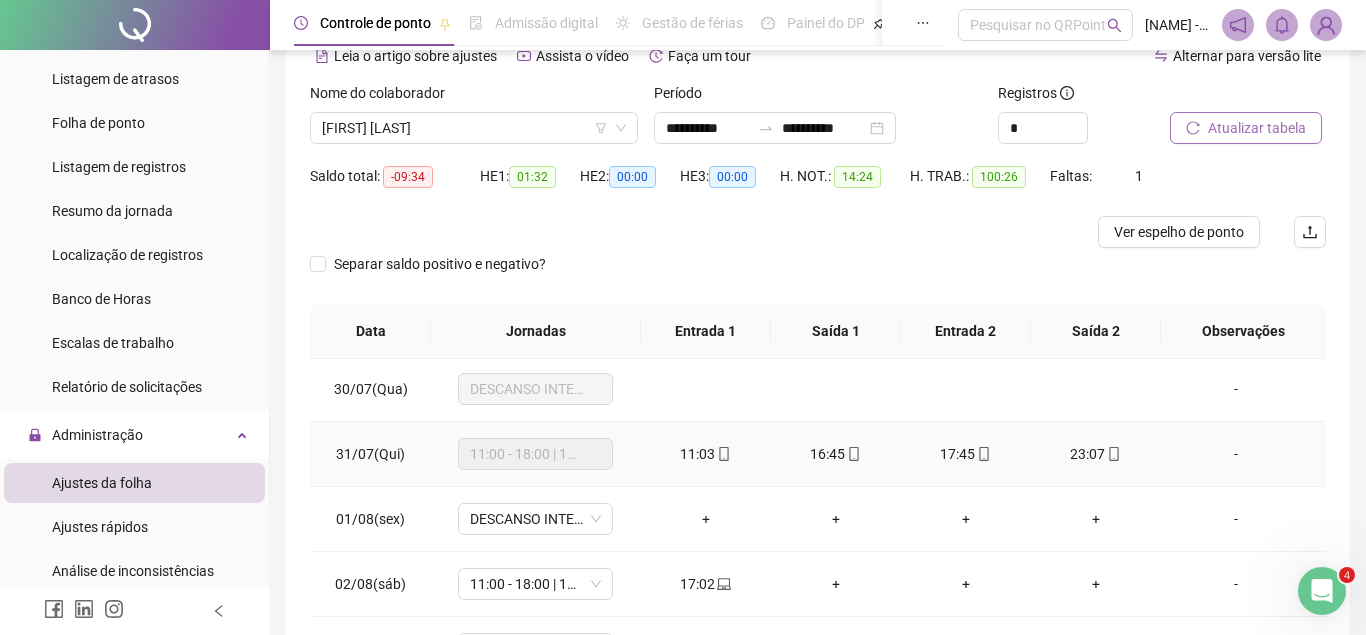 scroll, scrollTop: 938, scrollLeft: 0, axis: vertical 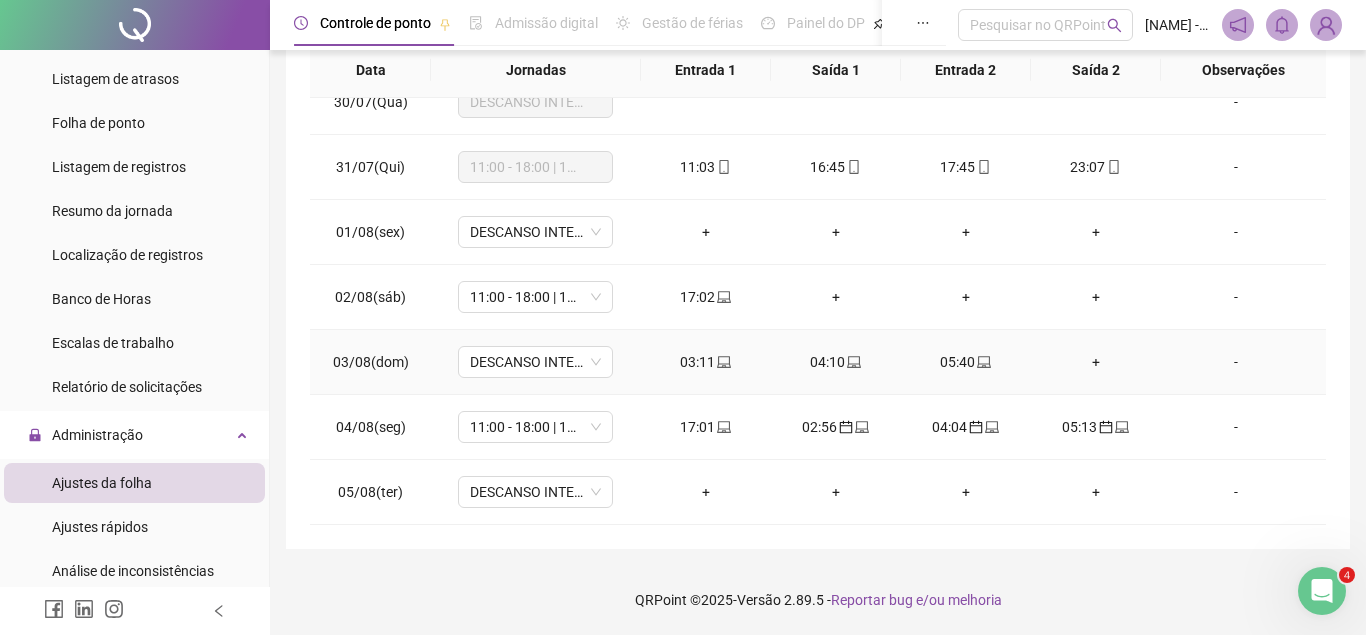 click on "03:11" at bounding box center (706, 362) 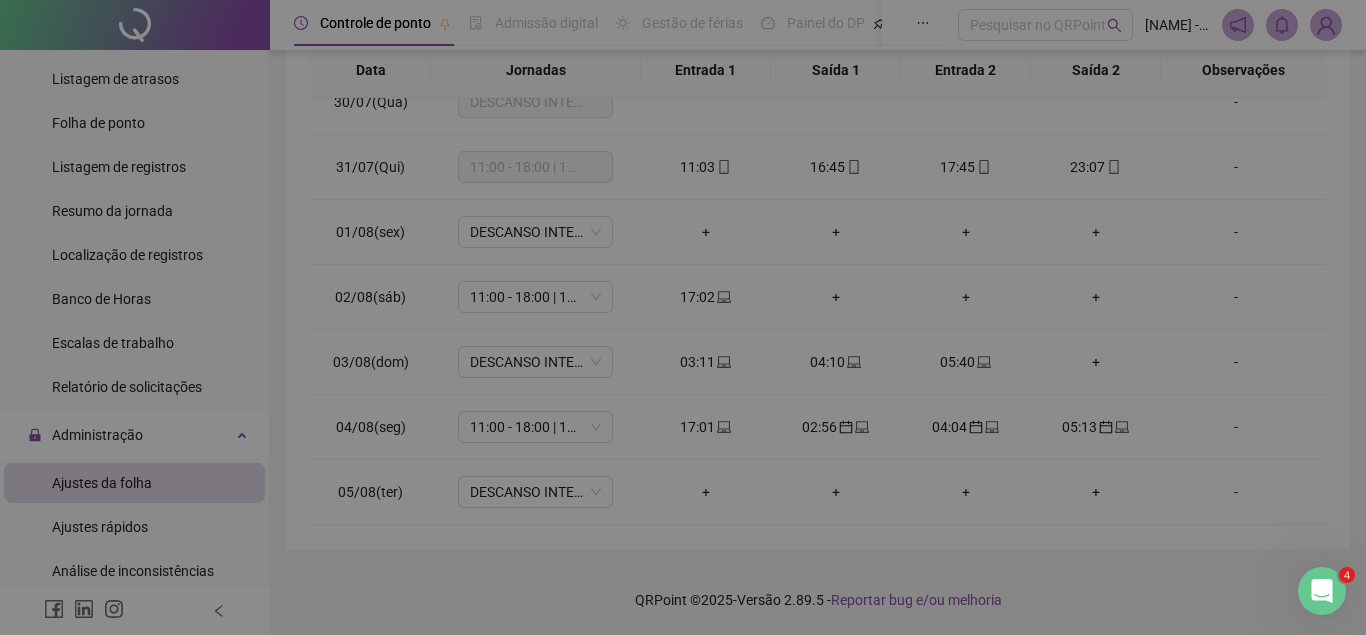 type on "**********" 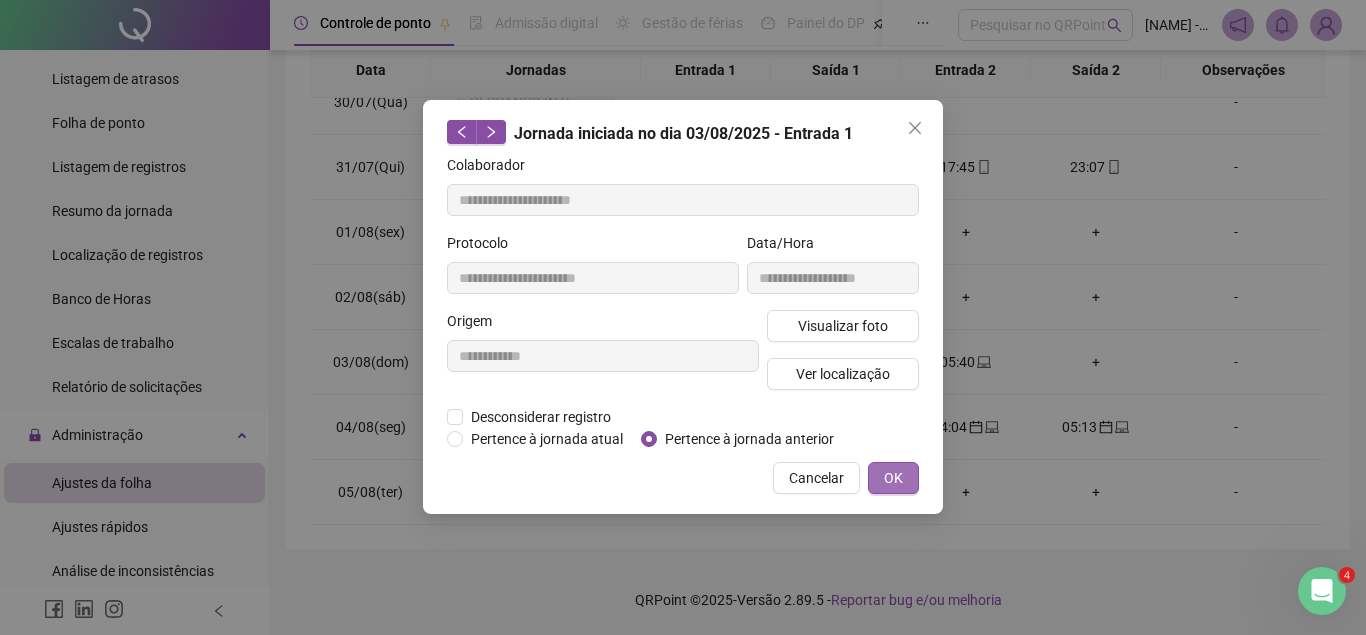 click on "OK" at bounding box center [893, 478] 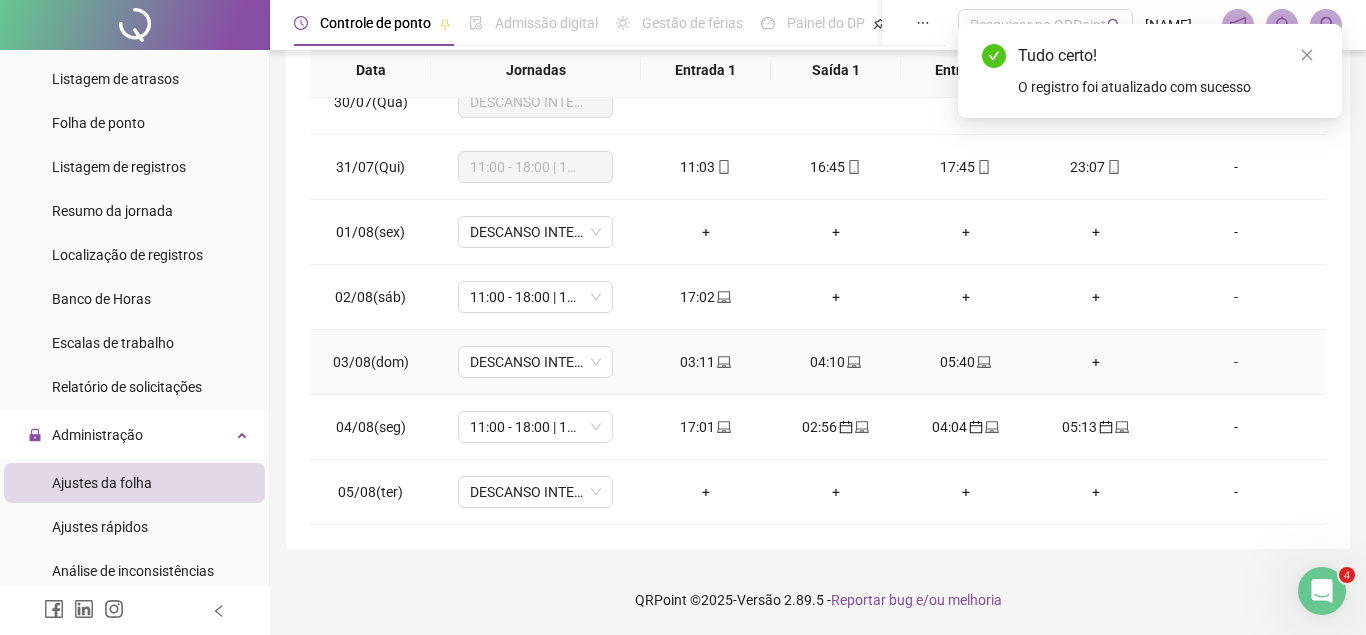 click on "04:10" at bounding box center (836, 362) 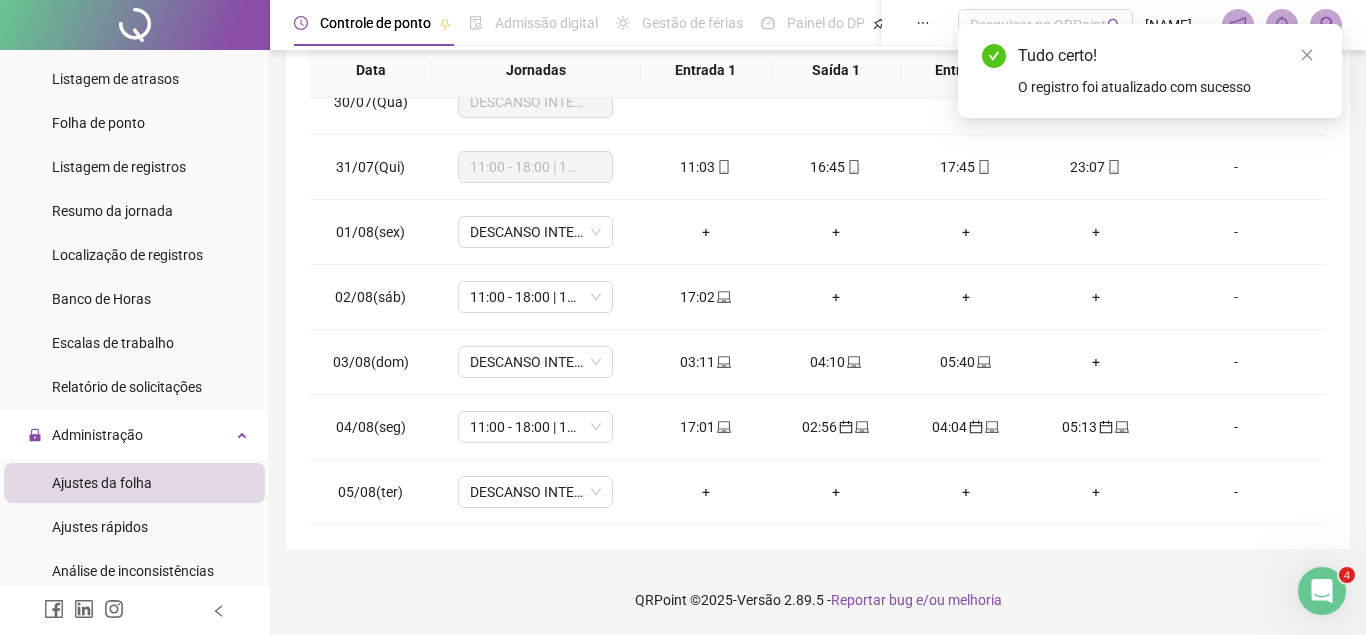 type on "**********" 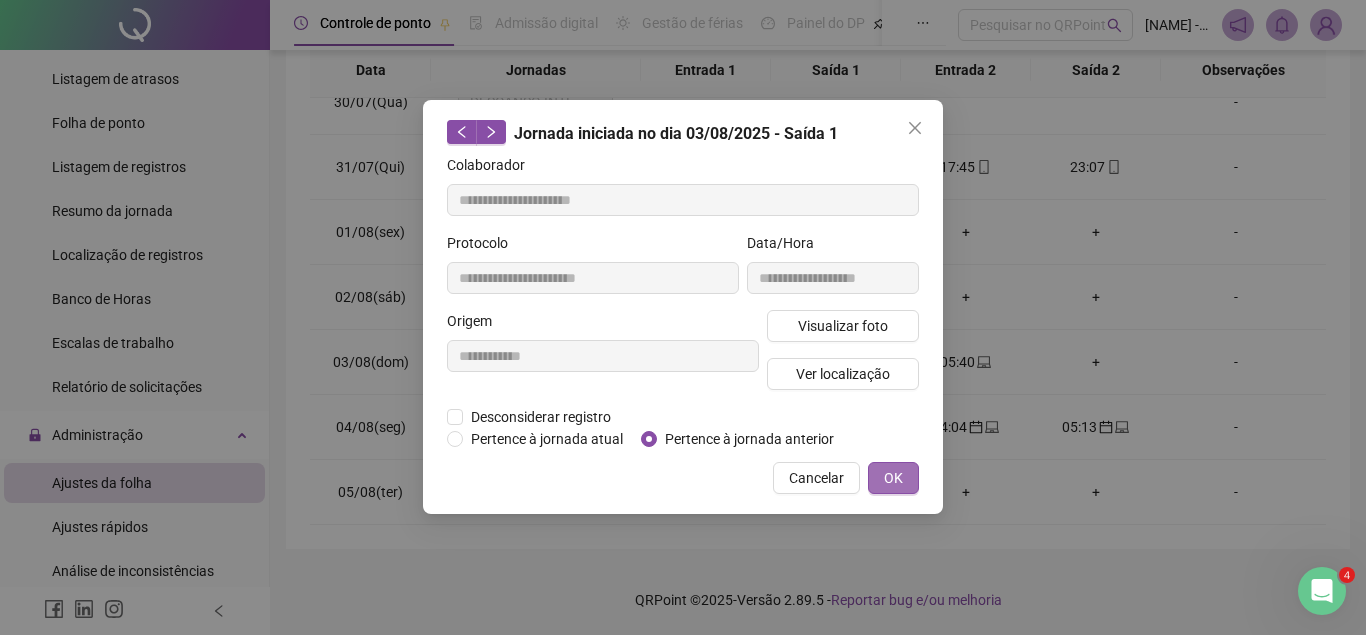 click on "OK" at bounding box center [893, 478] 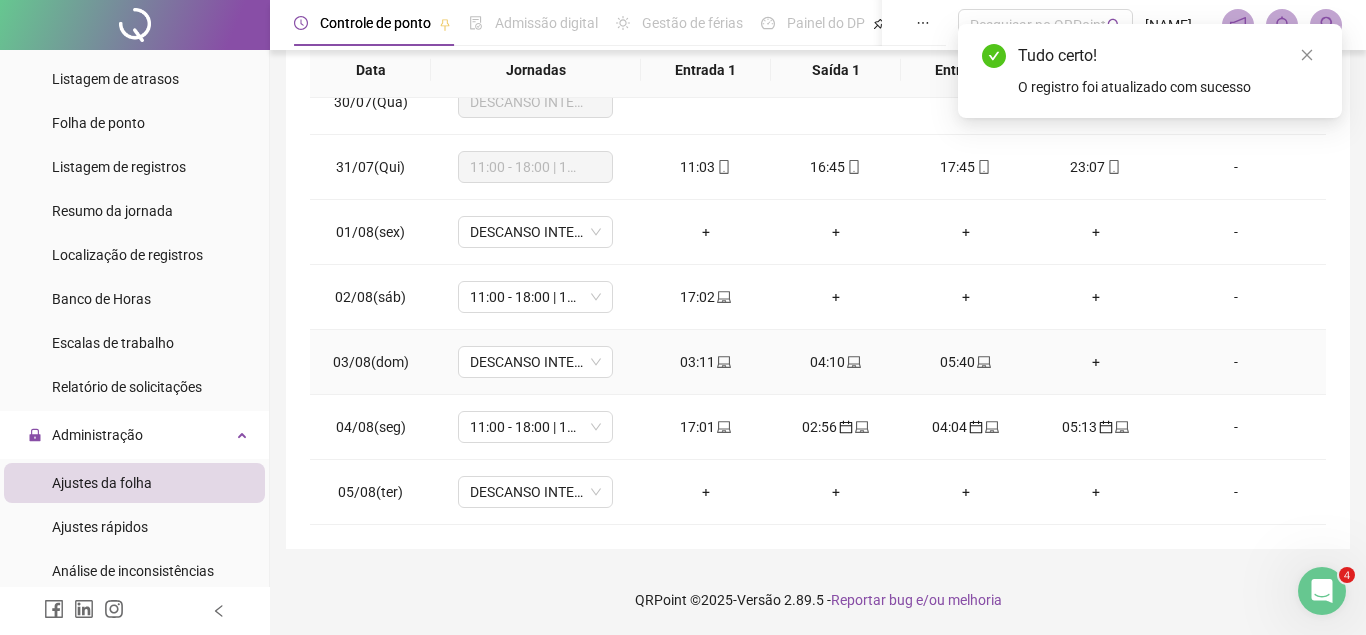 click on "05:40" at bounding box center [966, 362] 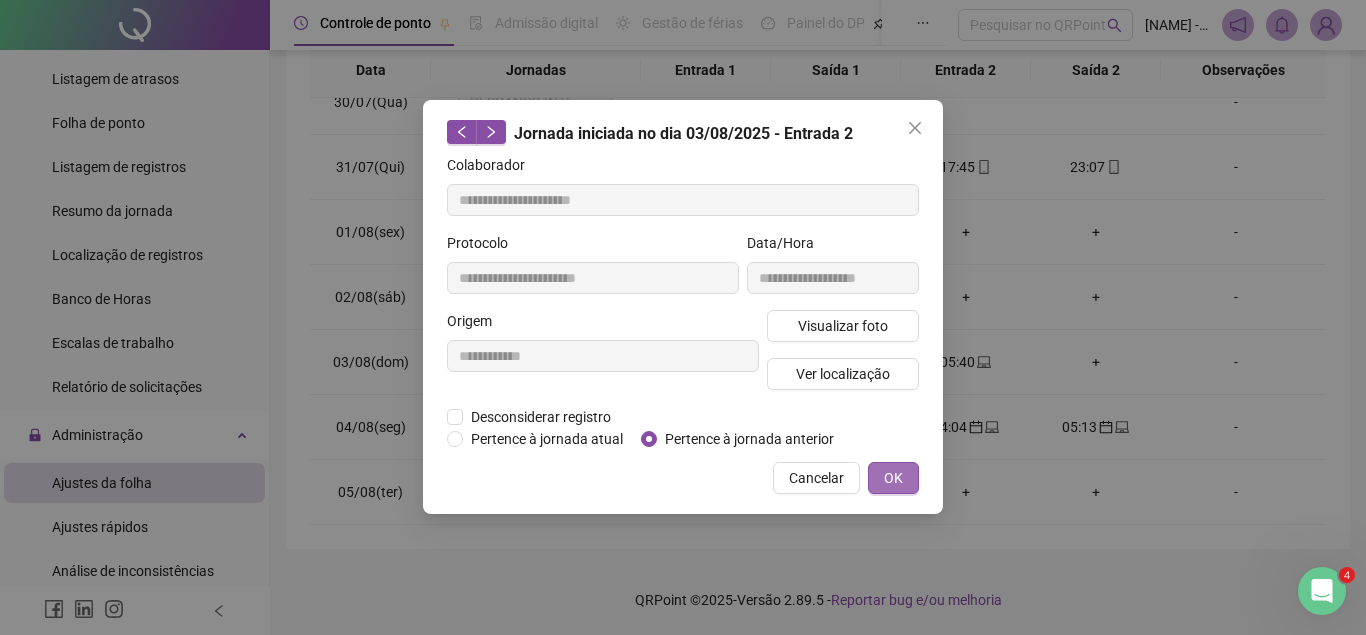 click on "OK" at bounding box center (893, 478) 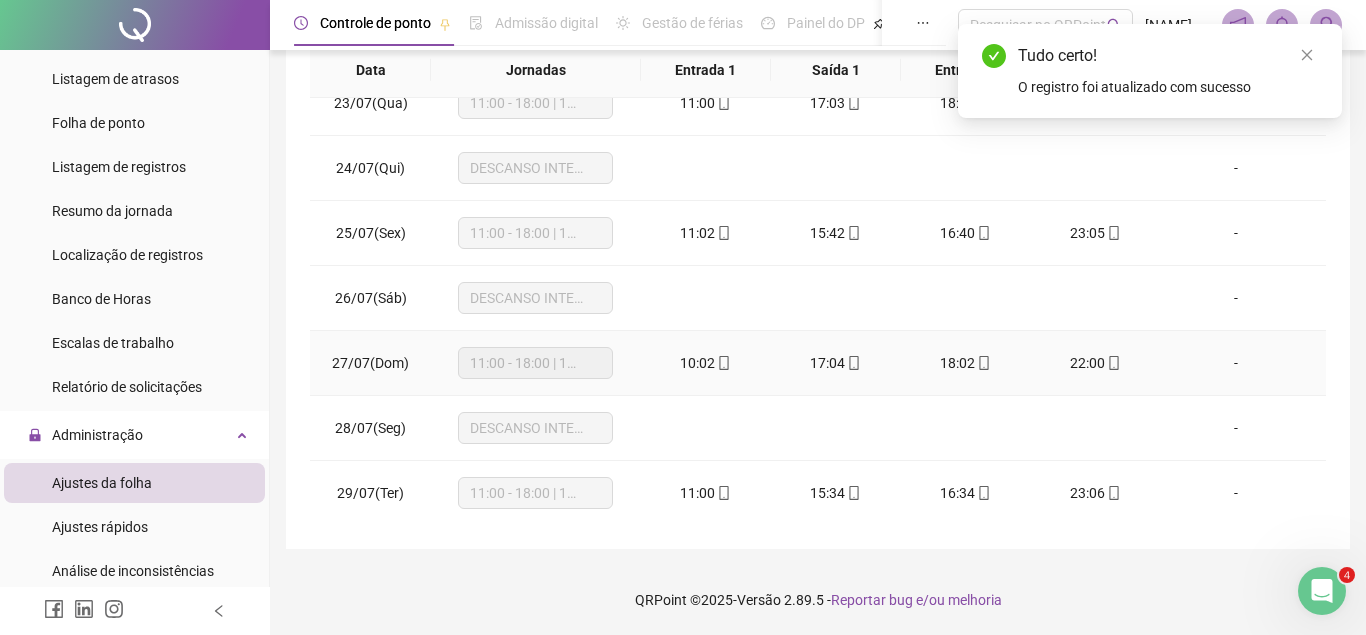 scroll, scrollTop: 0, scrollLeft: 0, axis: both 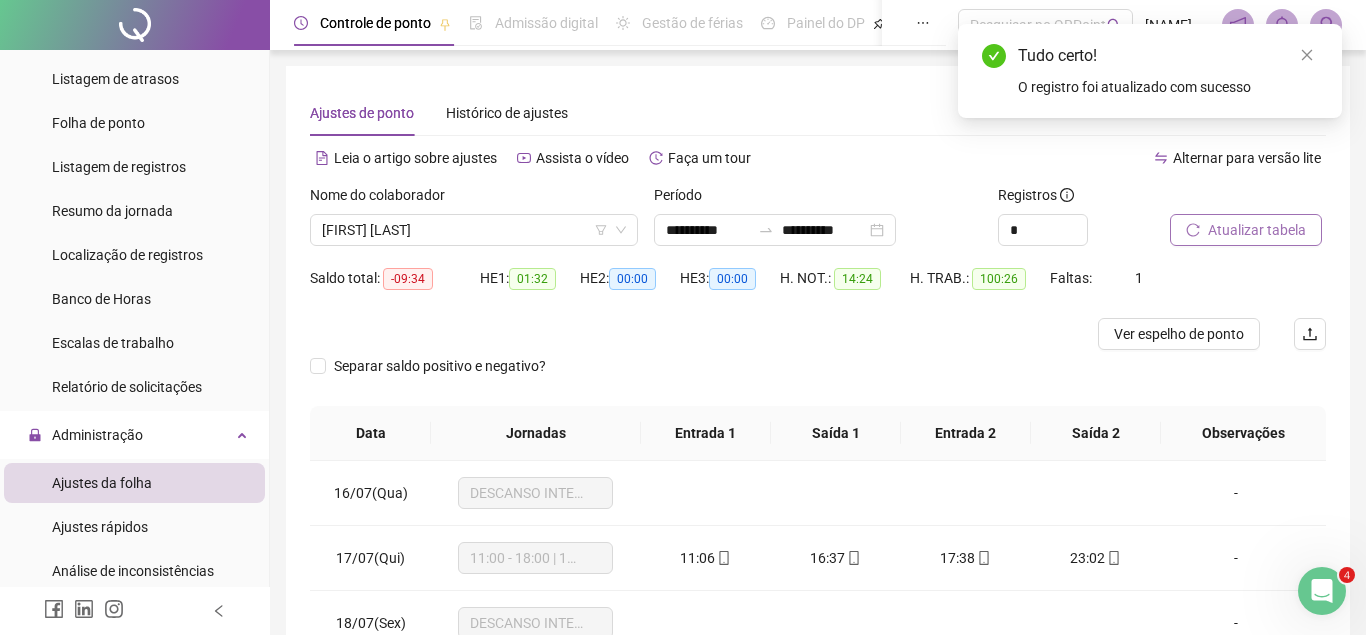 click on "Atualizar tabela" at bounding box center (1257, 230) 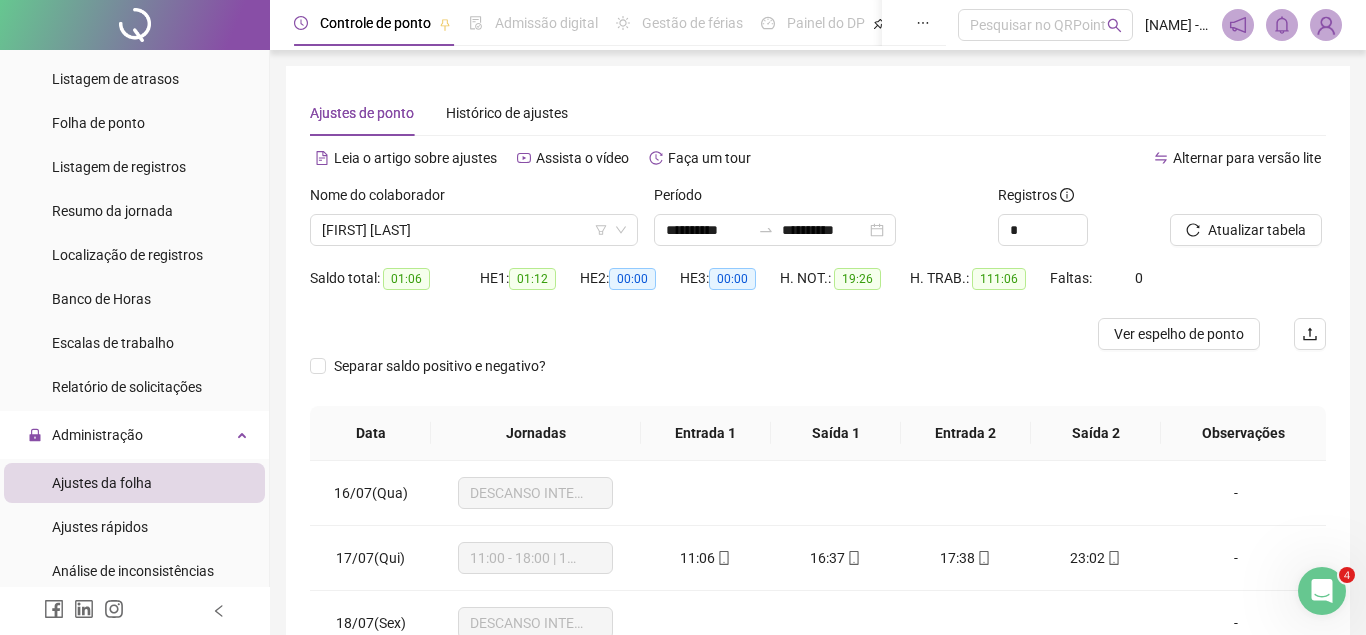 scroll, scrollTop: 102, scrollLeft: 0, axis: vertical 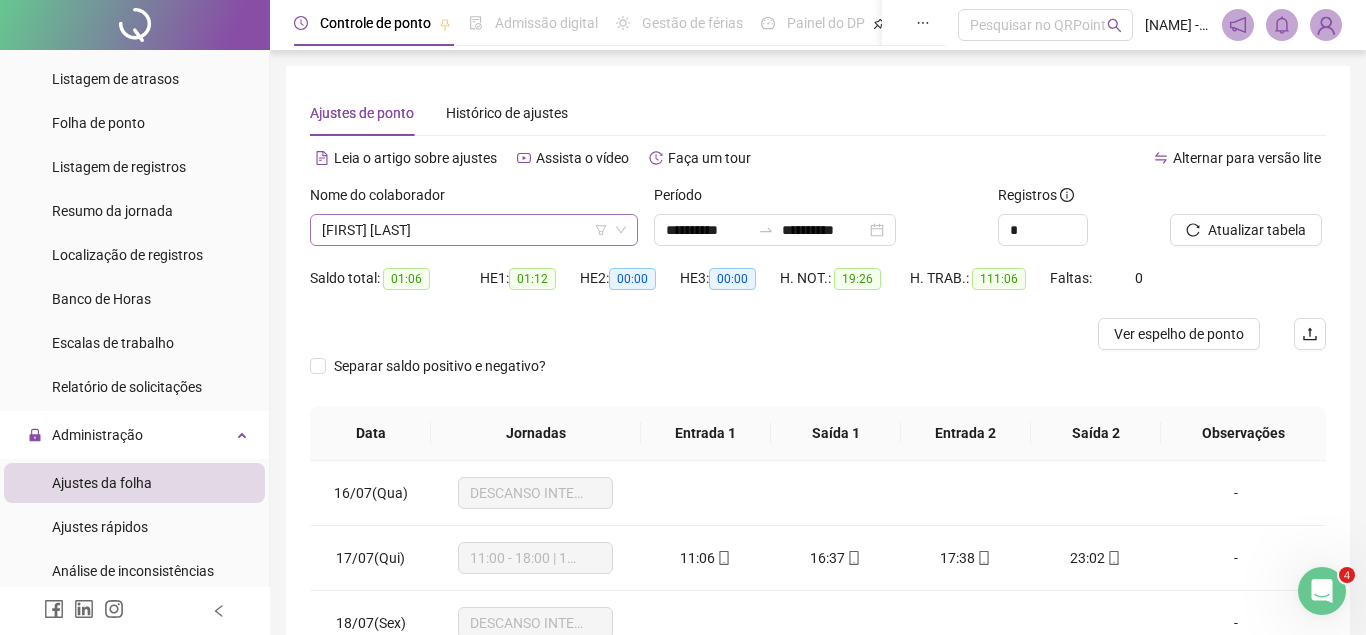 click on "[FIRST] [LAST]" at bounding box center [474, 230] 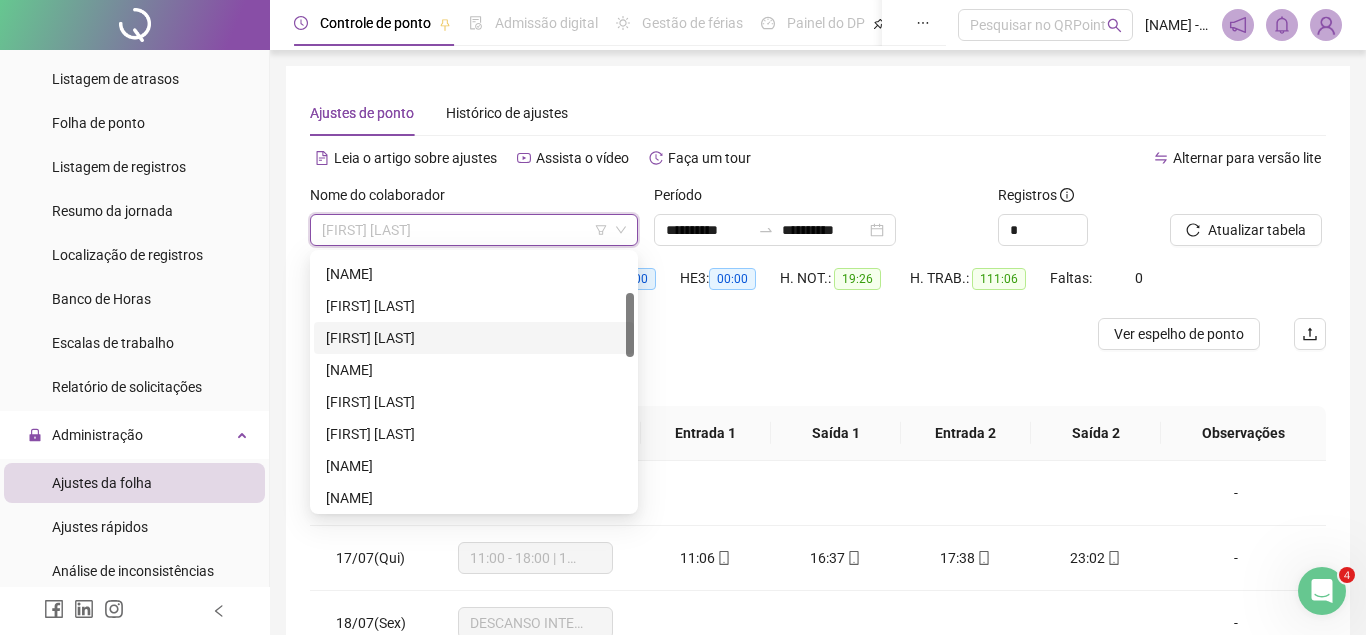 scroll, scrollTop: 0, scrollLeft: 0, axis: both 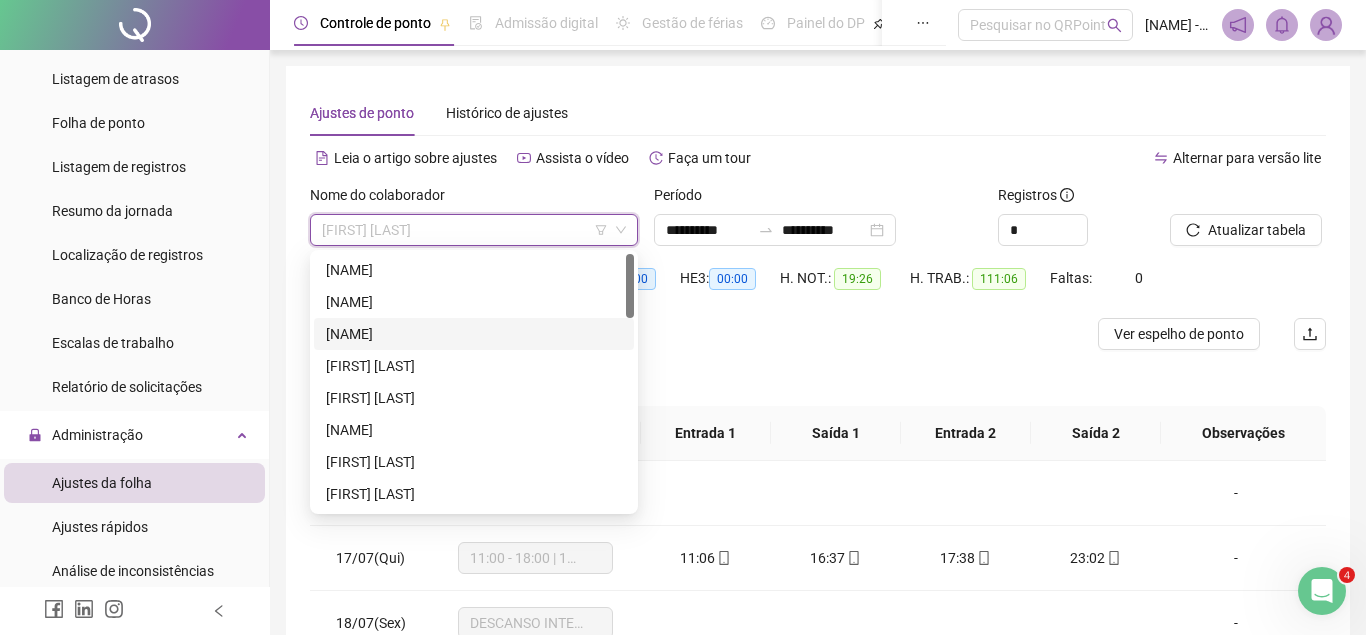 click on "[NAME]" at bounding box center [474, 334] 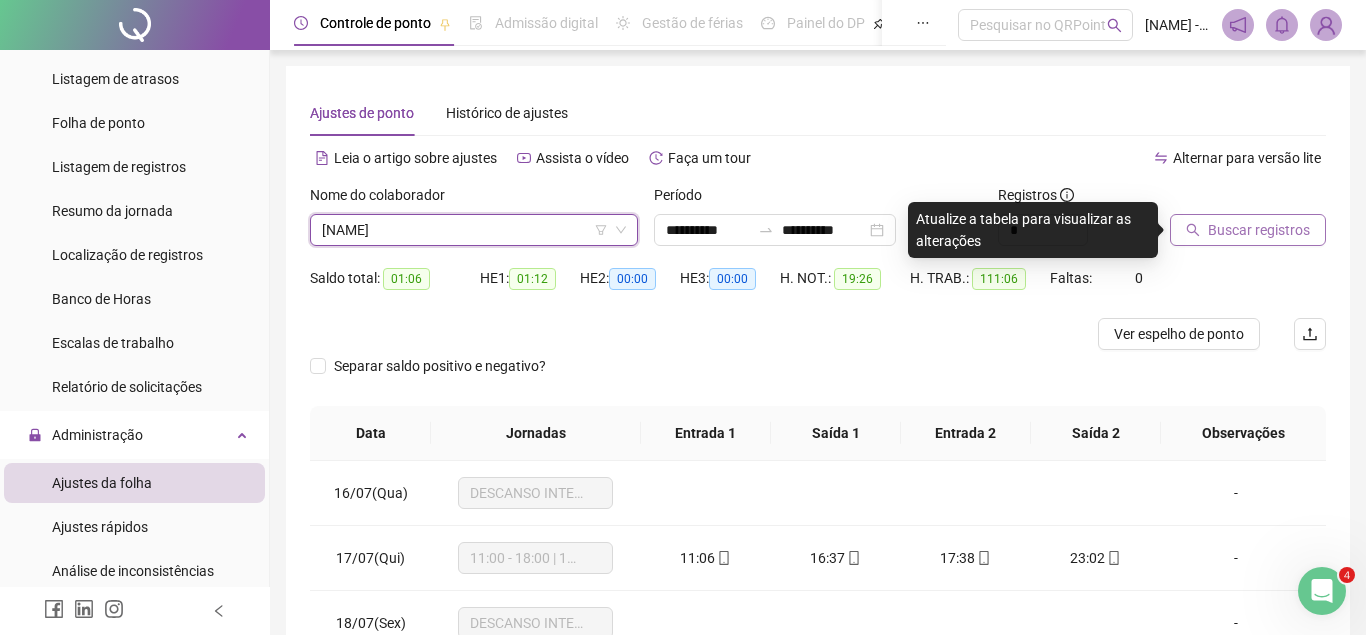 click on "Buscar registros" at bounding box center [1259, 230] 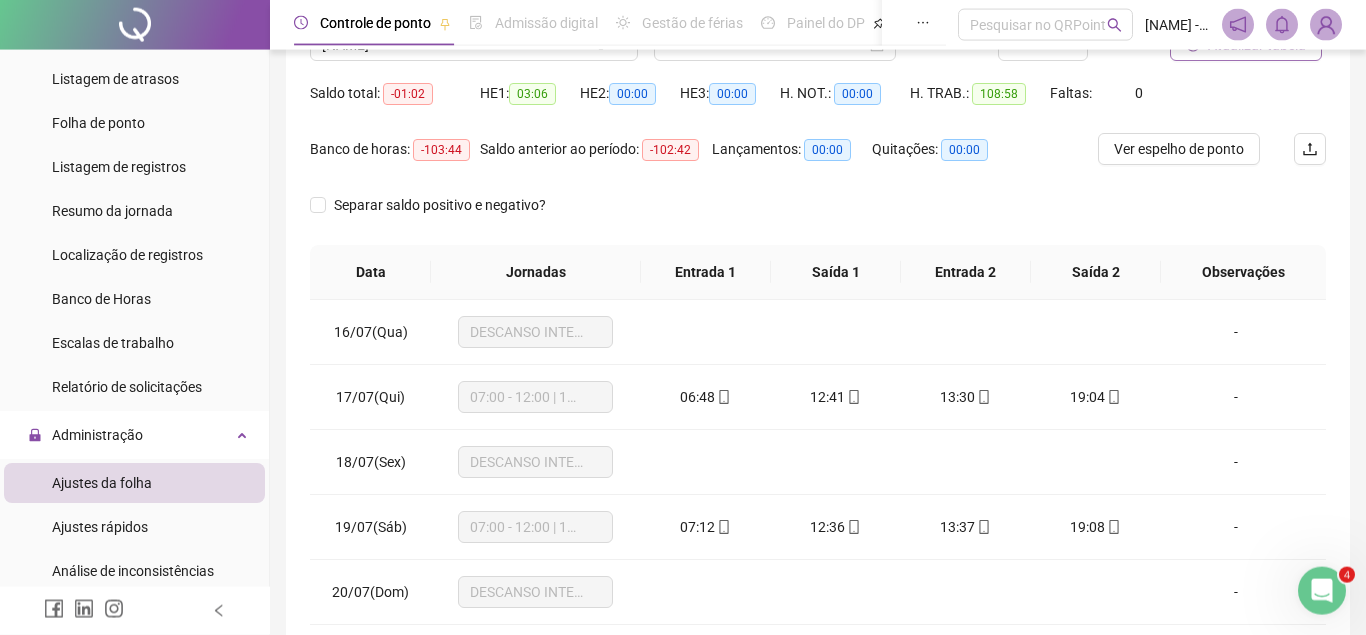 scroll, scrollTop: 387, scrollLeft: 0, axis: vertical 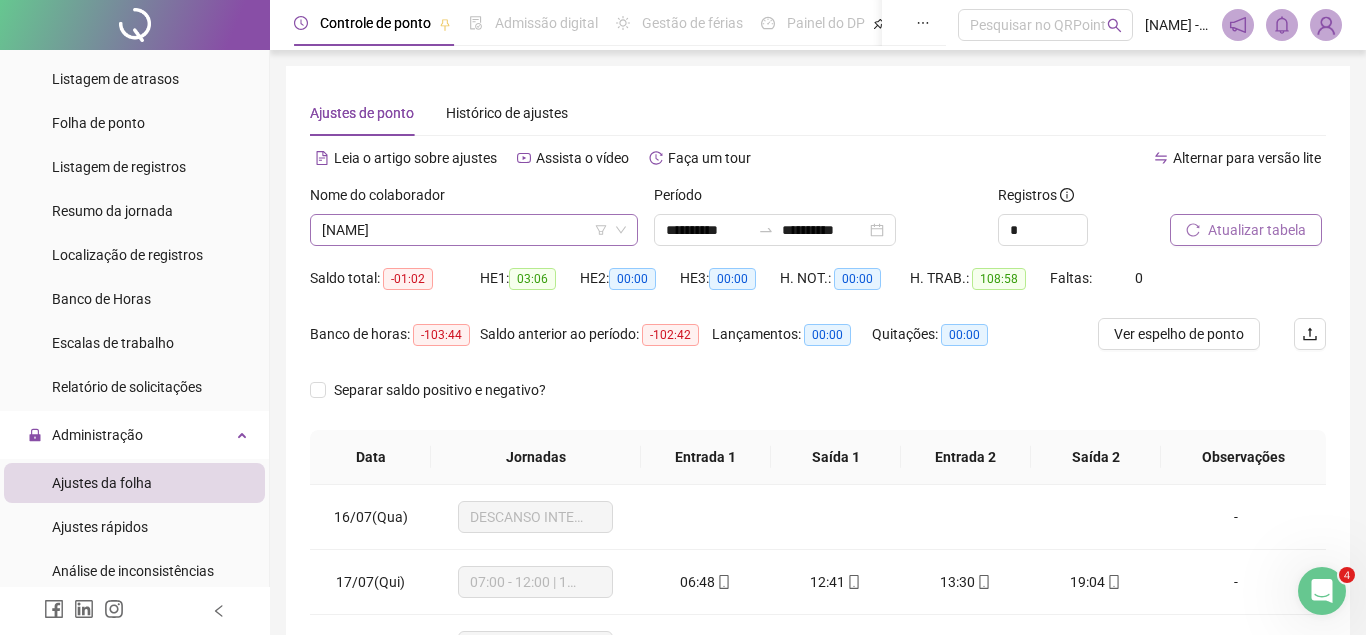 click on "[NAME]" at bounding box center [474, 230] 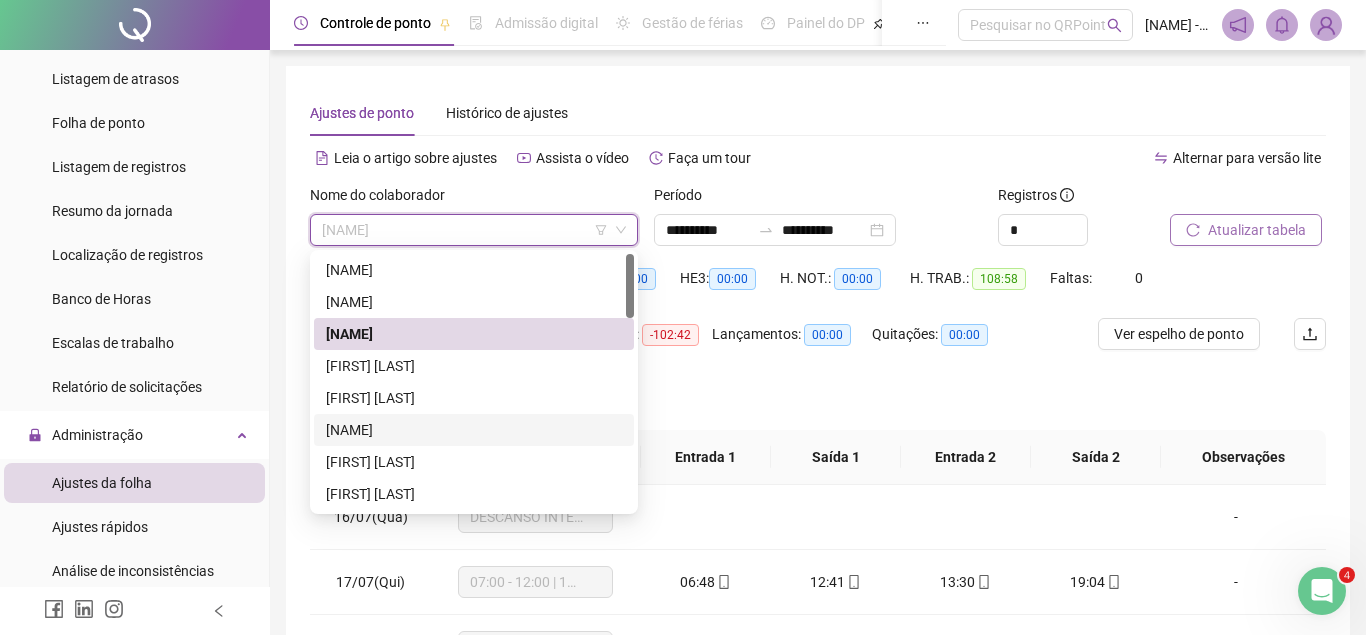 scroll, scrollTop: 102, scrollLeft: 0, axis: vertical 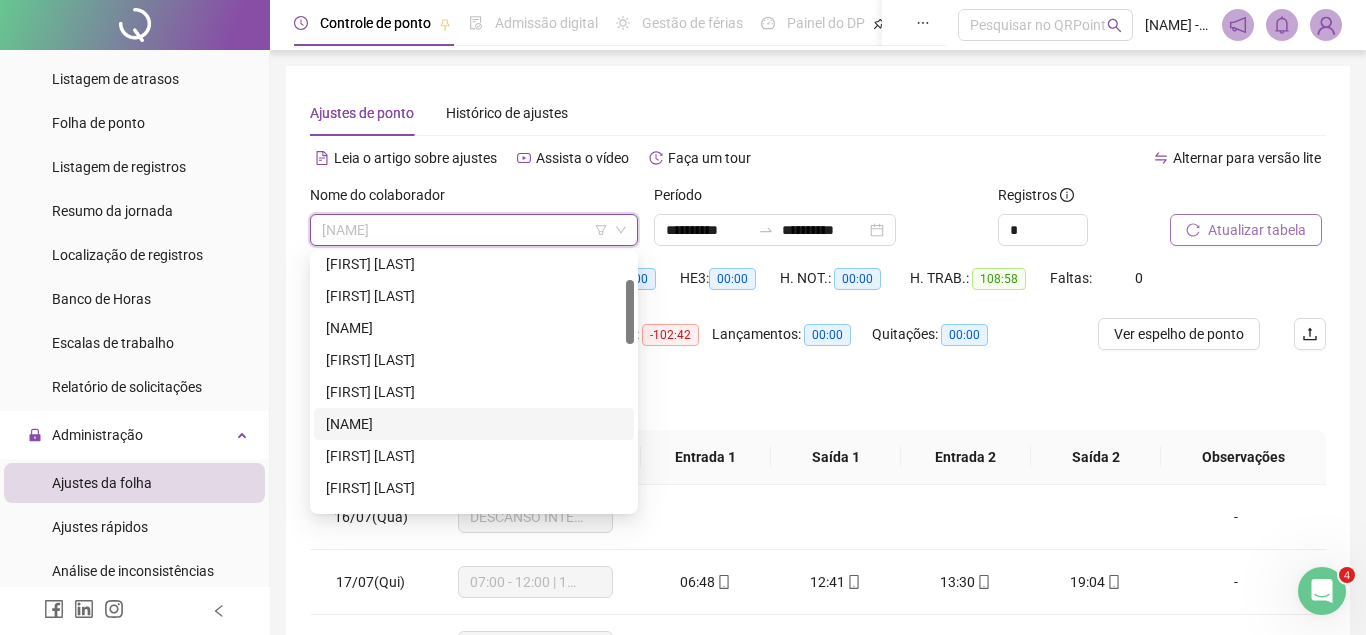 click on "[NAME]" at bounding box center [474, 424] 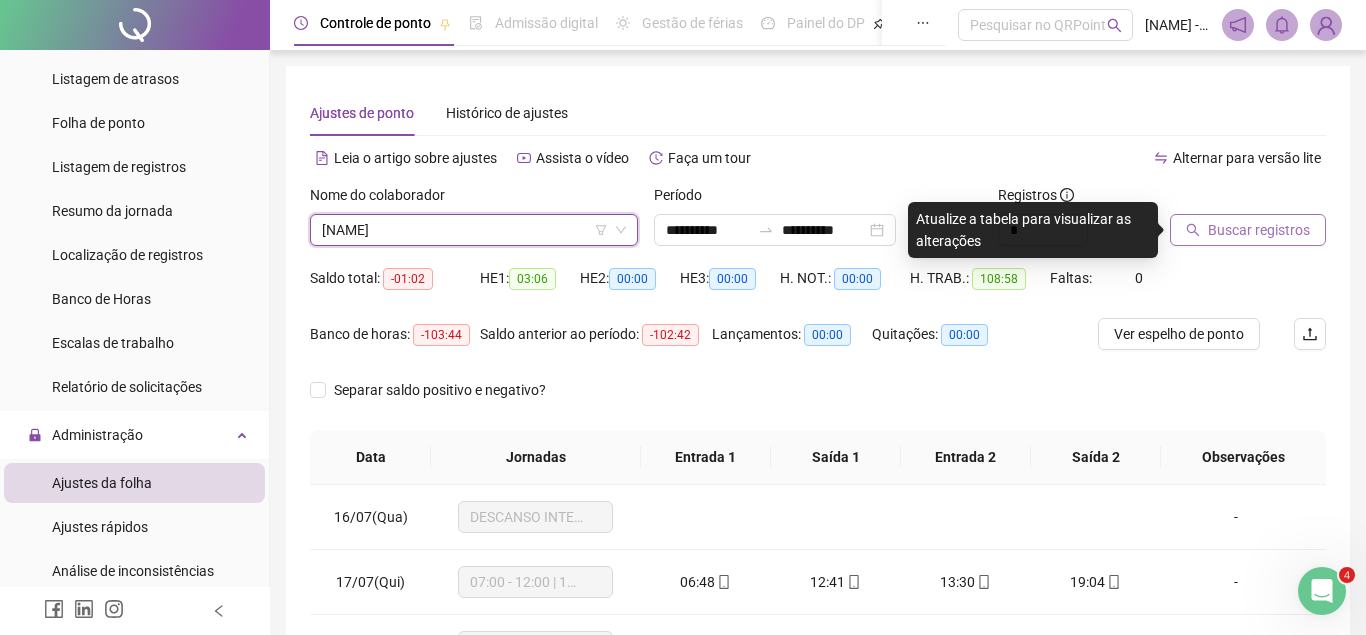 click on "Buscar registros" at bounding box center (1259, 230) 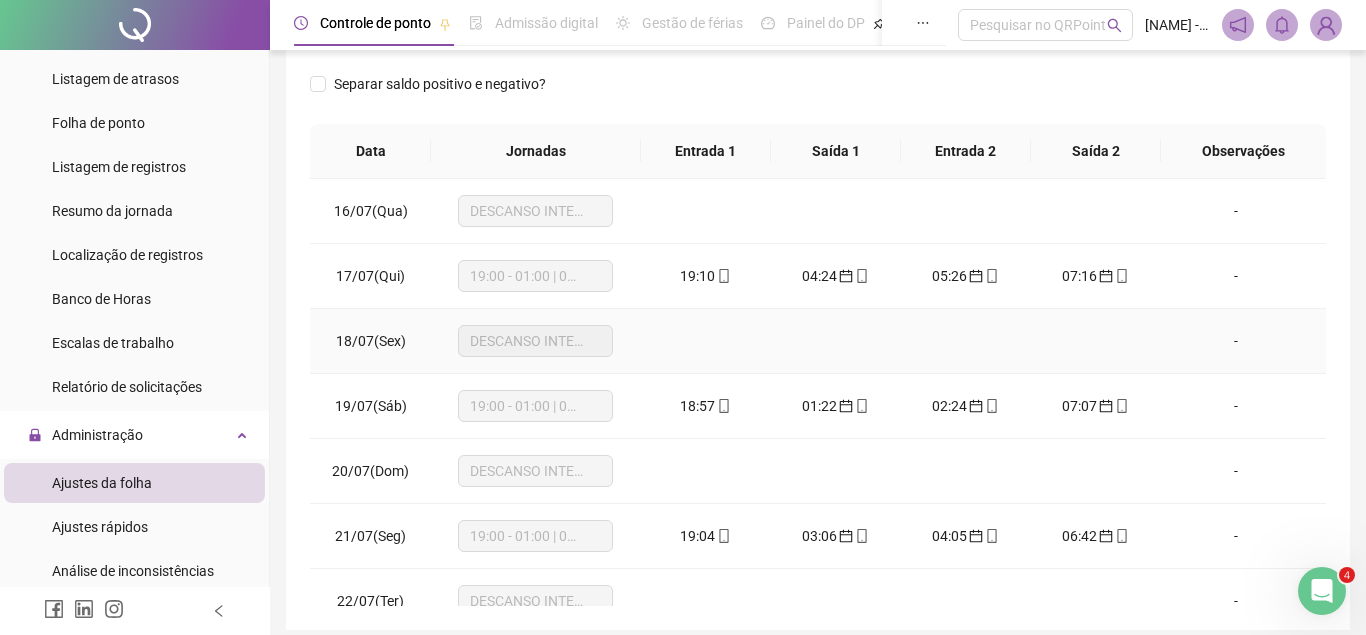 scroll, scrollTop: 387, scrollLeft: 0, axis: vertical 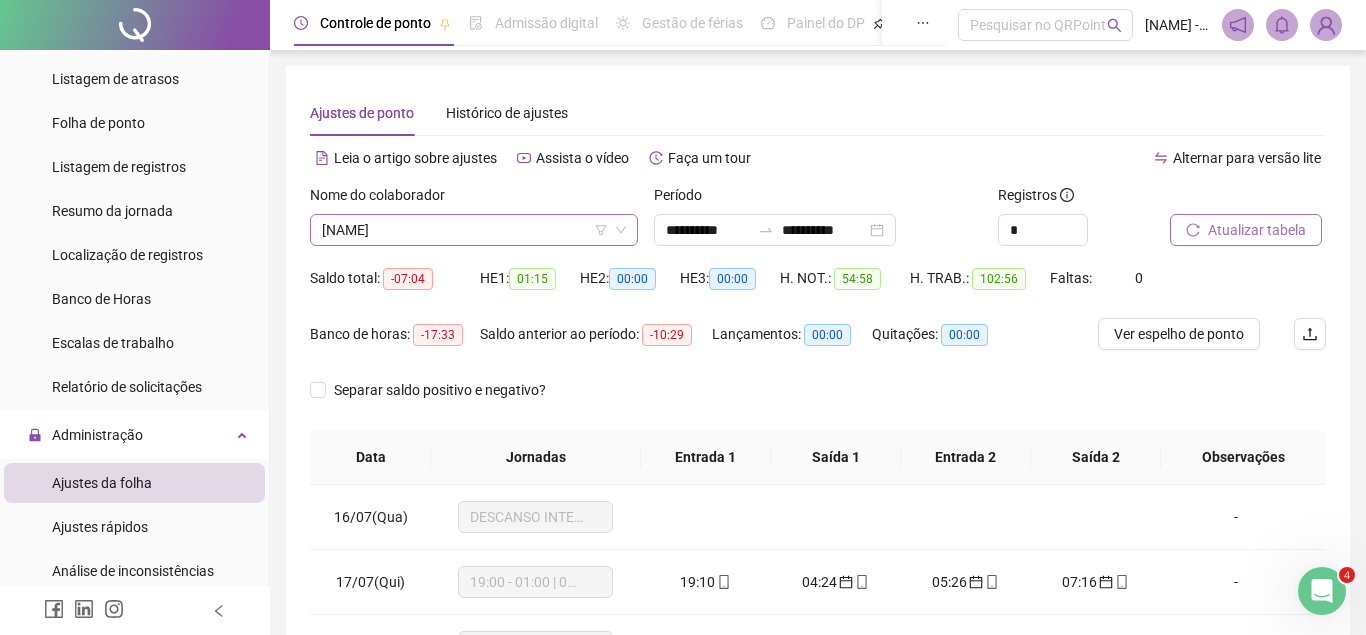 click on "[NAME]" at bounding box center [474, 230] 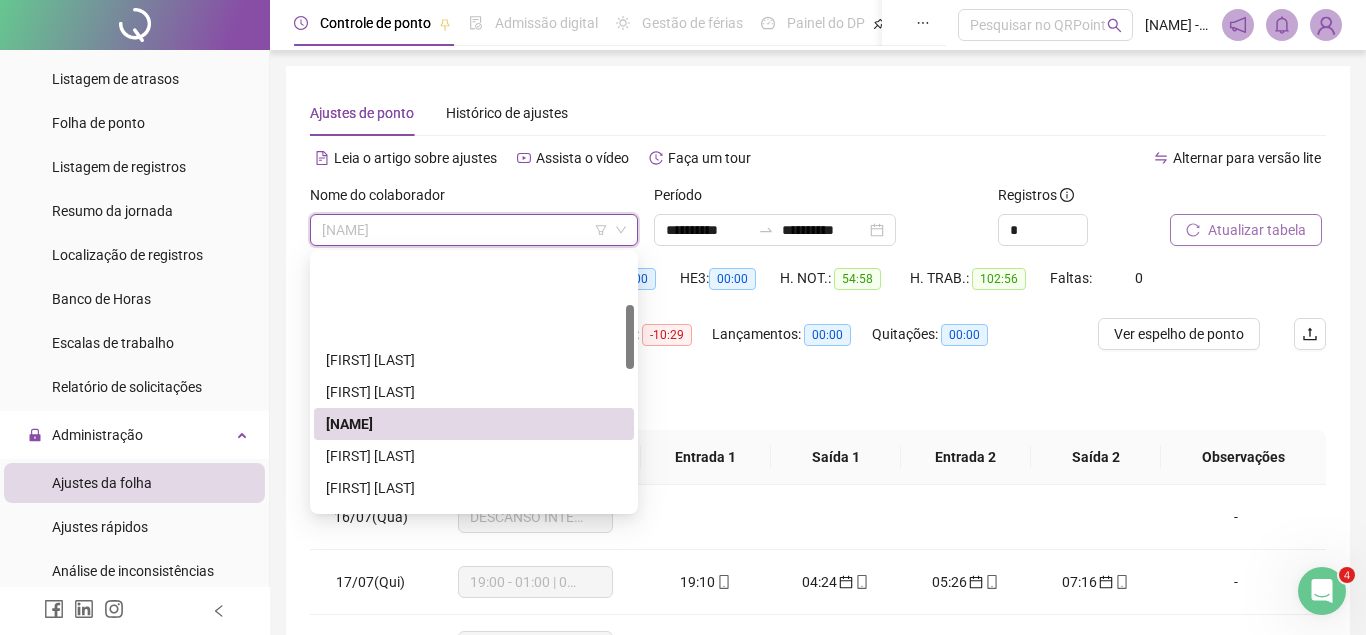 scroll, scrollTop: 204, scrollLeft: 0, axis: vertical 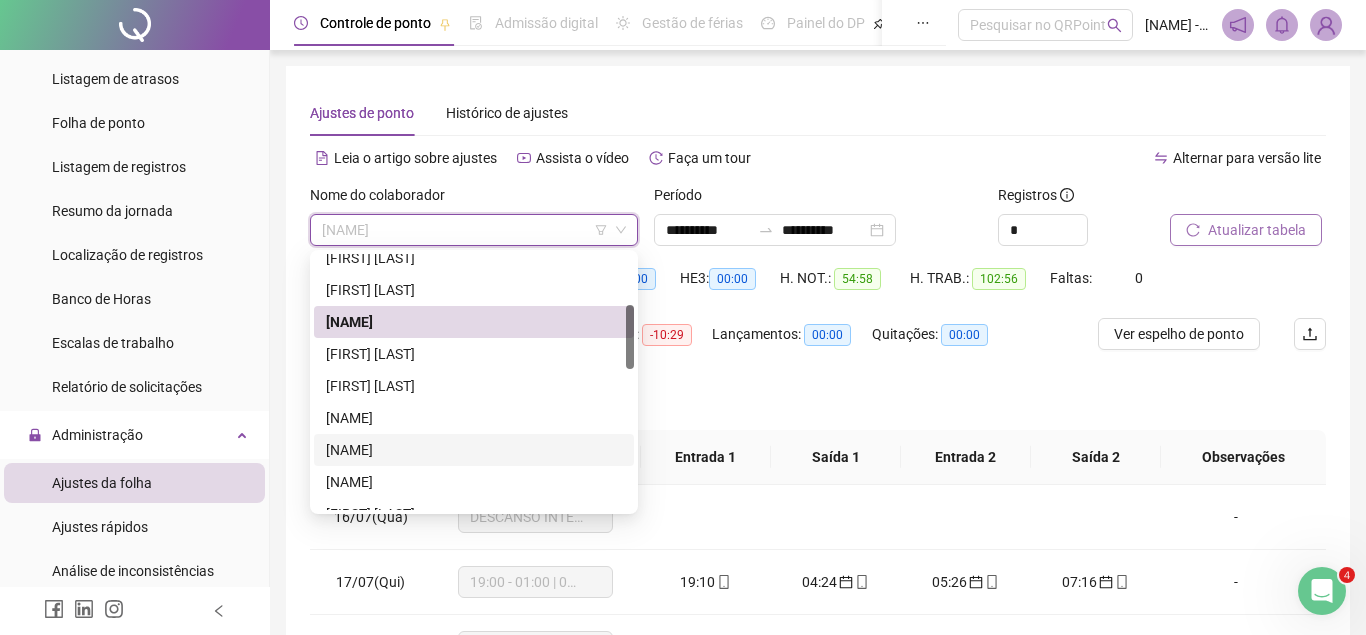 click on "[NAME]" at bounding box center (474, 450) 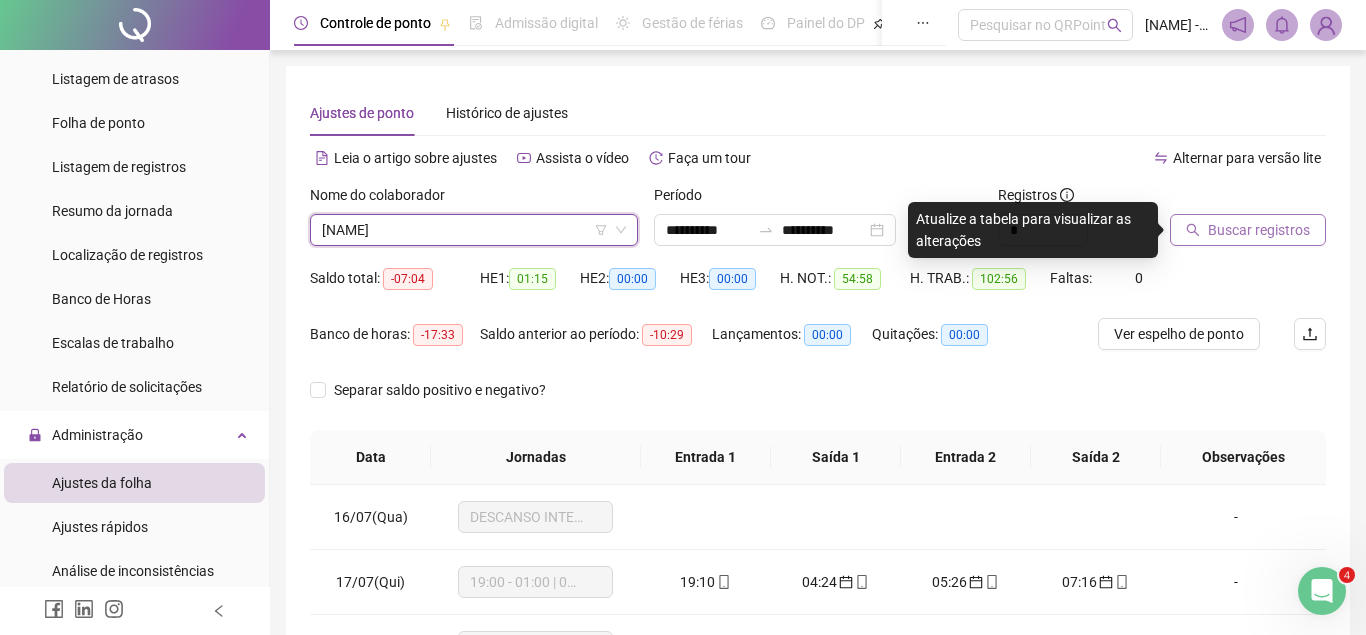 click on "Buscar registros" at bounding box center (1259, 230) 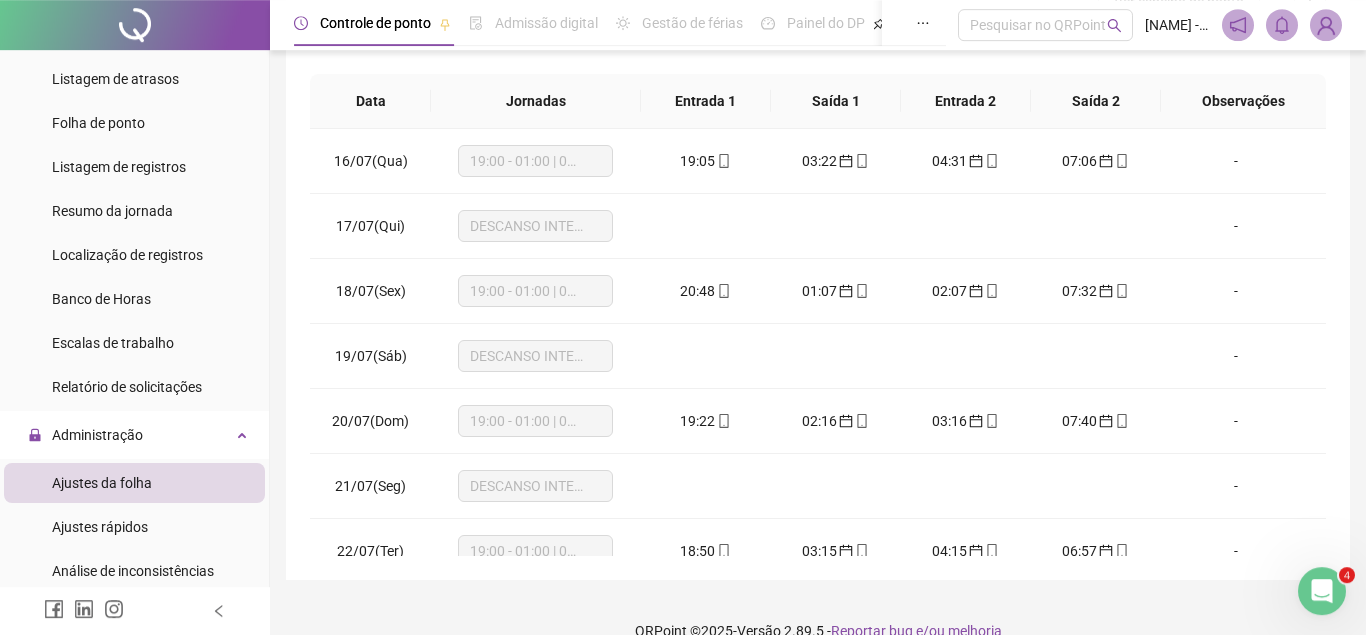 scroll, scrollTop: 363, scrollLeft: 0, axis: vertical 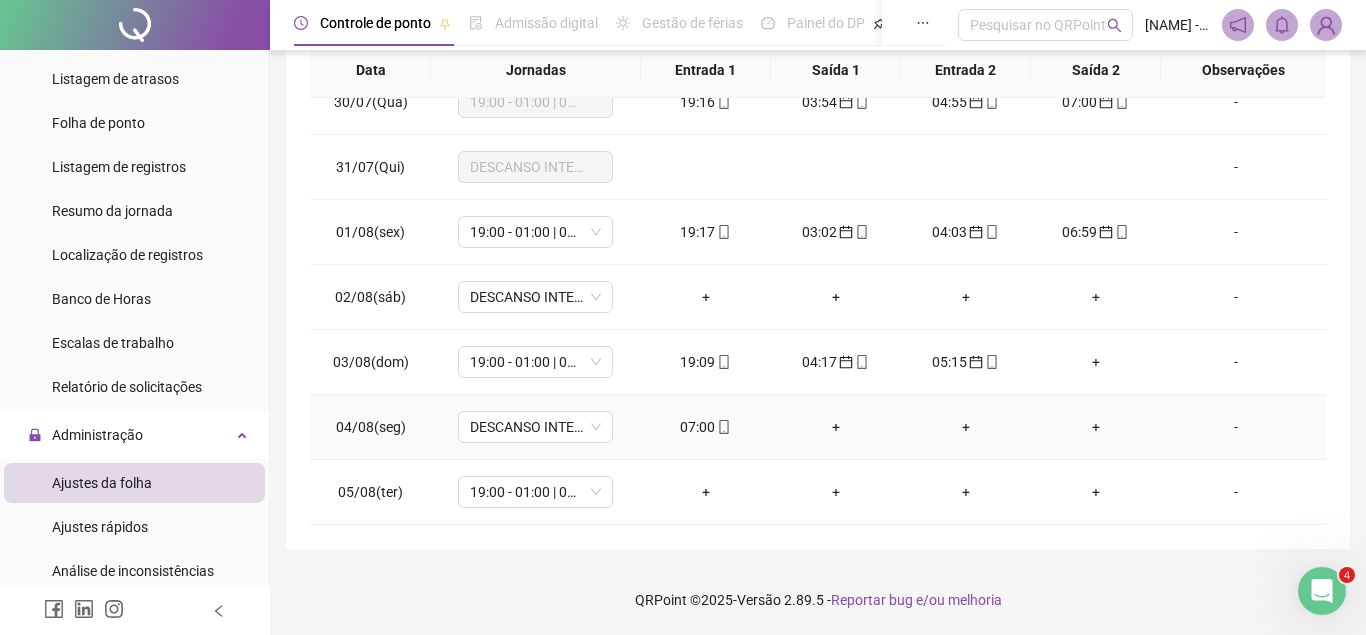 click on "07:00" at bounding box center [706, 427] 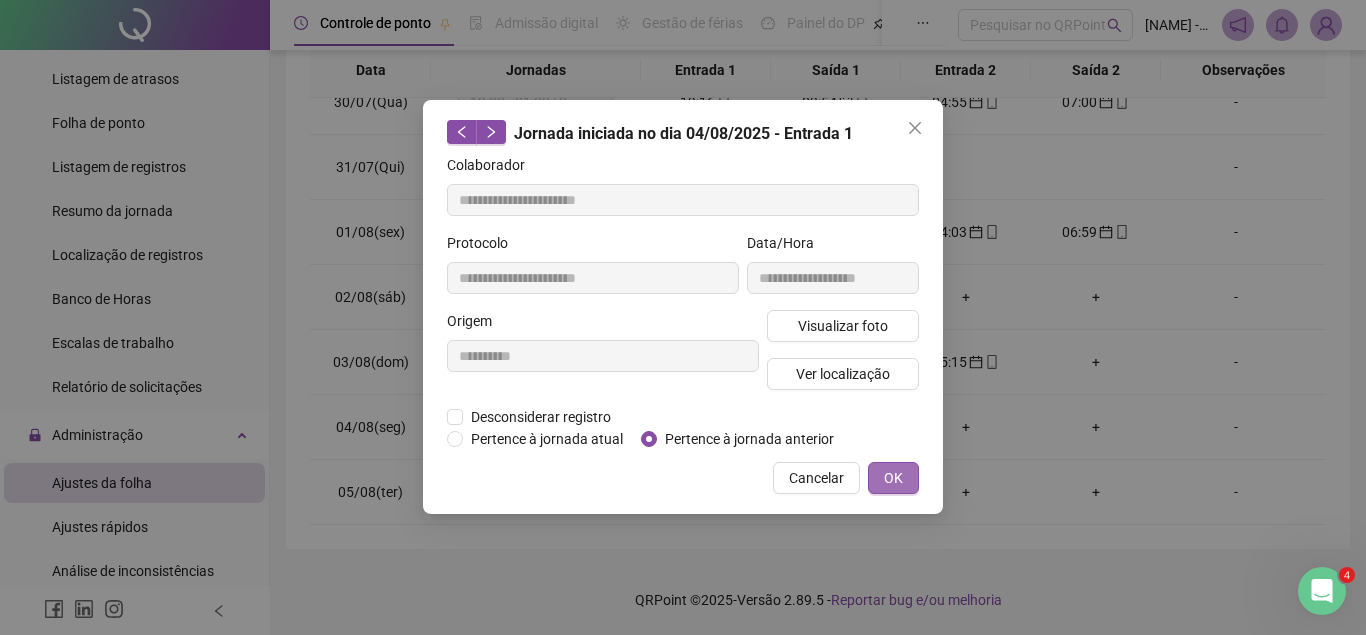 click on "OK" at bounding box center [893, 478] 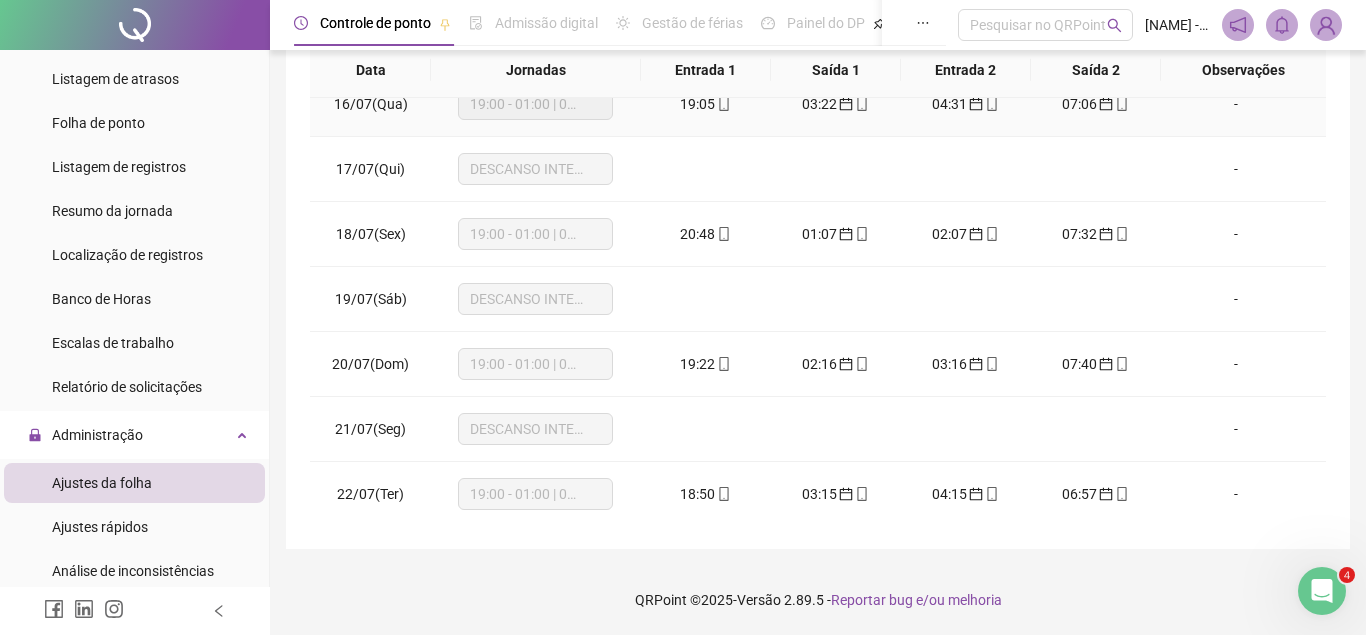 scroll, scrollTop: 0, scrollLeft: 0, axis: both 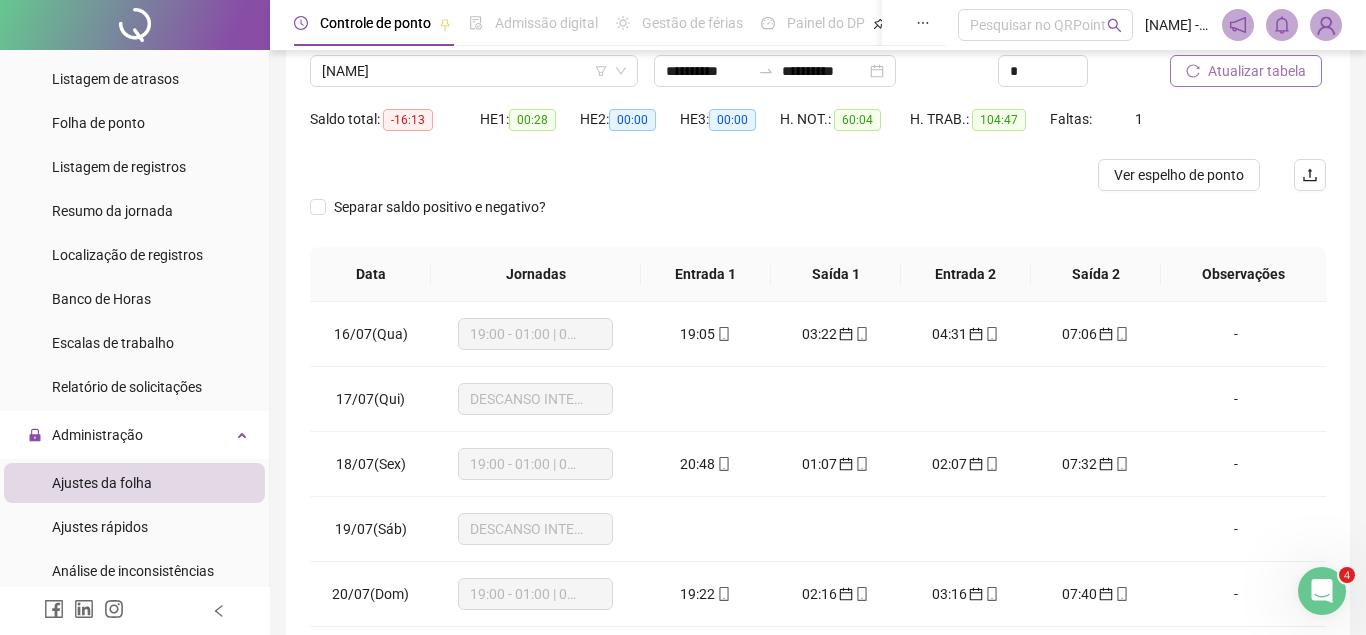 click on "Atualizar tabela" at bounding box center (1257, 71) 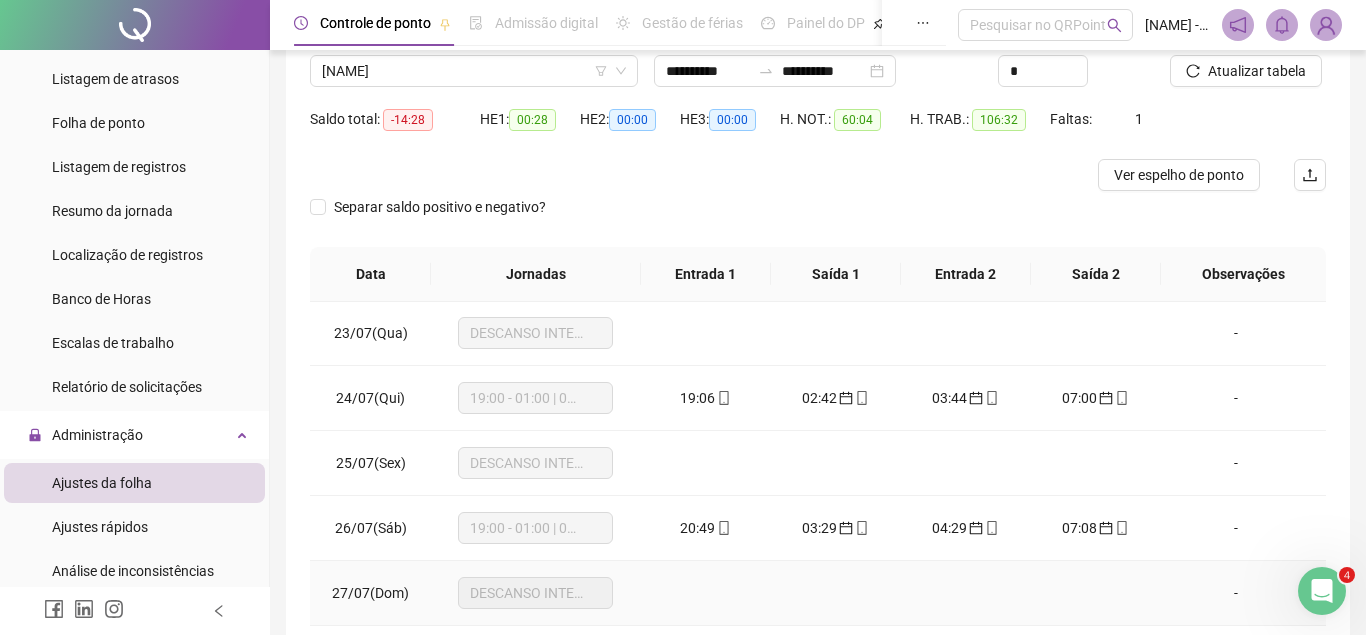 scroll, scrollTop: 938, scrollLeft: 0, axis: vertical 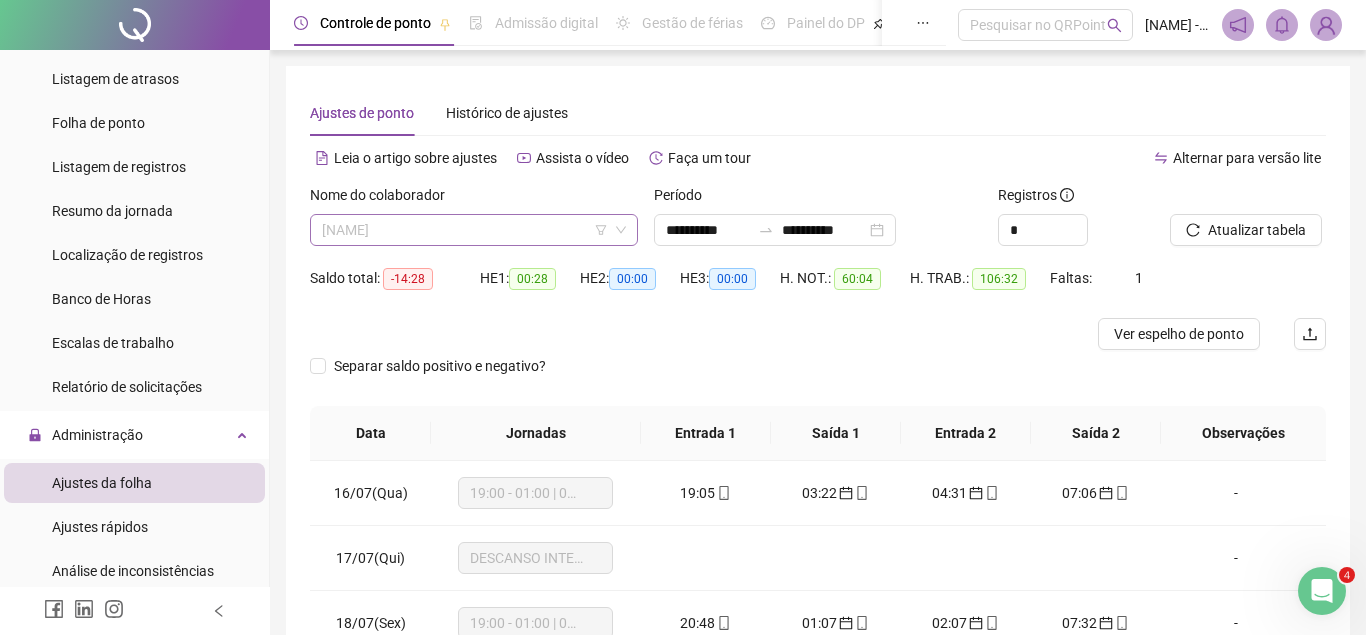 click on "[NAME]" at bounding box center [474, 230] 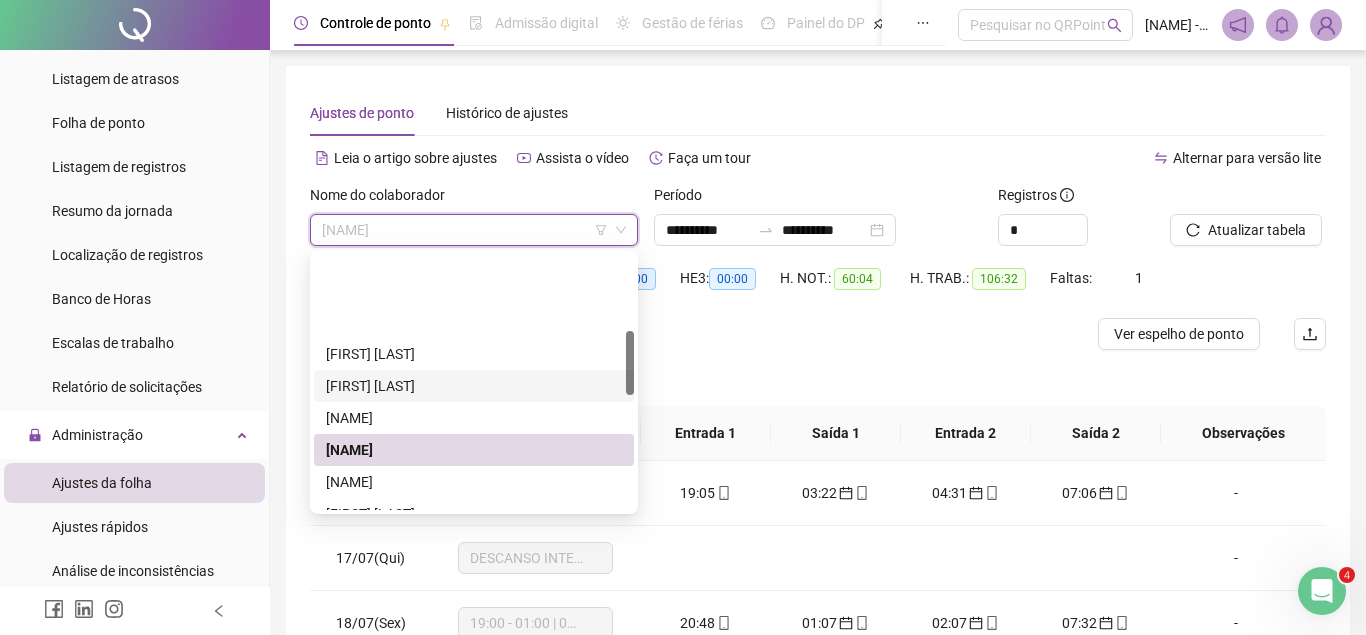 scroll, scrollTop: 306, scrollLeft: 0, axis: vertical 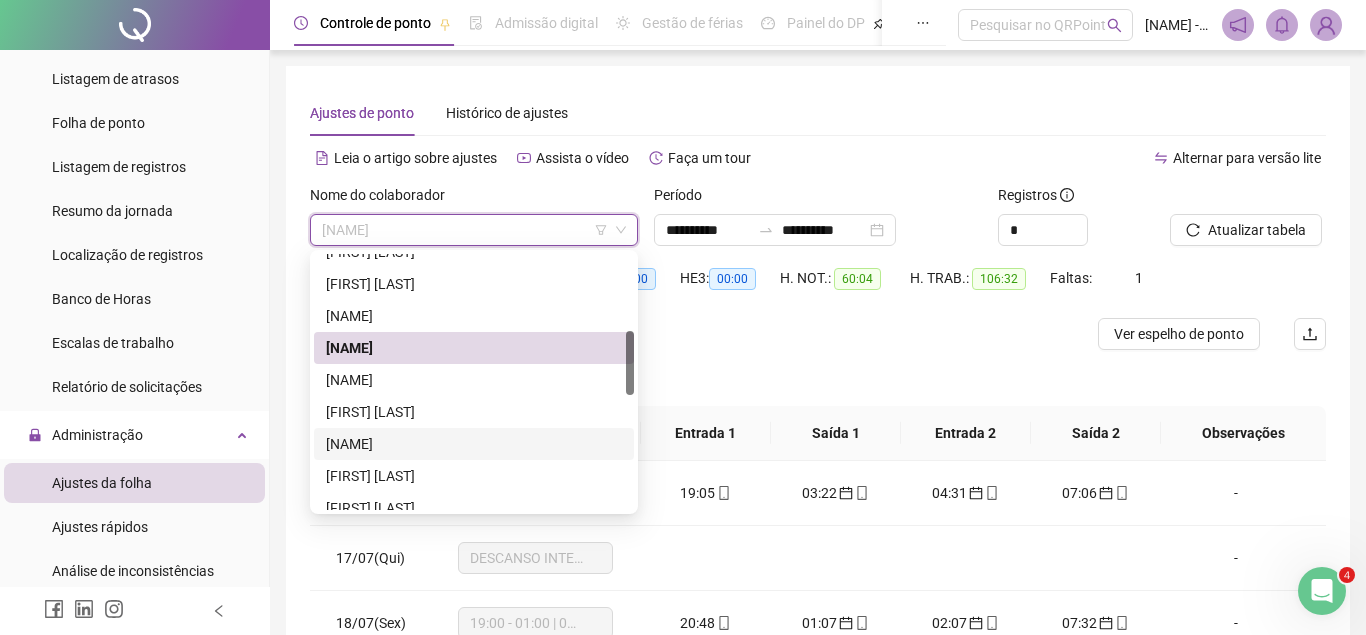 click on "[NAME]" at bounding box center [474, 444] 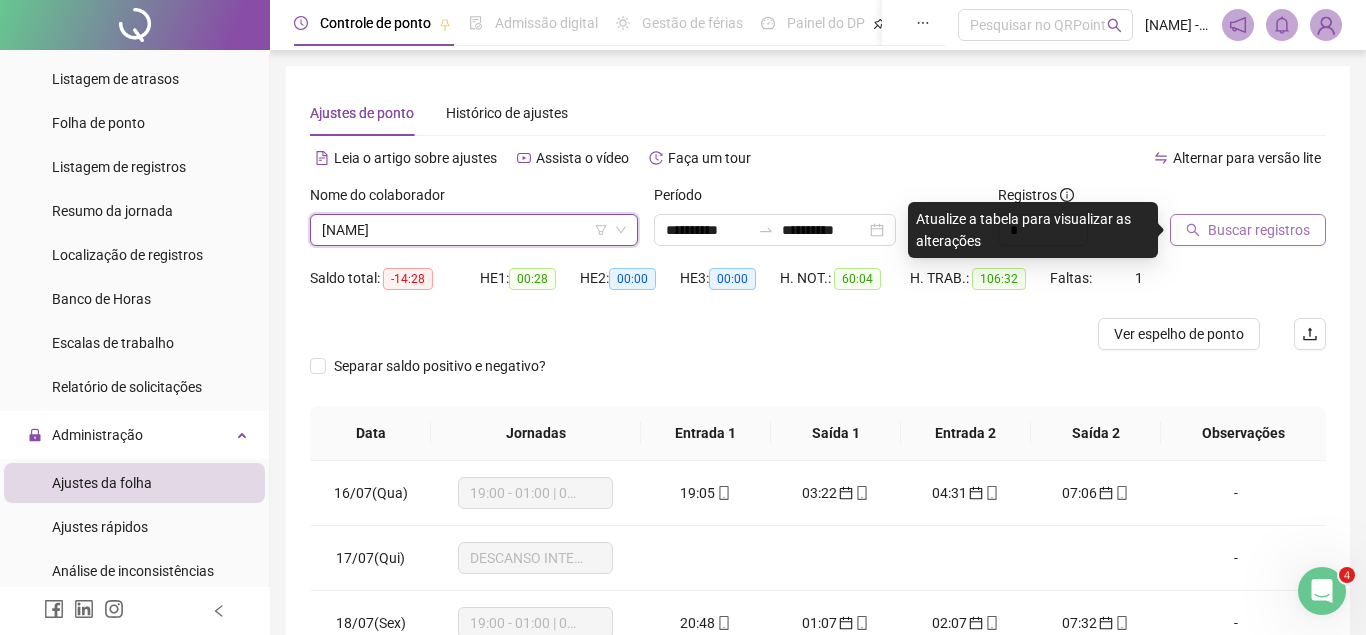 click on "Buscar registros" at bounding box center [1259, 230] 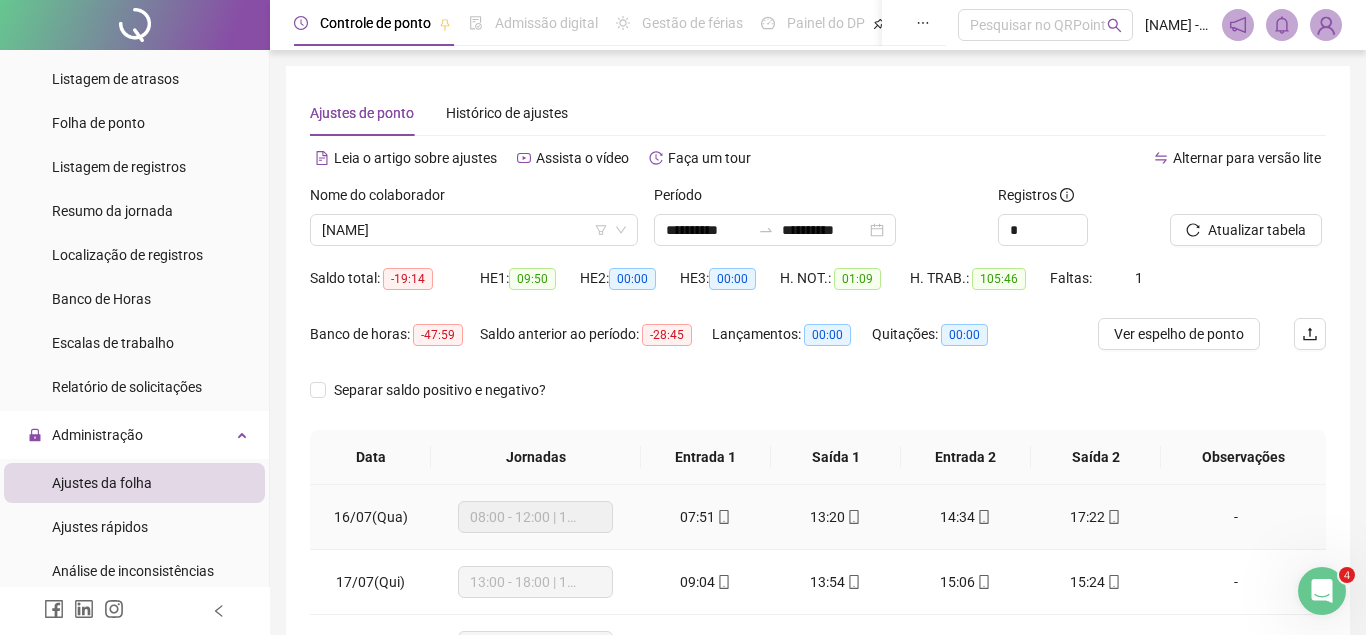 scroll, scrollTop: 204, scrollLeft: 0, axis: vertical 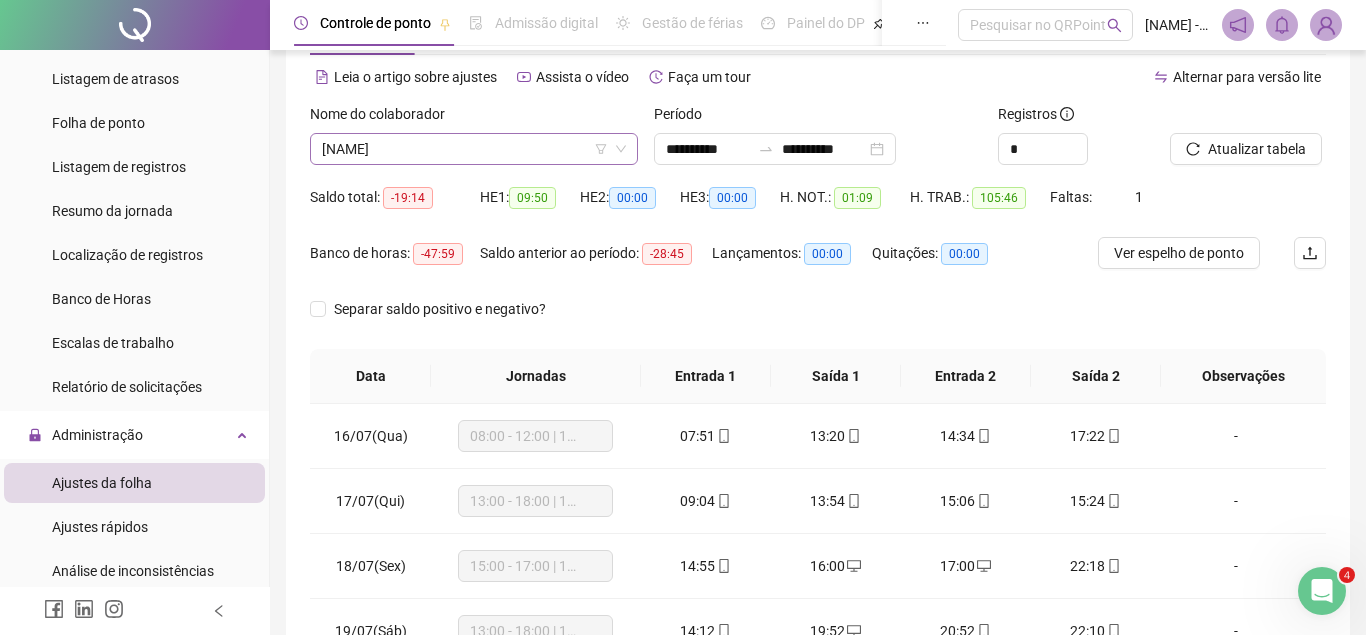 click on "[NAME]" at bounding box center (474, 149) 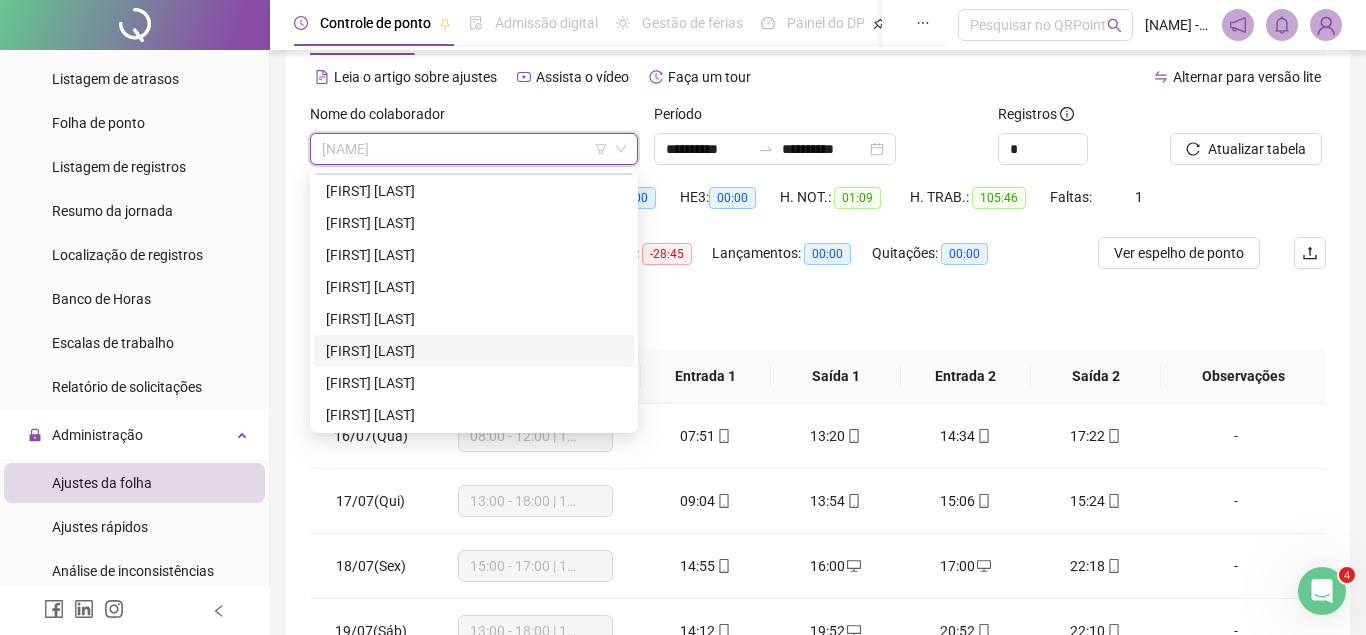 scroll, scrollTop: 612, scrollLeft: 0, axis: vertical 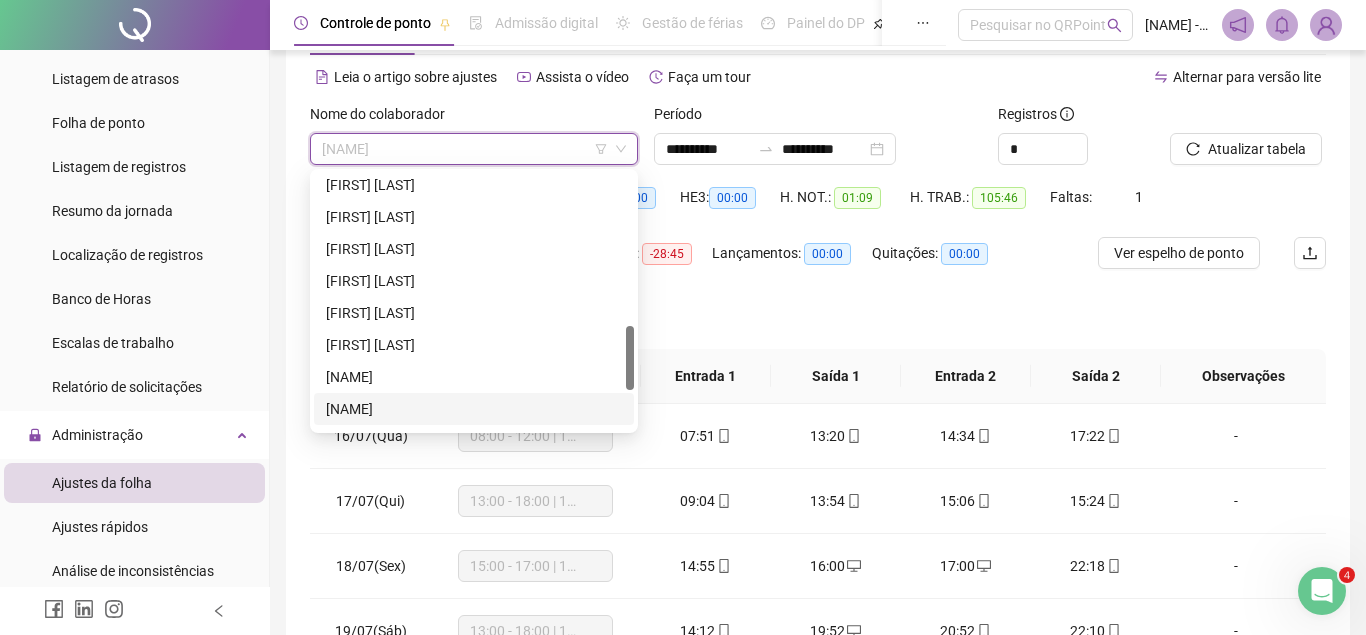 click on "[NAME]" at bounding box center (474, 409) 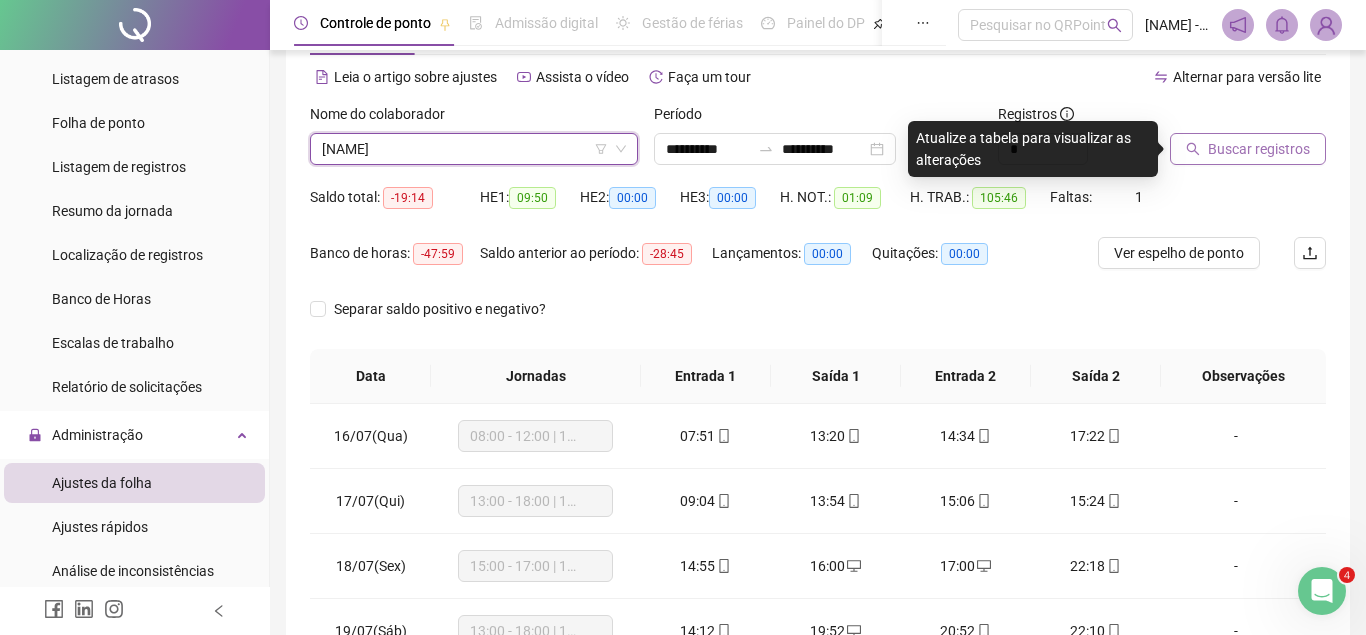 click on "Buscar registros" at bounding box center [1259, 149] 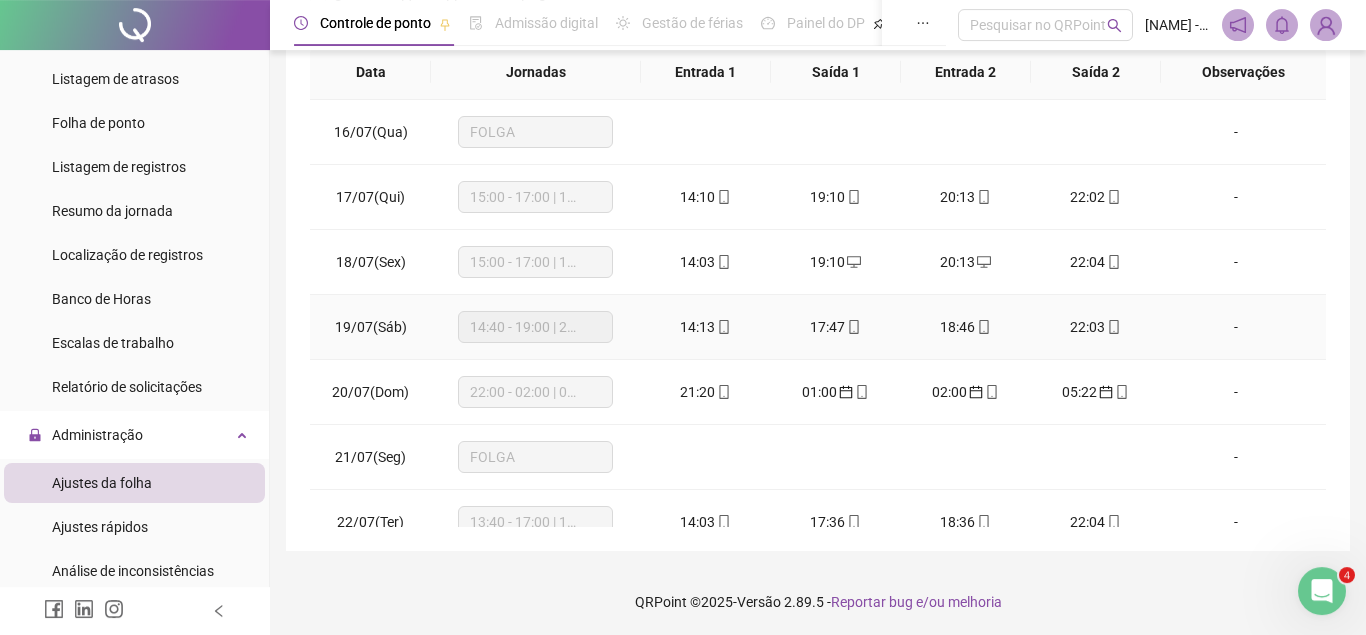 scroll, scrollTop: 387, scrollLeft: 0, axis: vertical 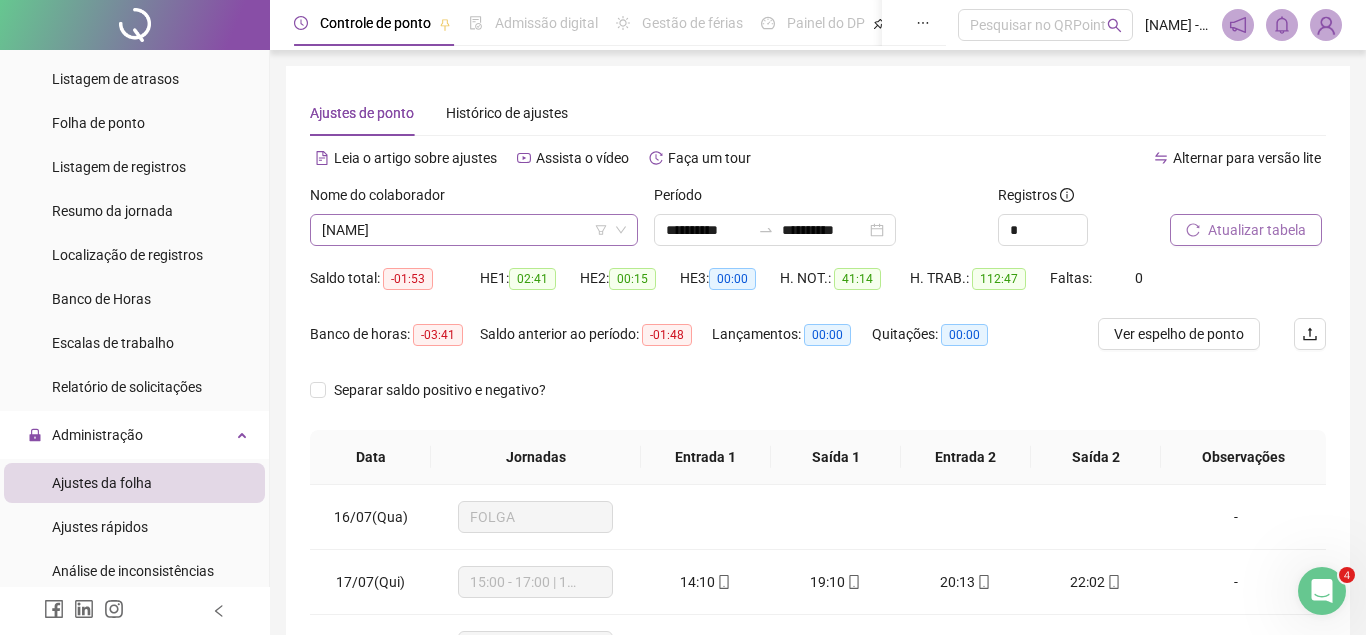 click on "[NAME]" at bounding box center (474, 230) 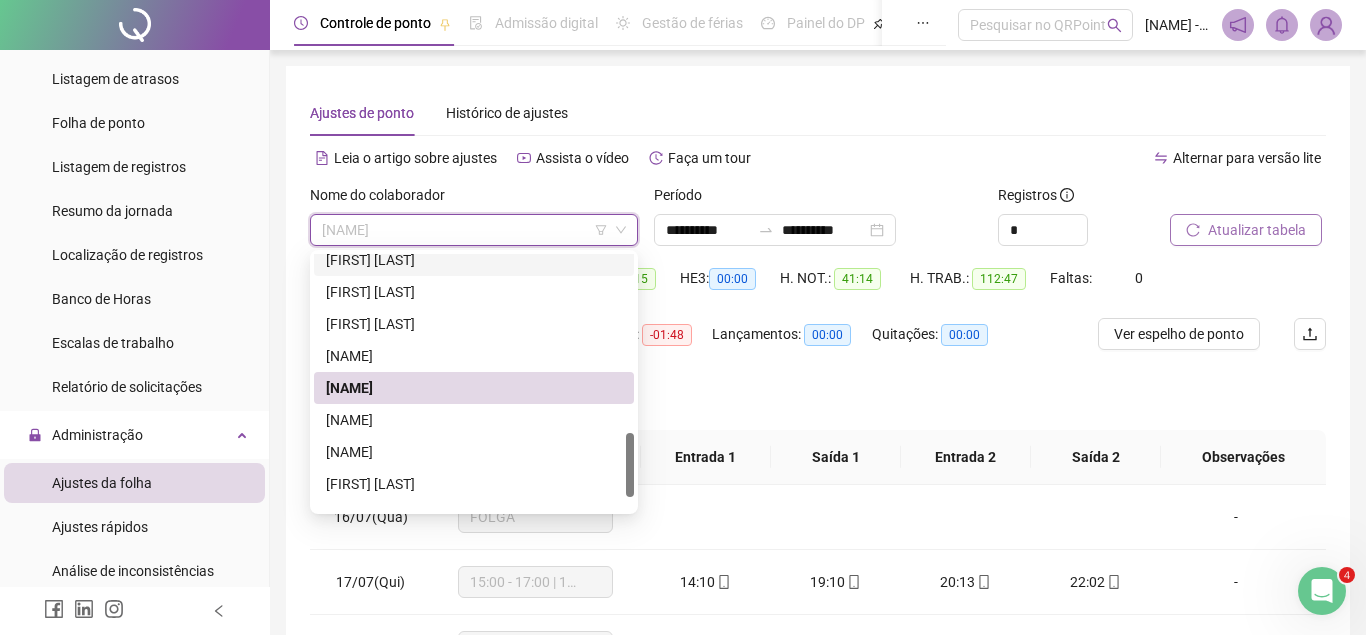 scroll, scrollTop: 768, scrollLeft: 0, axis: vertical 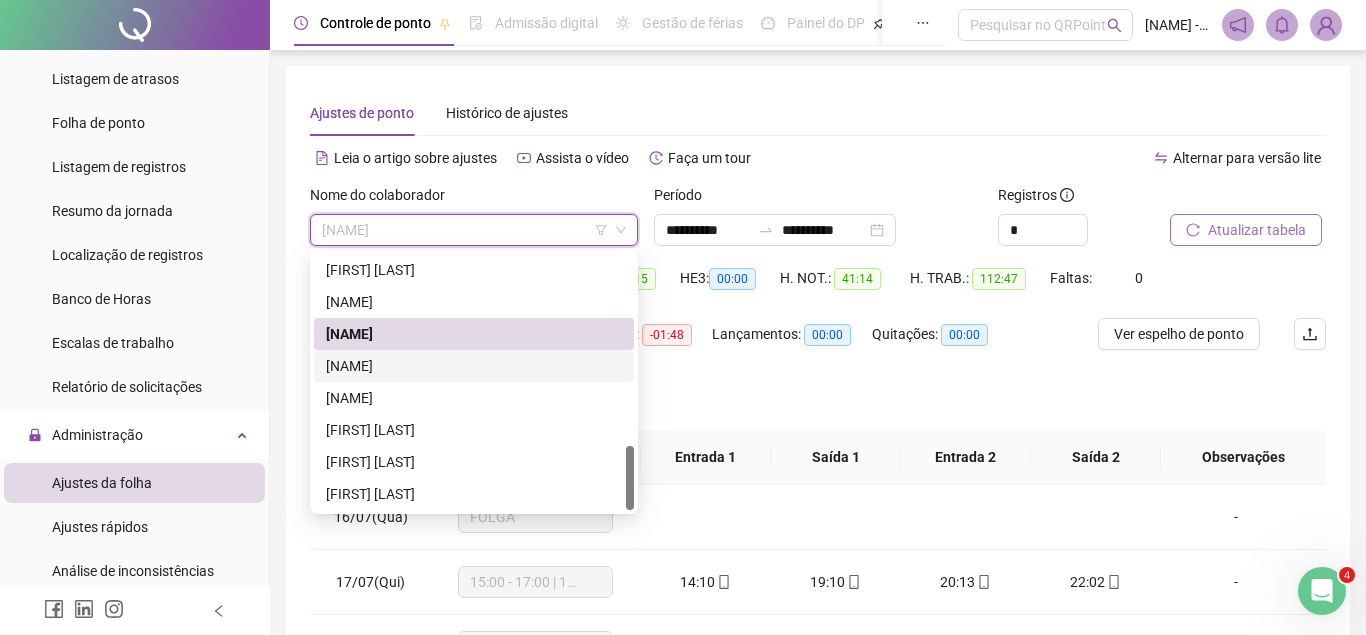 click on "[NAME]" at bounding box center [474, 366] 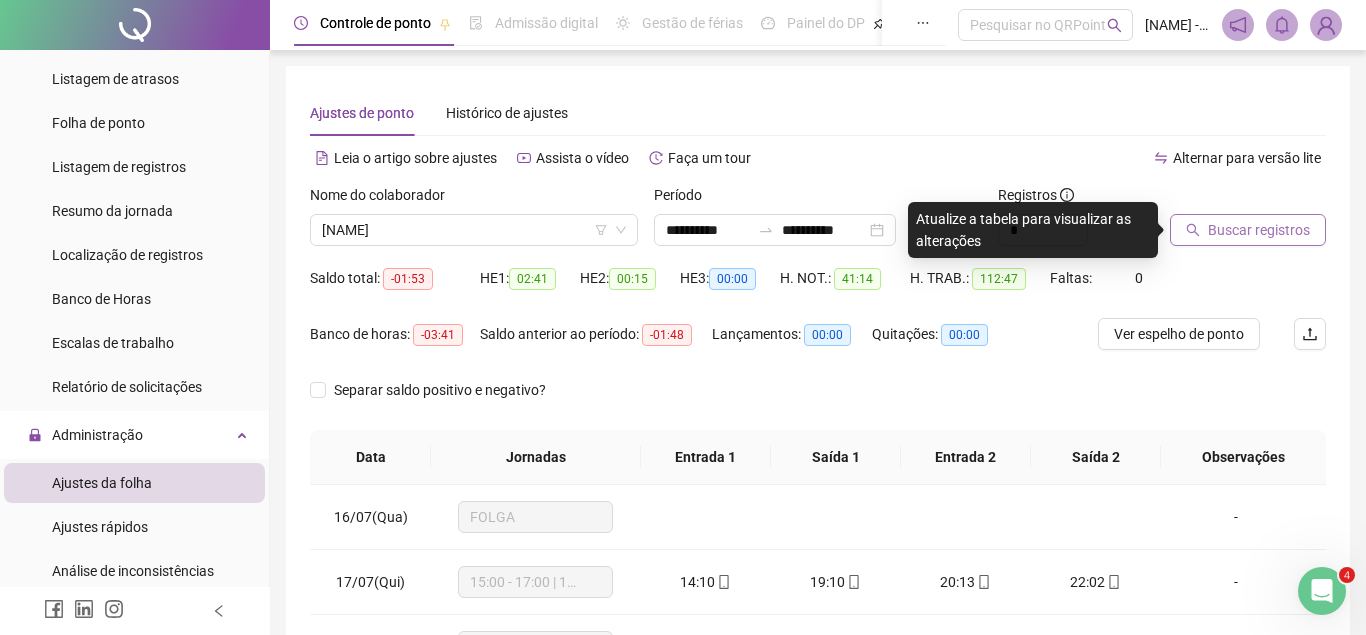click on "Buscar registros" at bounding box center (1259, 230) 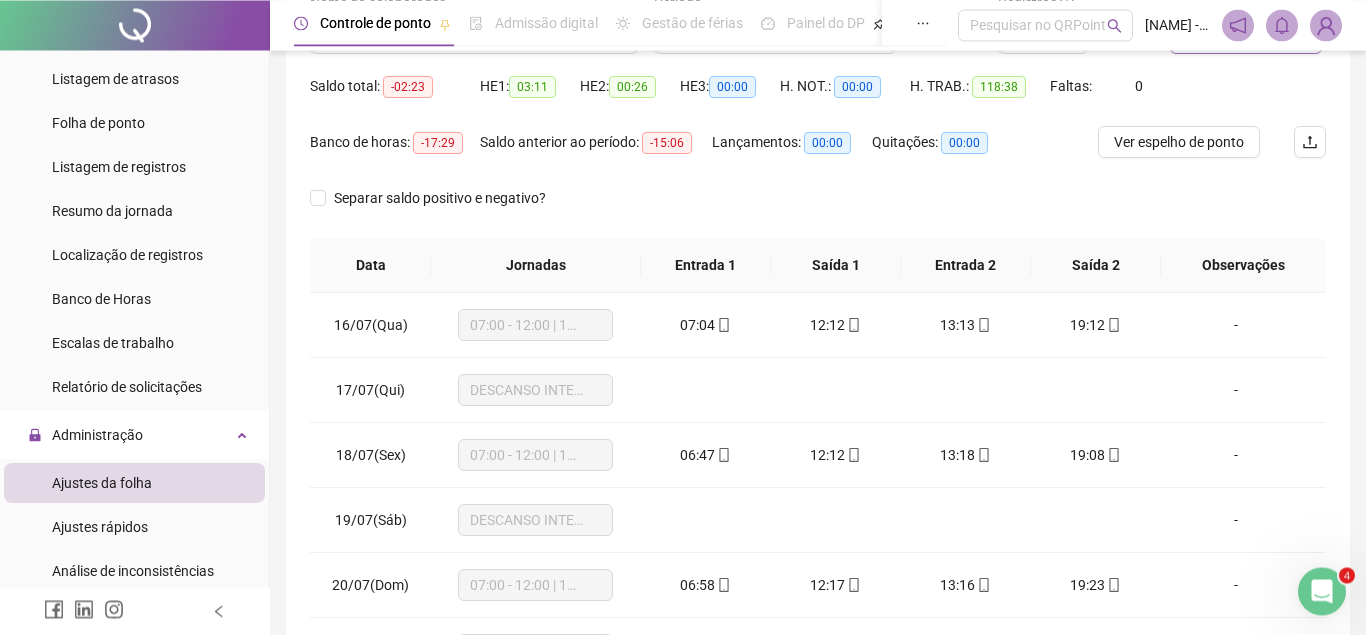 scroll, scrollTop: 306, scrollLeft: 0, axis: vertical 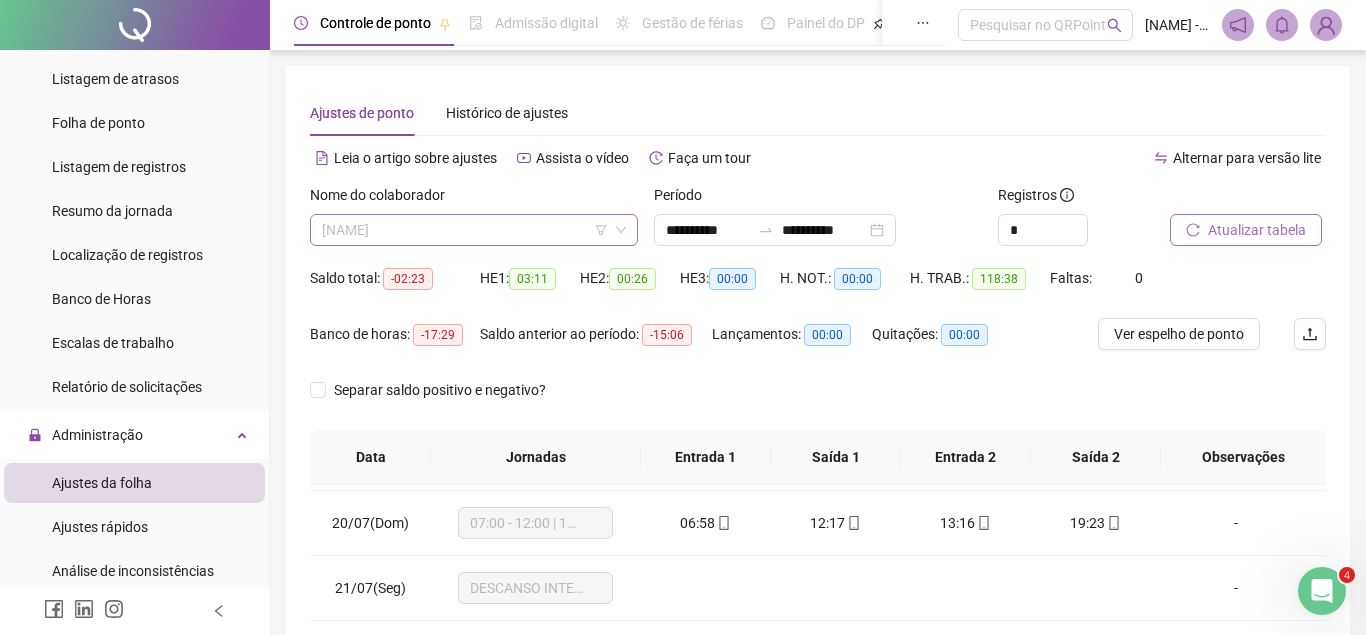 click on "[NAME]" at bounding box center (474, 230) 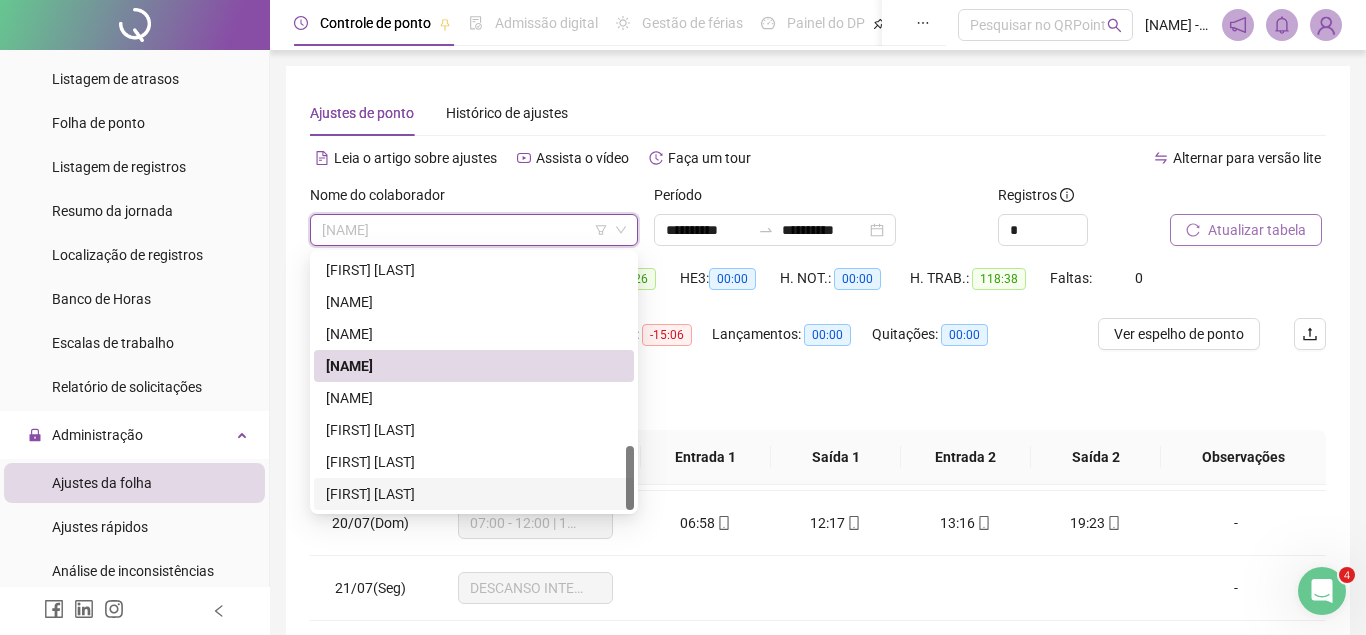 click on "[FIRST] [LAST]" at bounding box center (474, 494) 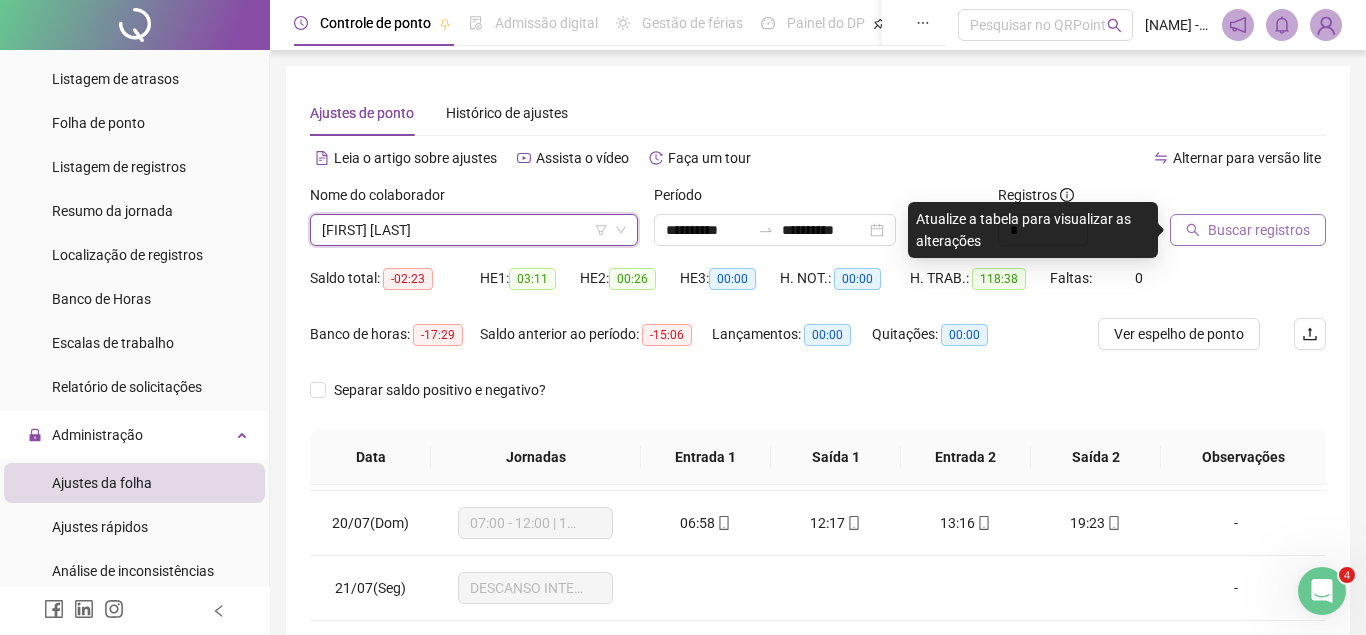 click on "Buscar registros" at bounding box center [1259, 230] 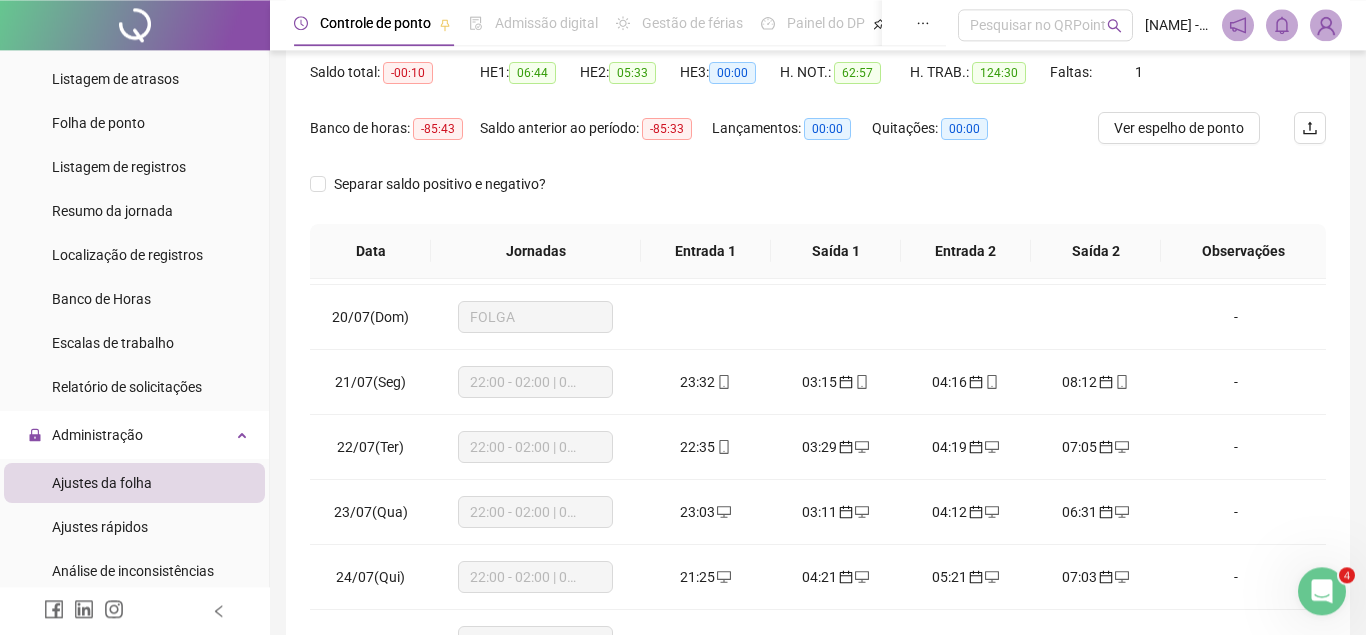 scroll, scrollTop: 306, scrollLeft: 0, axis: vertical 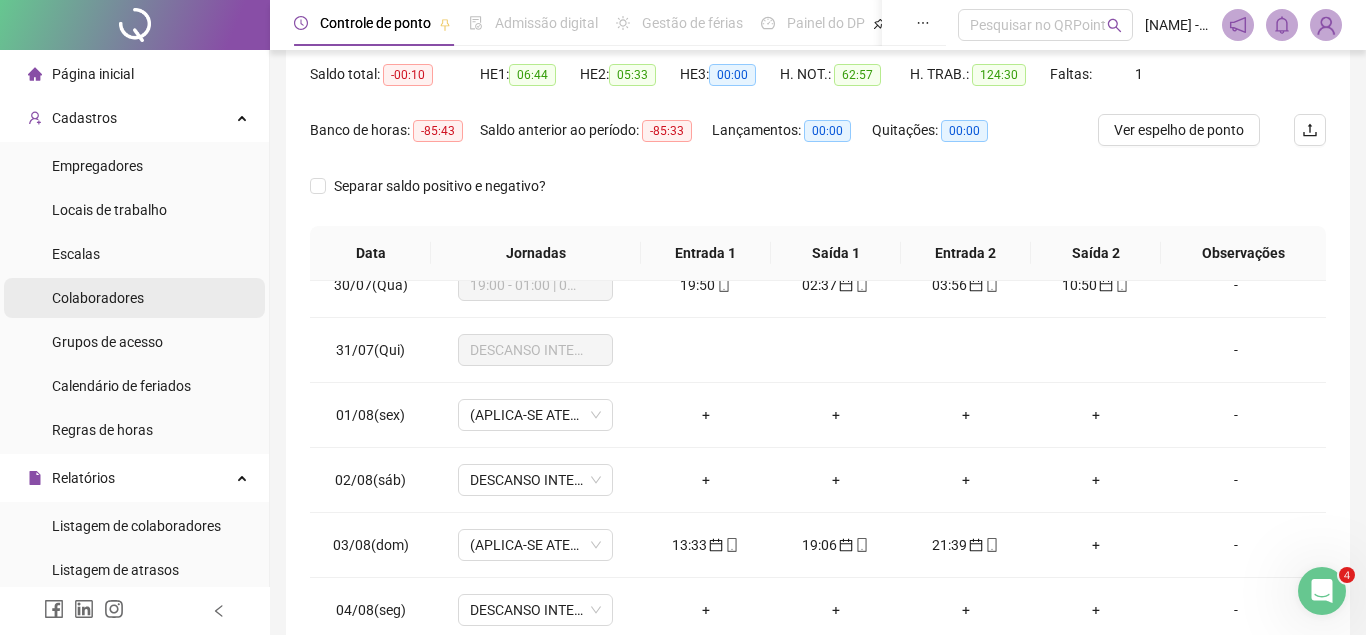 click on "Colaboradores" at bounding box center (98, 298) 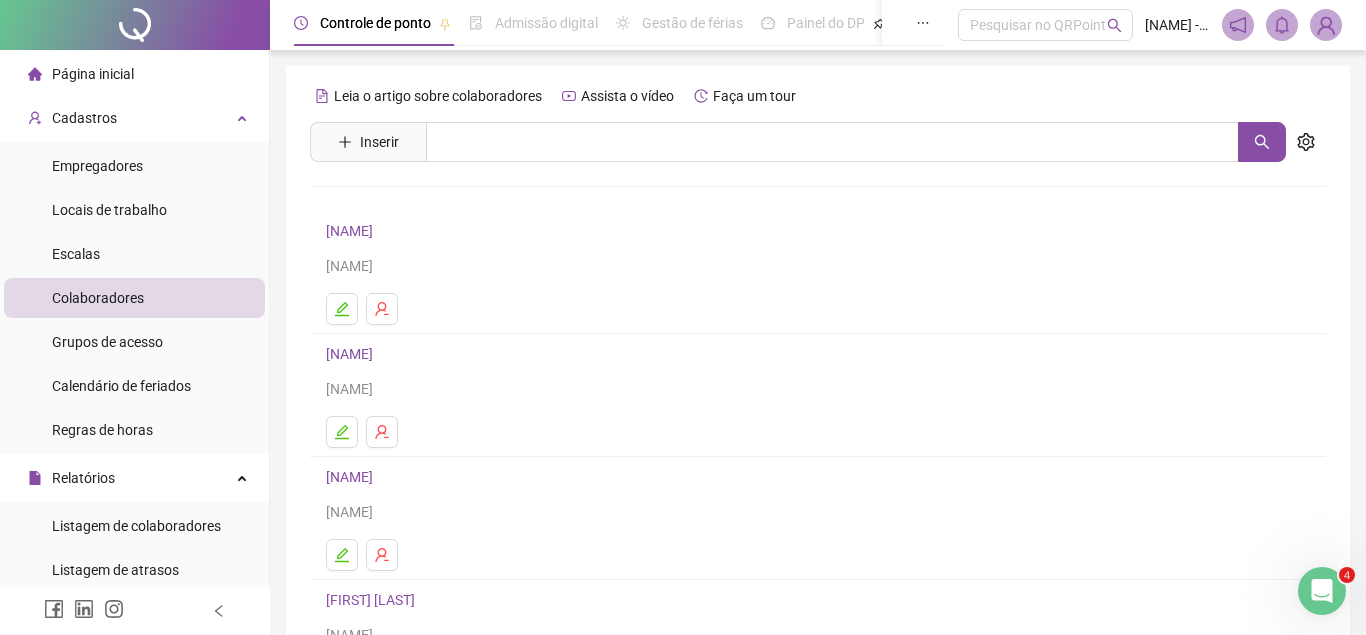 scroll, scrollTop: 332, scrollLeft: 0, axis: vertical 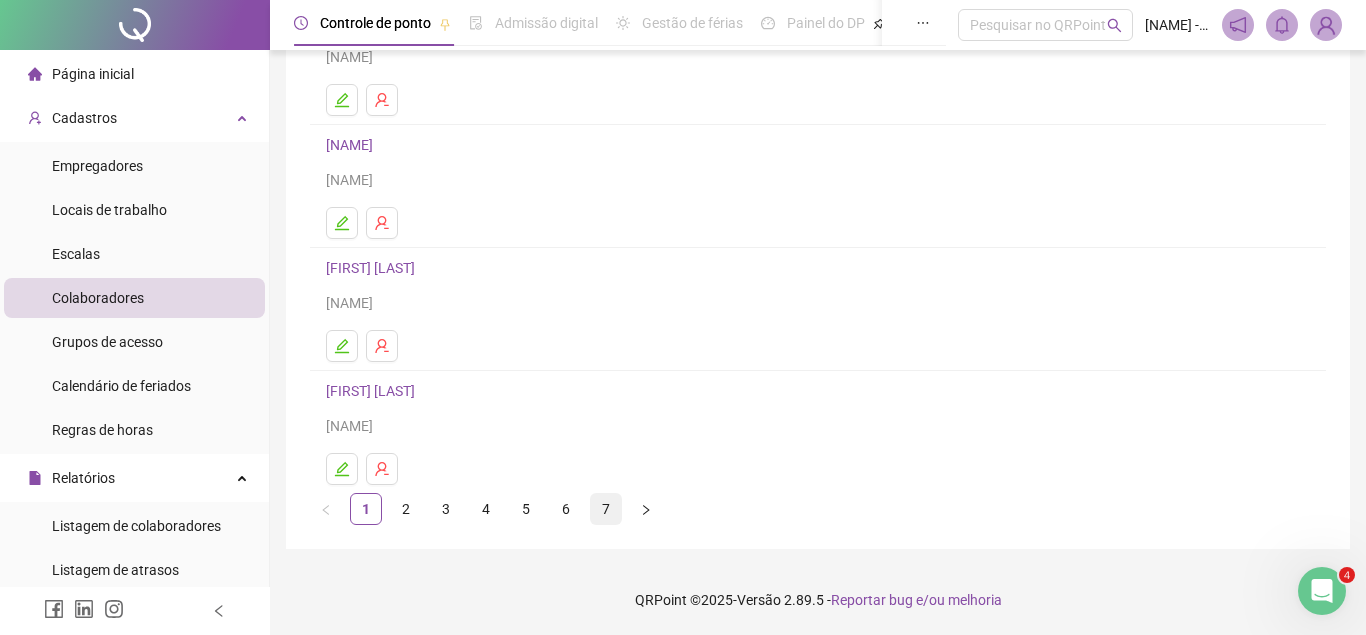 click on "7" at bounding box center [606, 509] 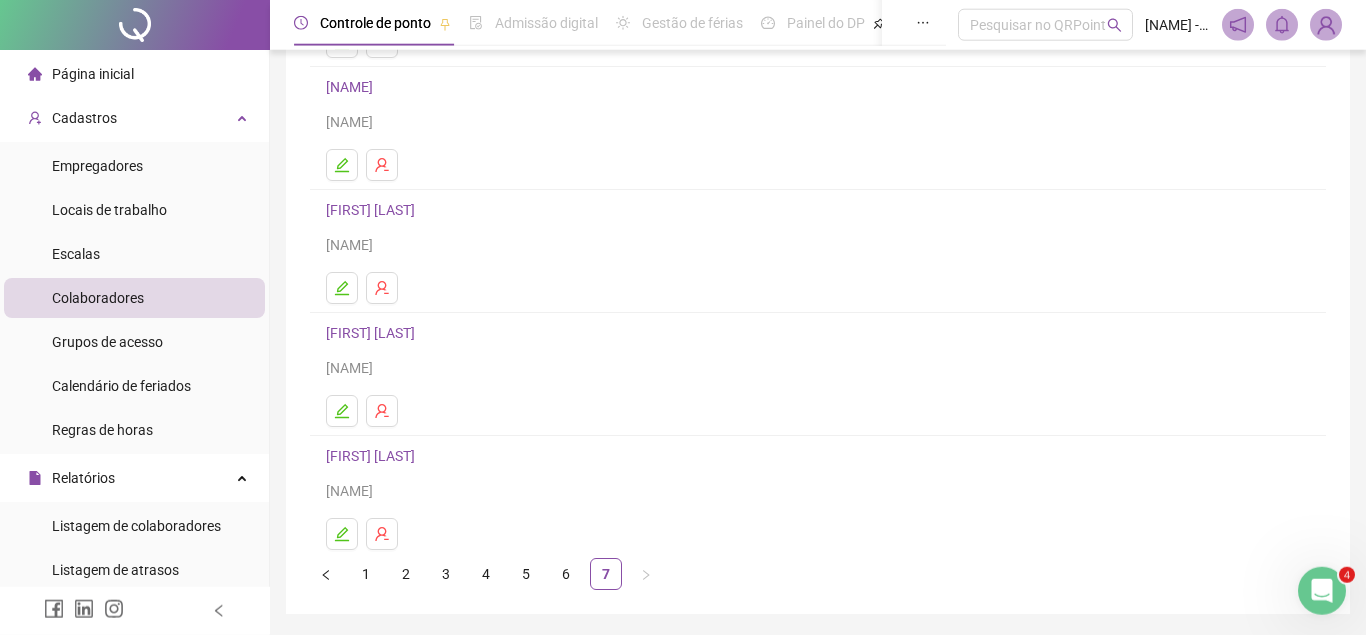 scroll, scrollTop: 306, scrollLeft: 0, axis: vertical 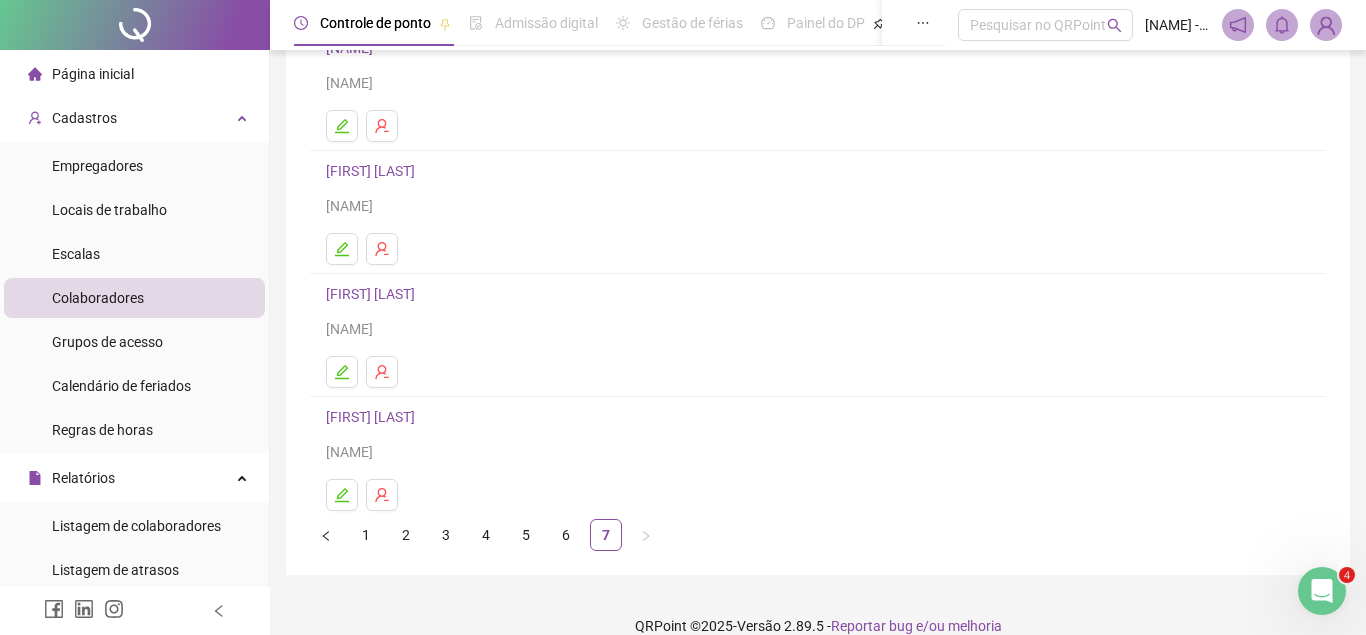 click on "[FIRST] [LAST]" at bounding box center [373, 417] 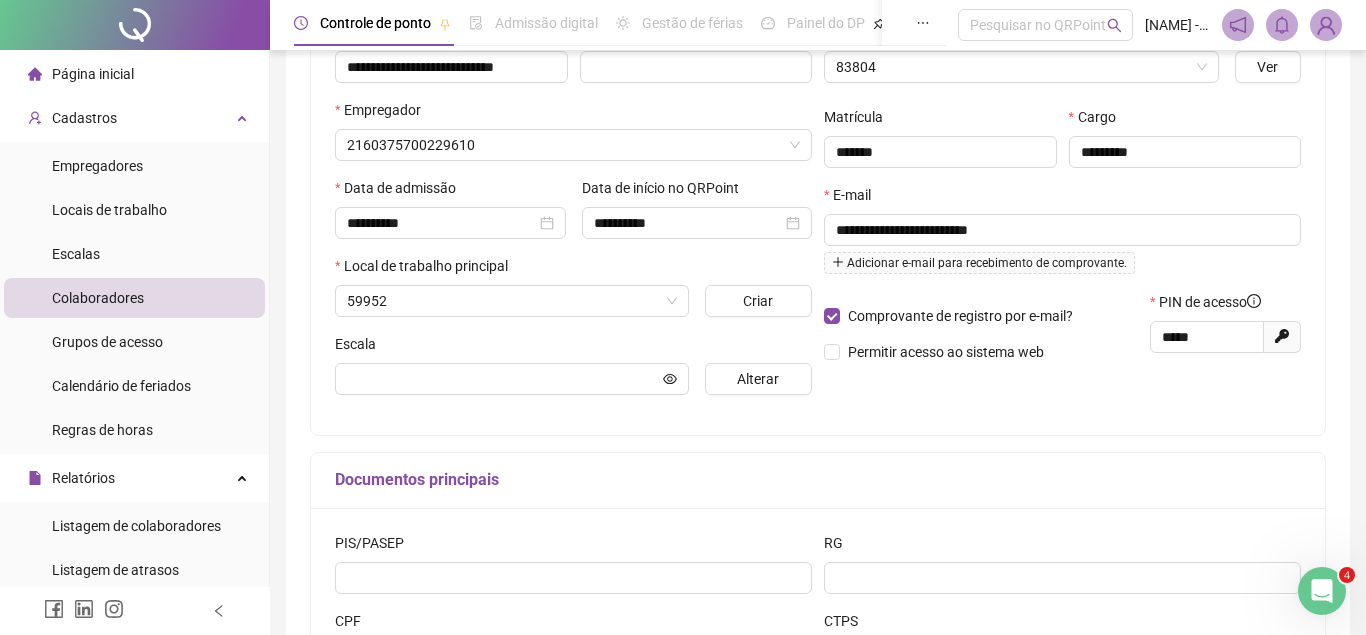 scroll, scrollTop: 316, scrollLeft: 0, axis: vertical 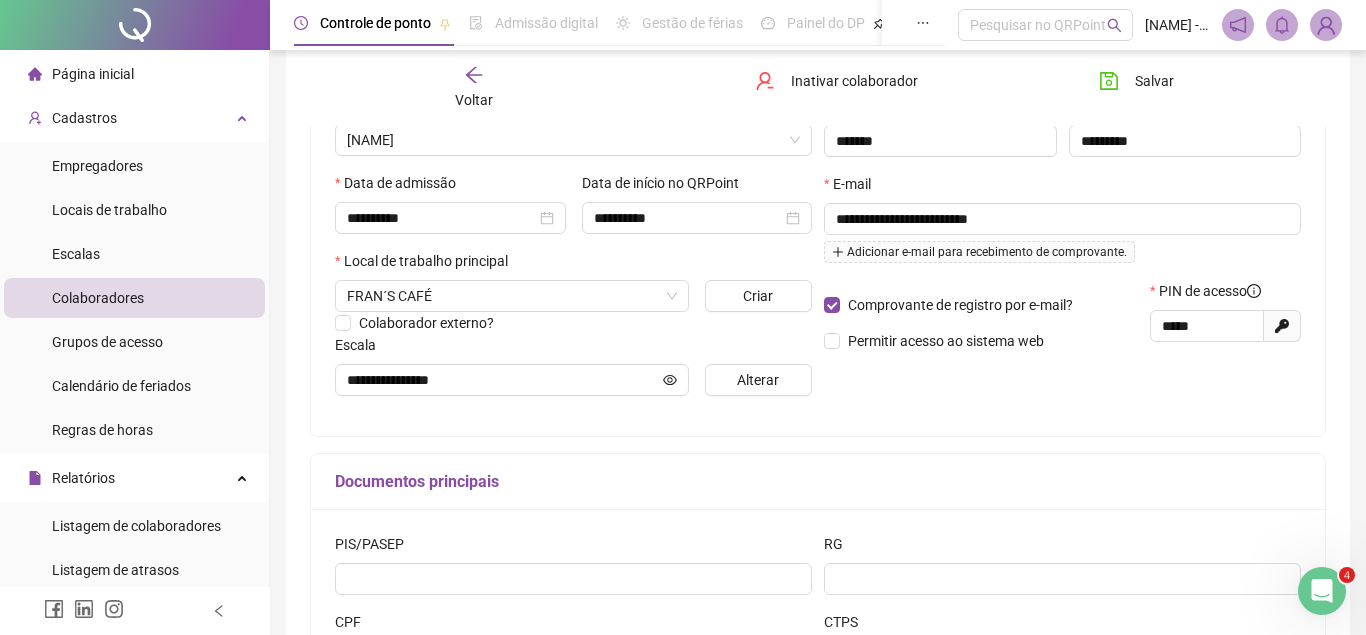type on "**********" 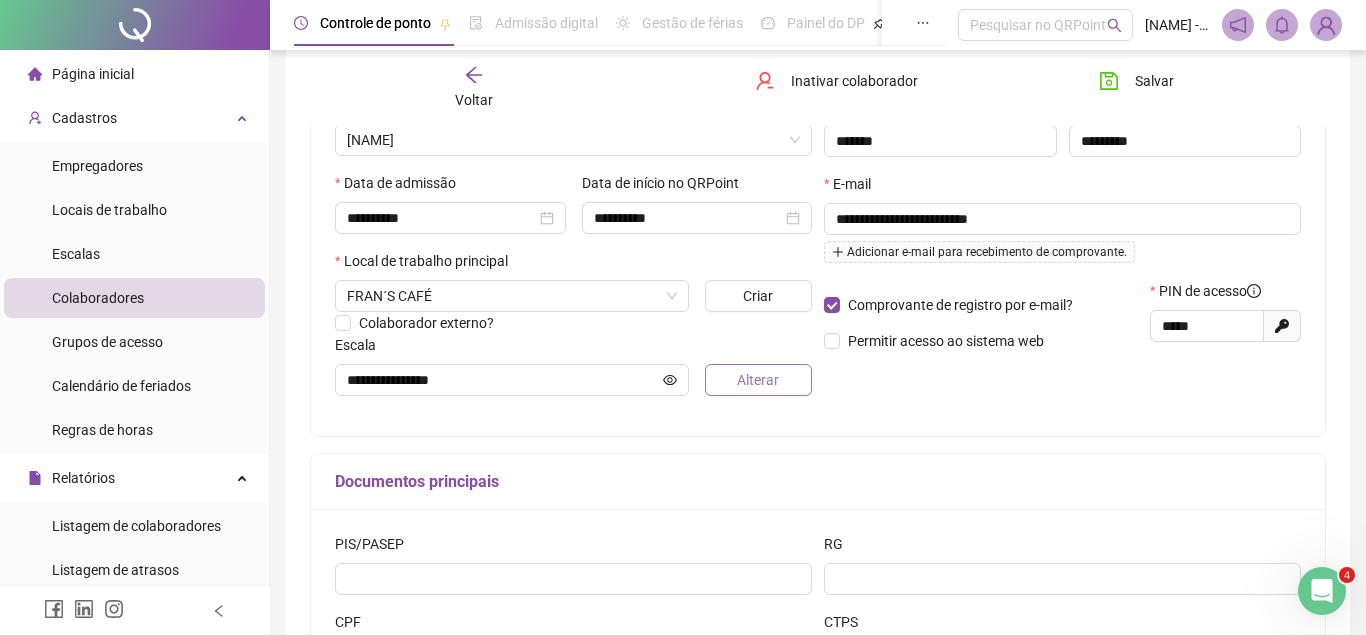 click on "Alterar" at bounding box center [758, 380] 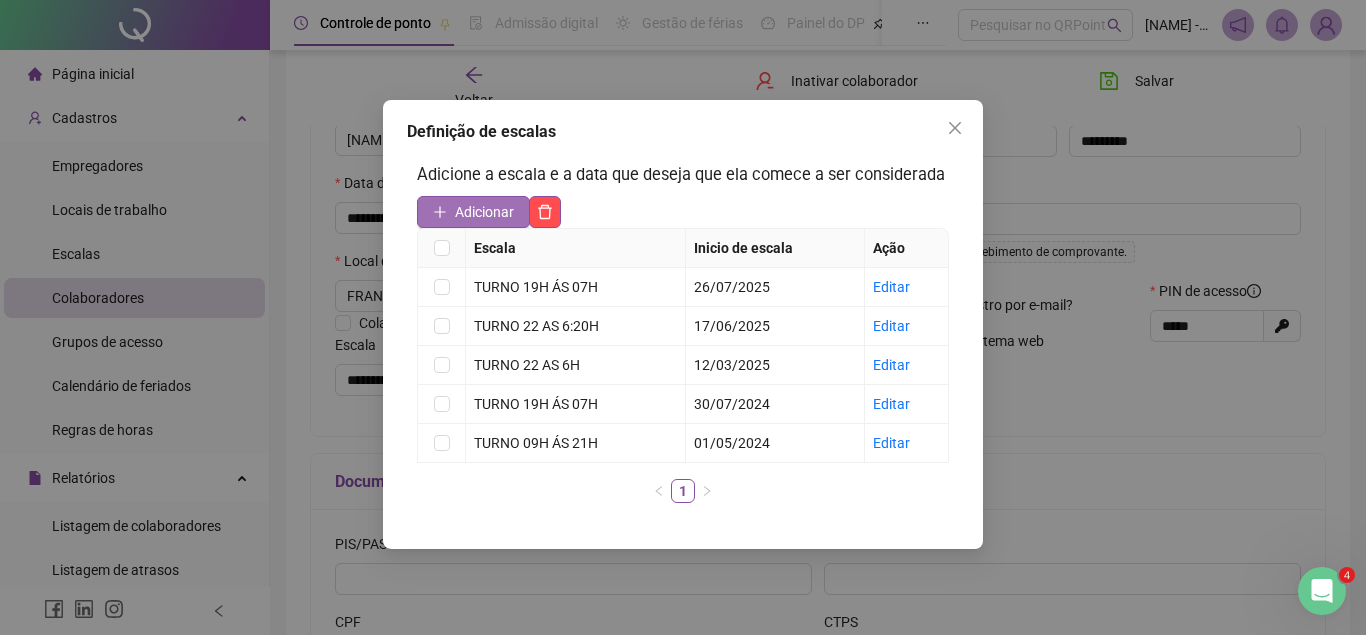 click on "Adicionar" at bounding box center [484, 212] 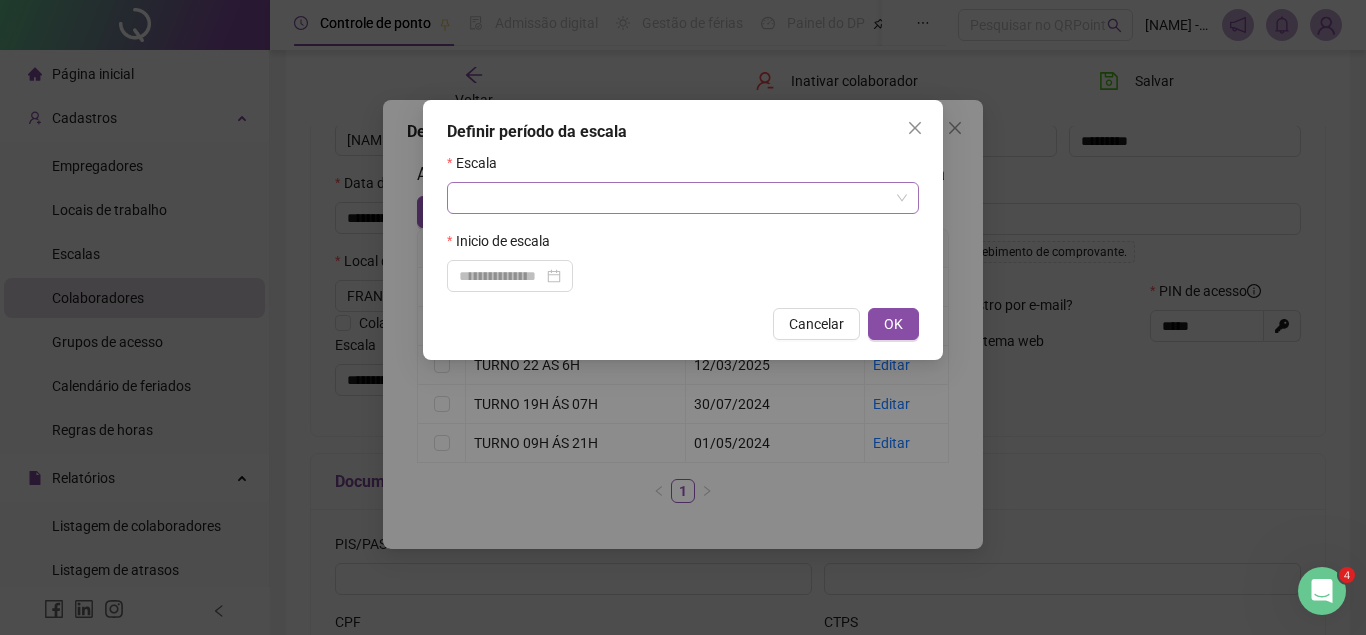 click at bounding box center (674, 198) 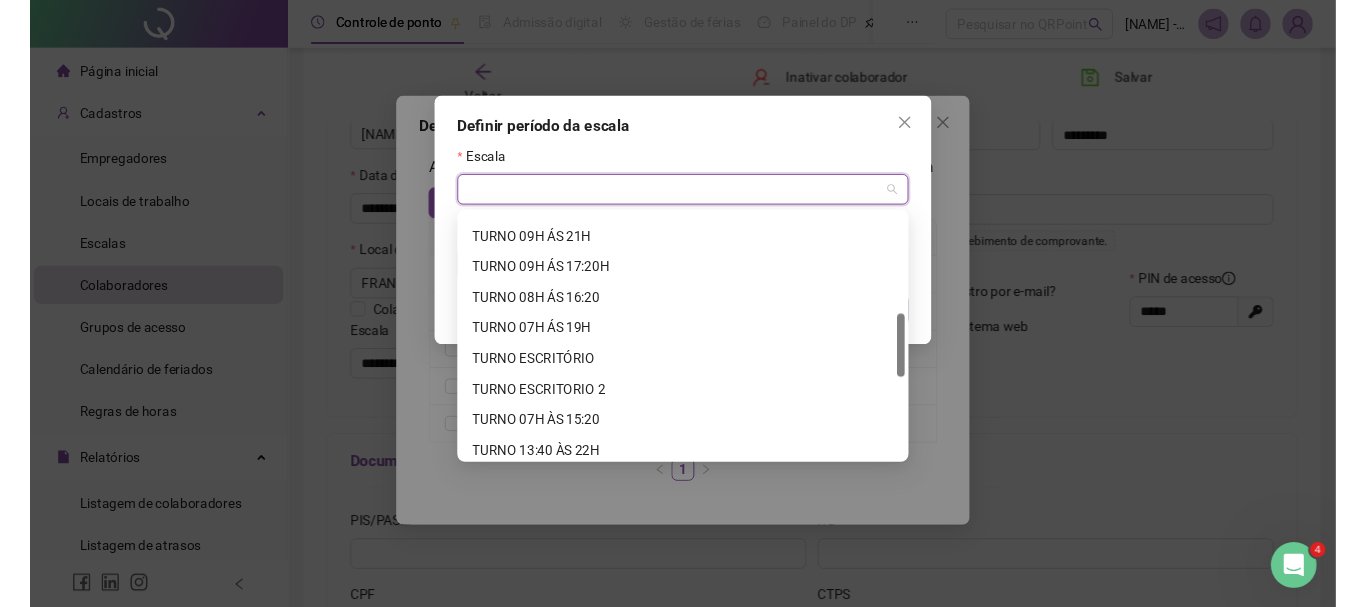 scroll, scrollTop: 510, scrollLeft: 0, axis: vertical 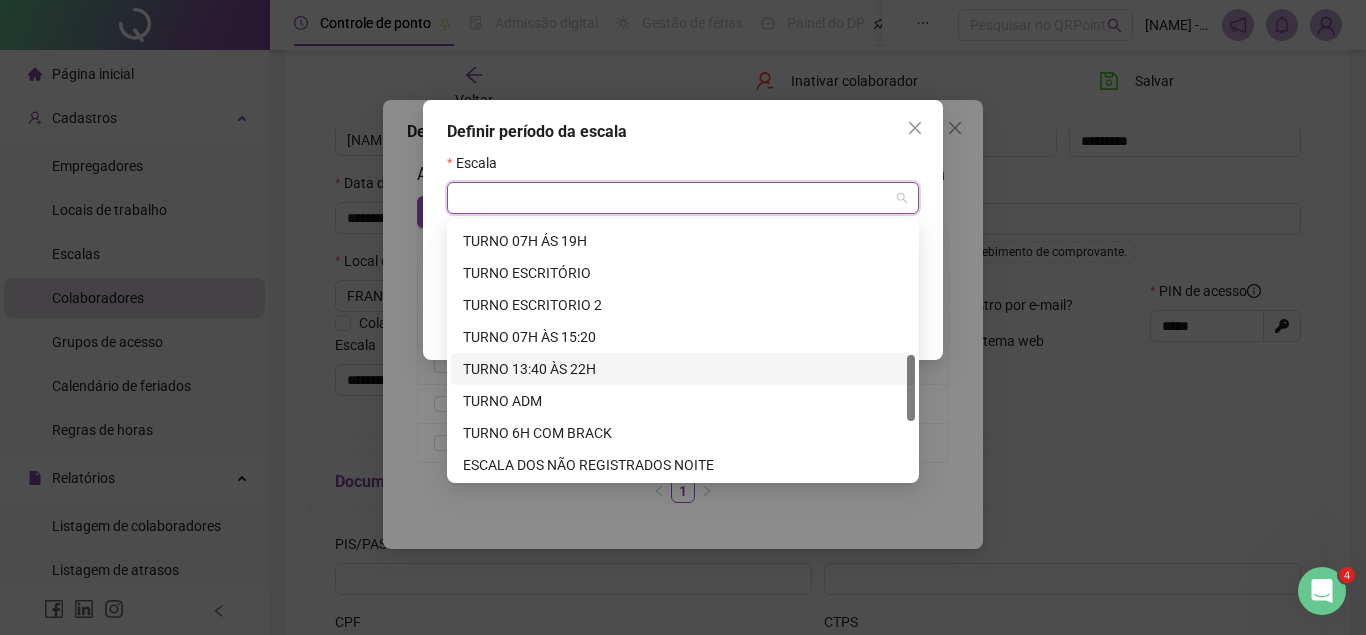 click on "TURNO 13:40 ÀS 22H" at bounding box center (683, 369) 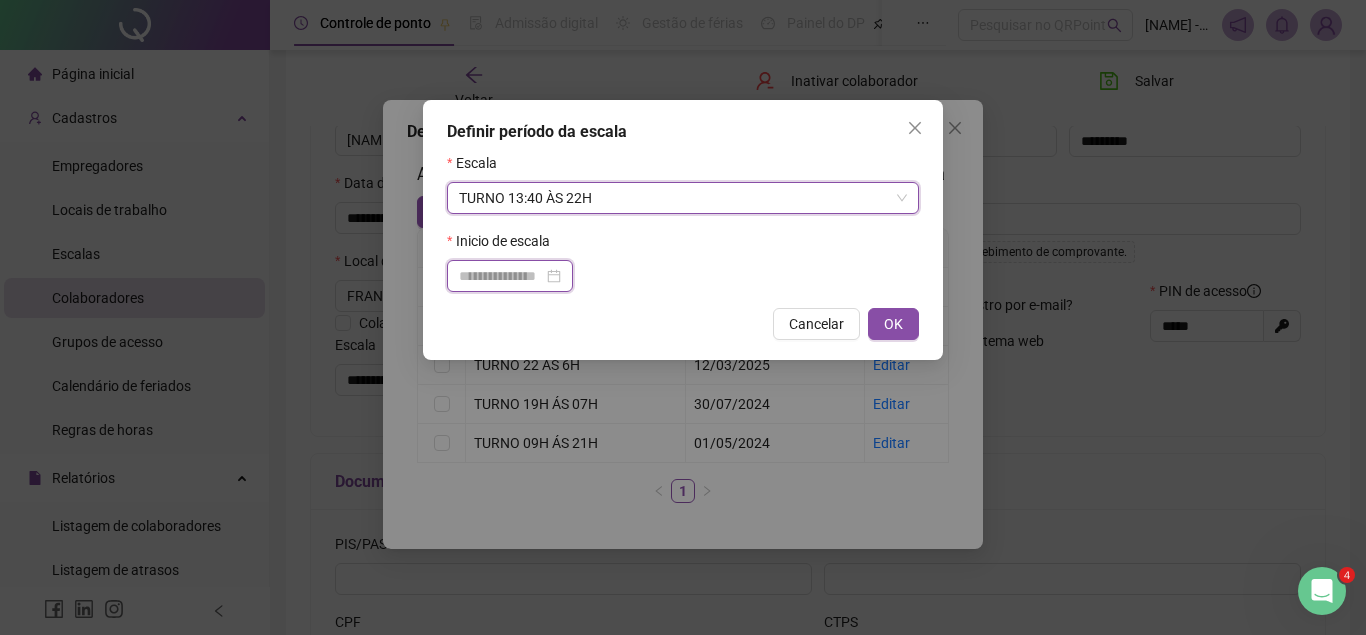 click at bounding box center (501, 276) 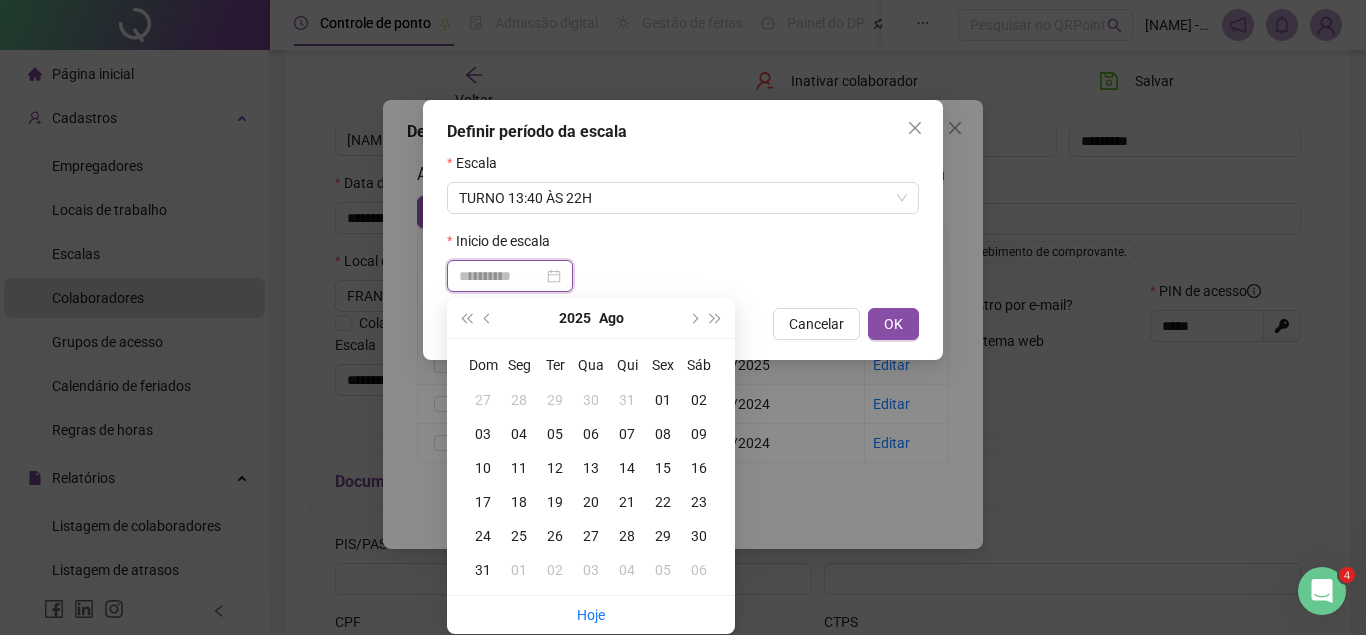 type on "**********" 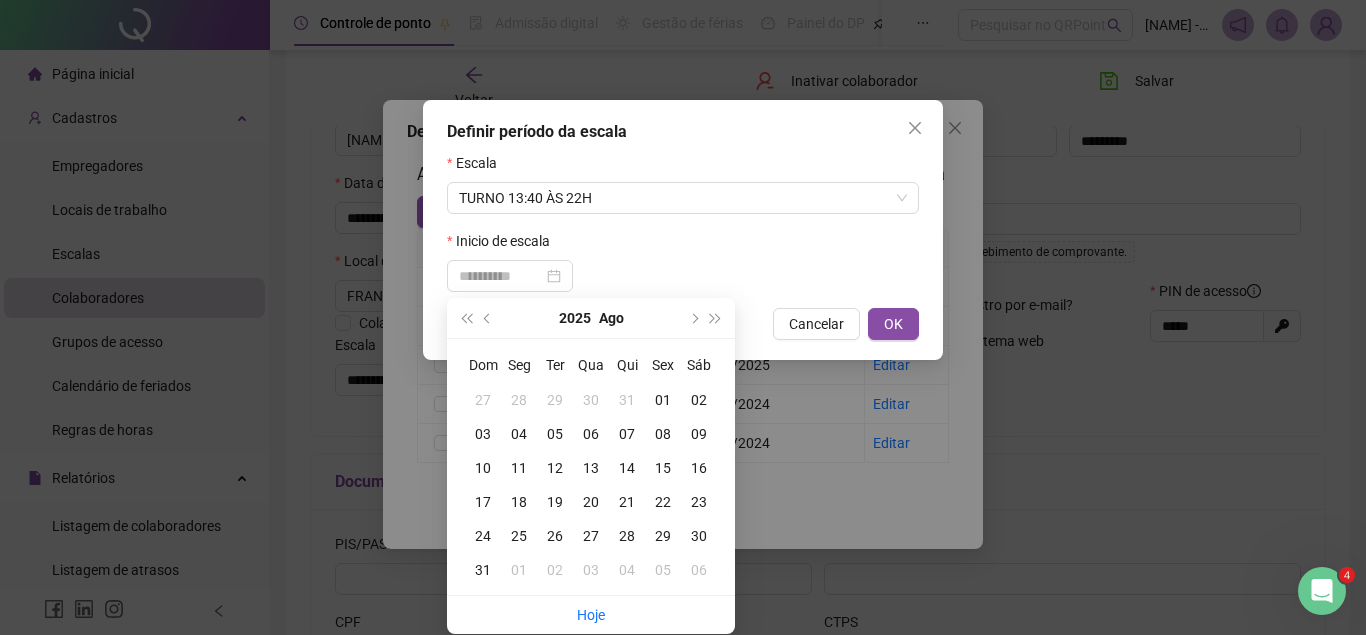 click on "04" at bounding box center [519, 434] 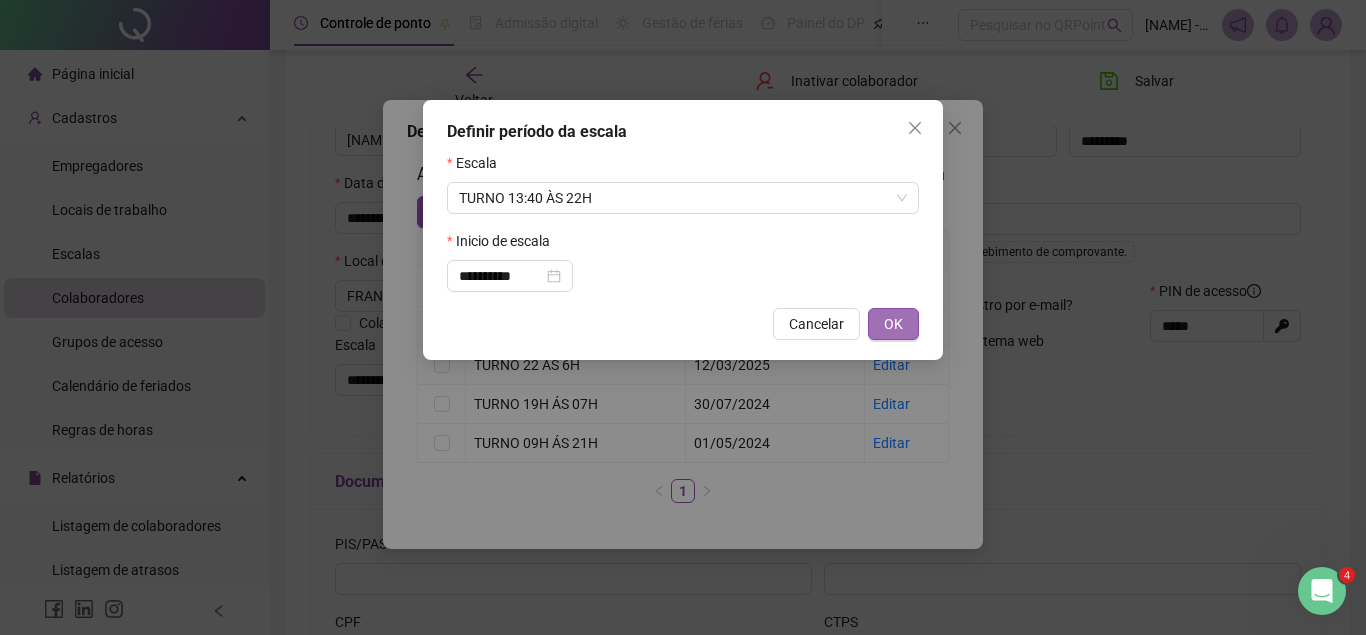 click on "OK" at bounding box center [893, 324] 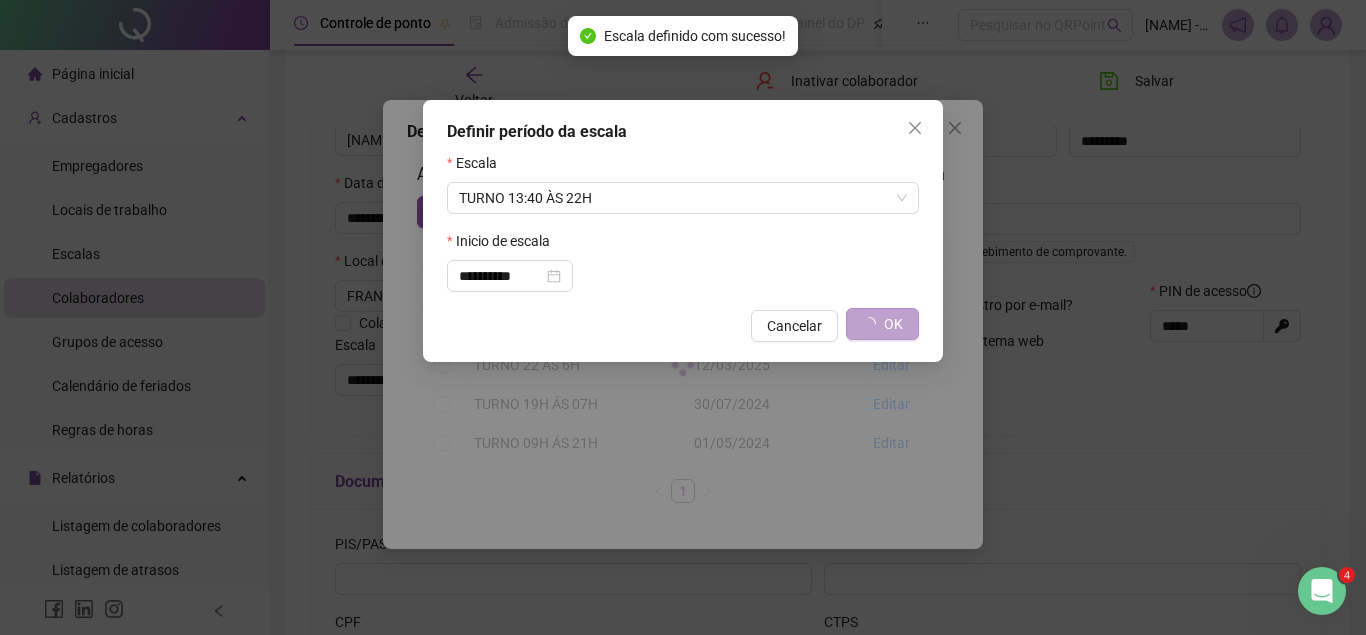 type on "**********" 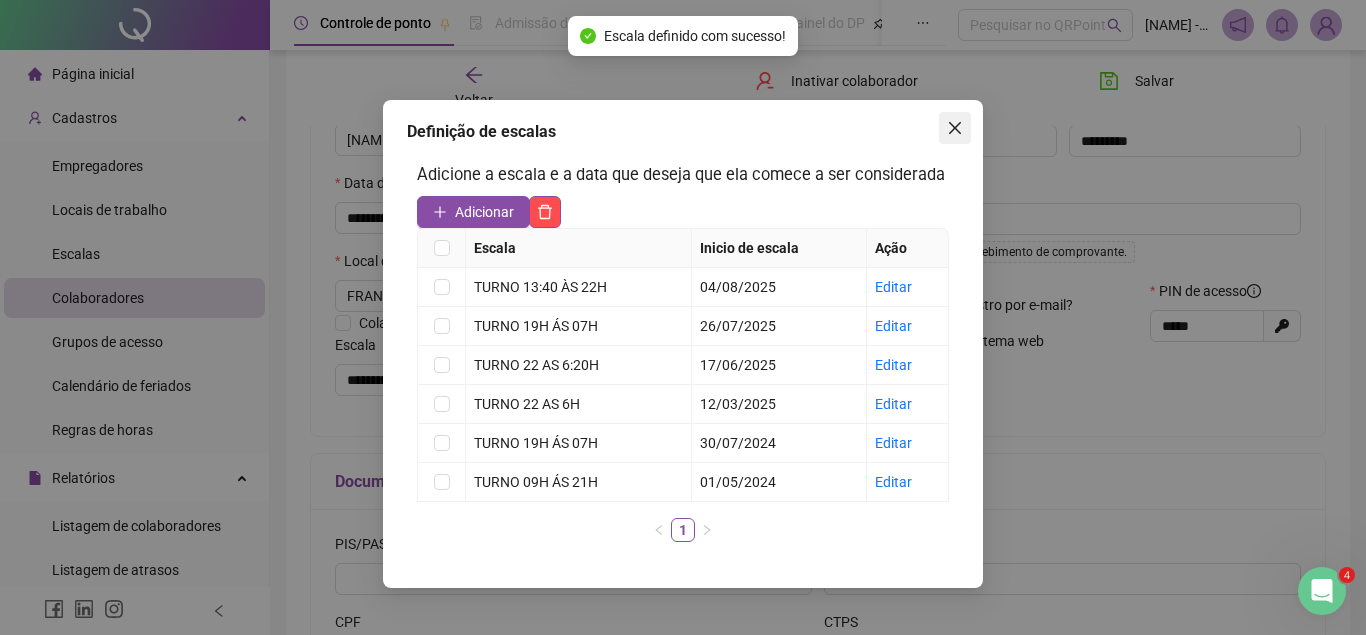 click 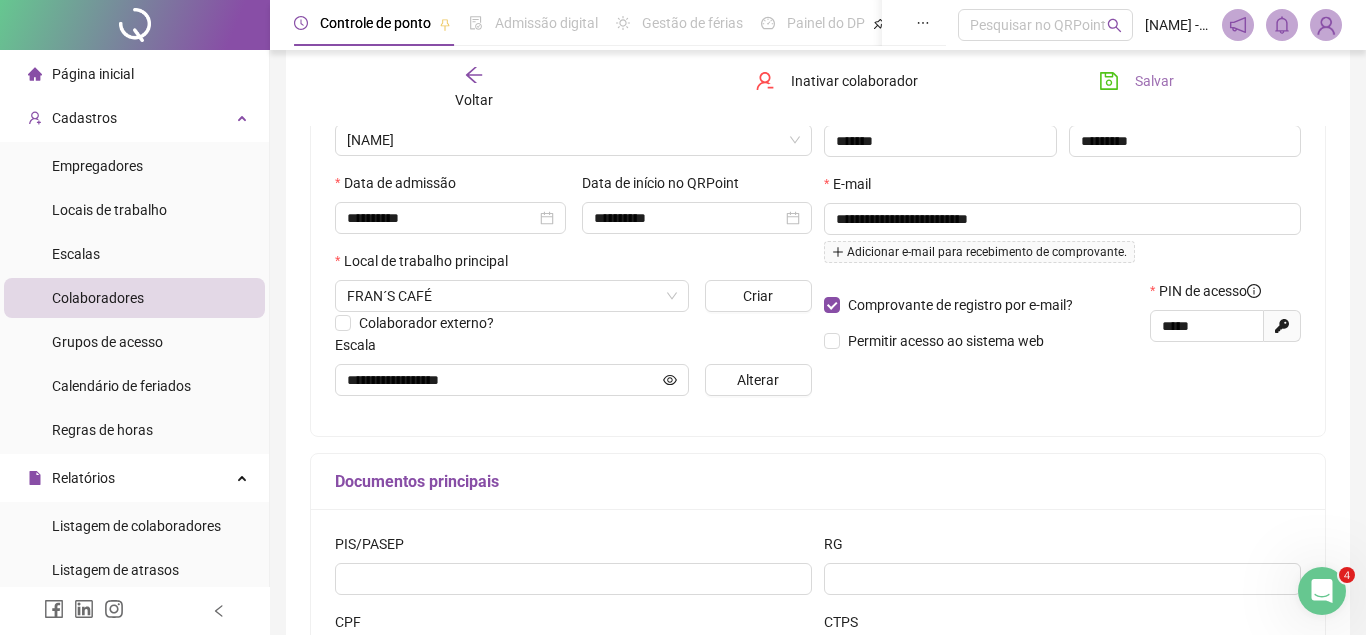 click on "Salvar" at bounding box center (1154, 81) 